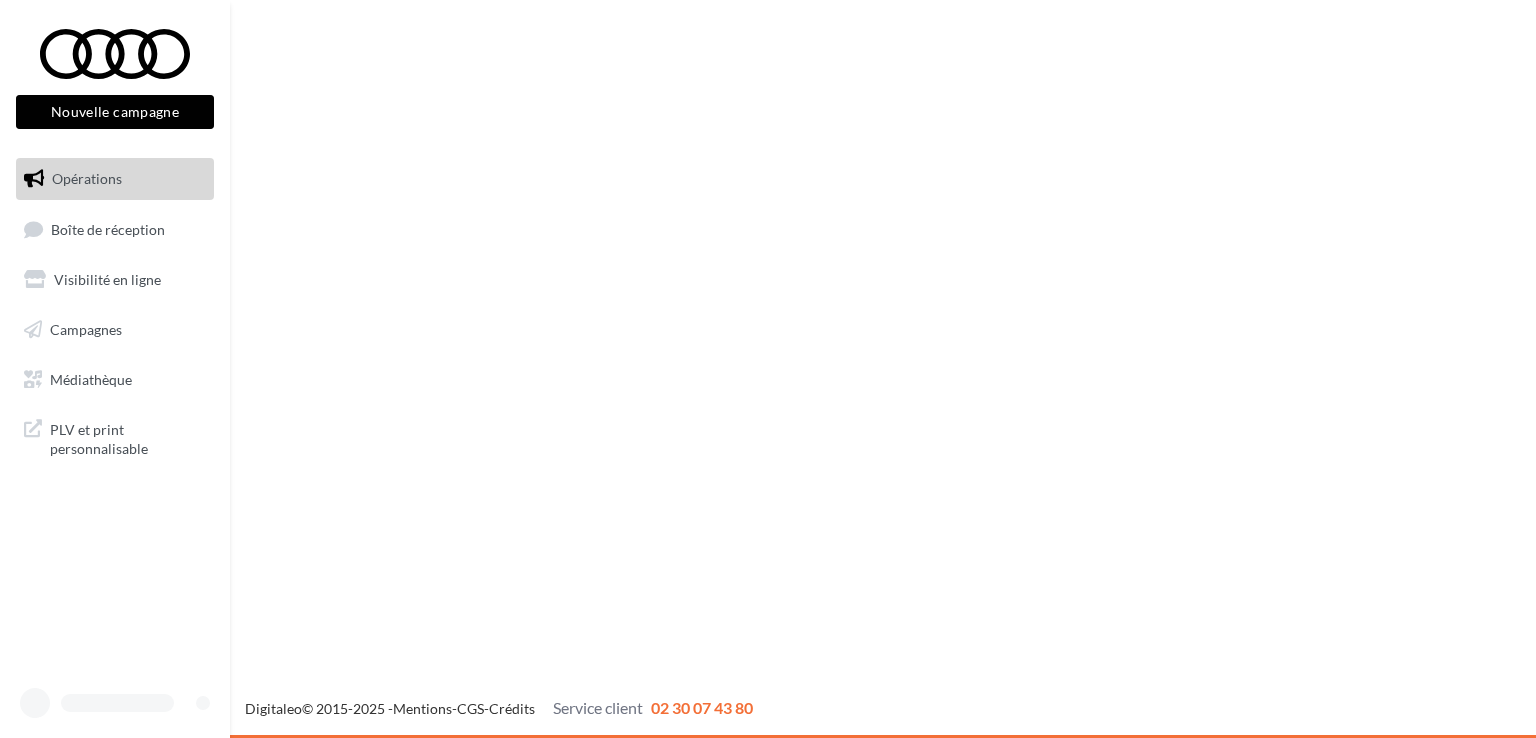 click on "Boîte de réception" at bounding box center (115, 229) 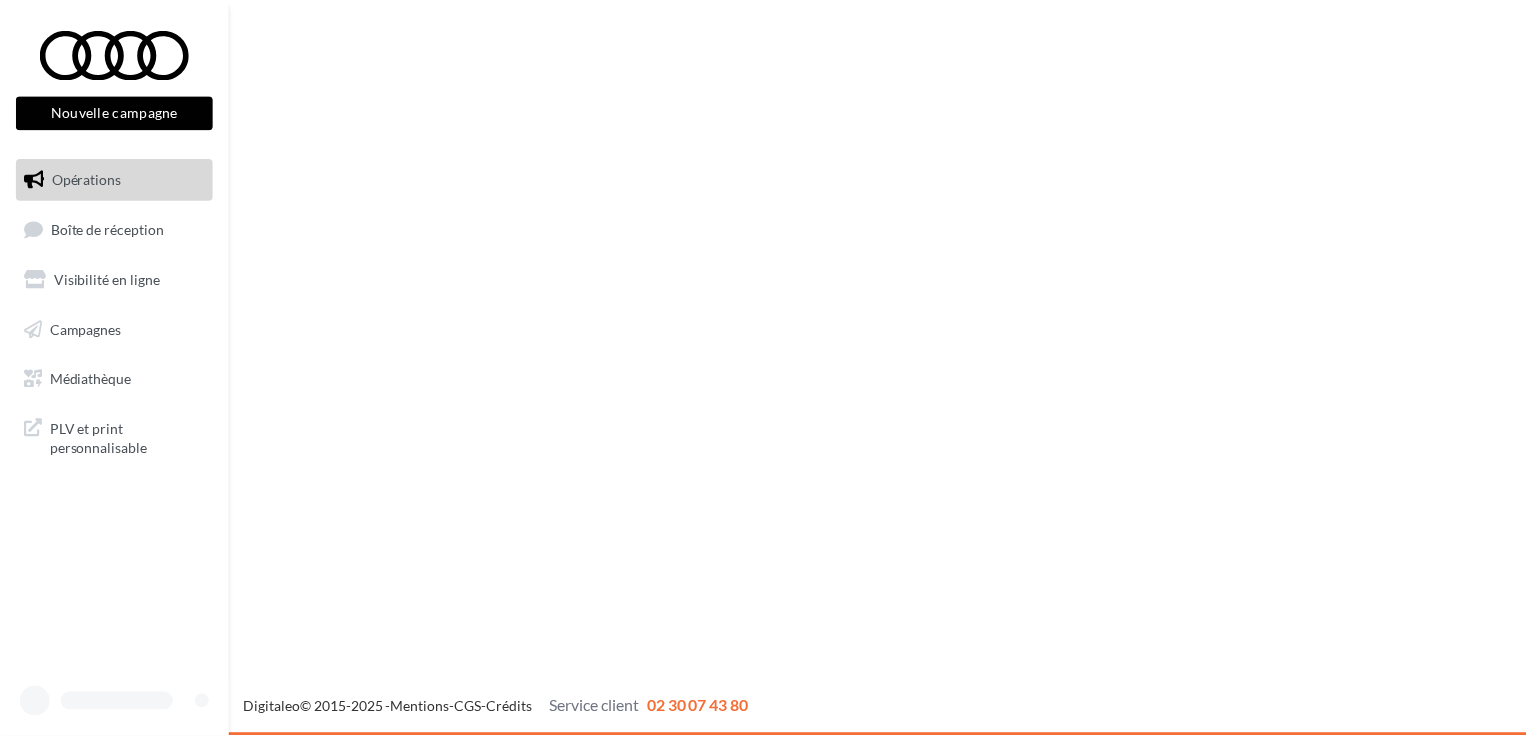 scroll, scrollTop: 0, scrollLeft: 0, axis: both 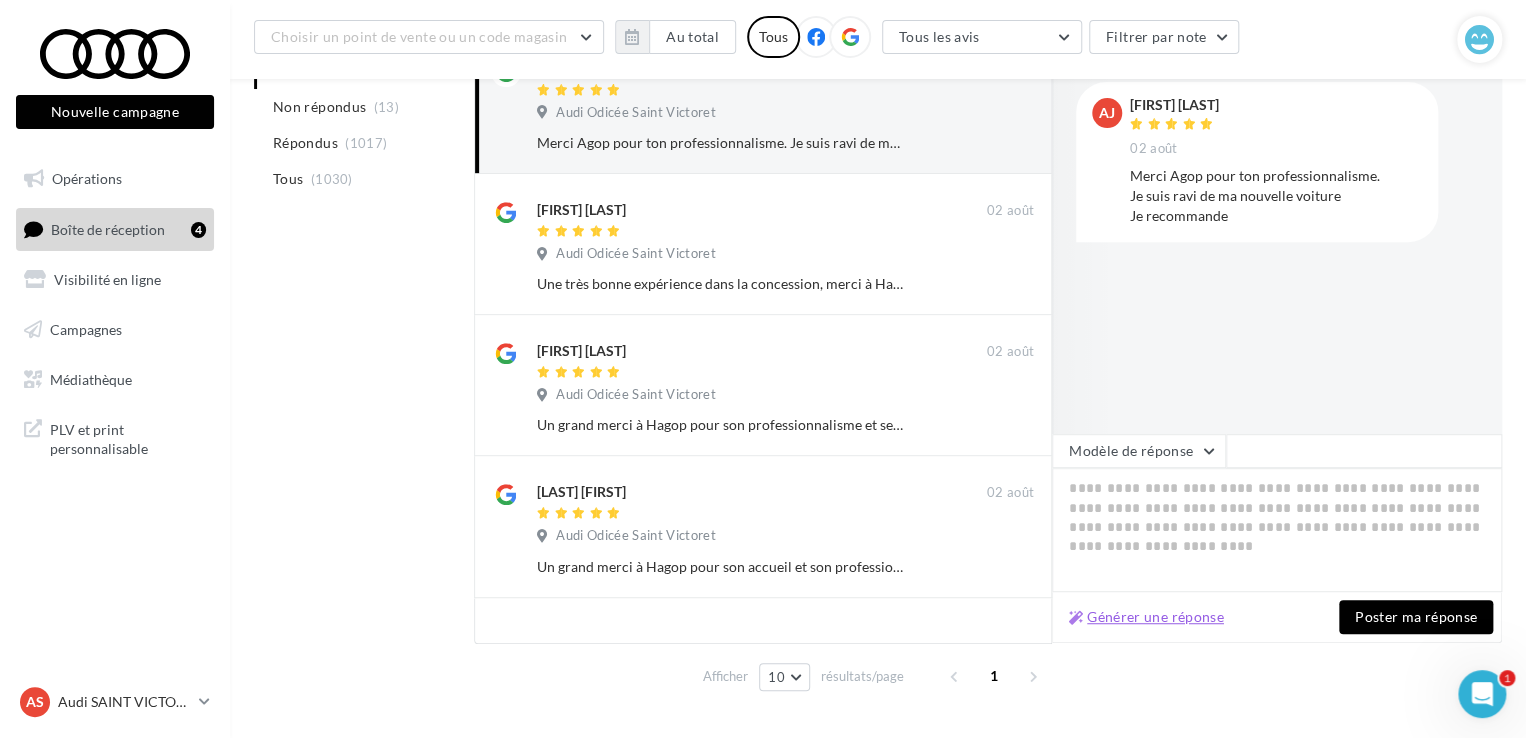 click on "Générer une réponse" at bounding box center [1146, 617] 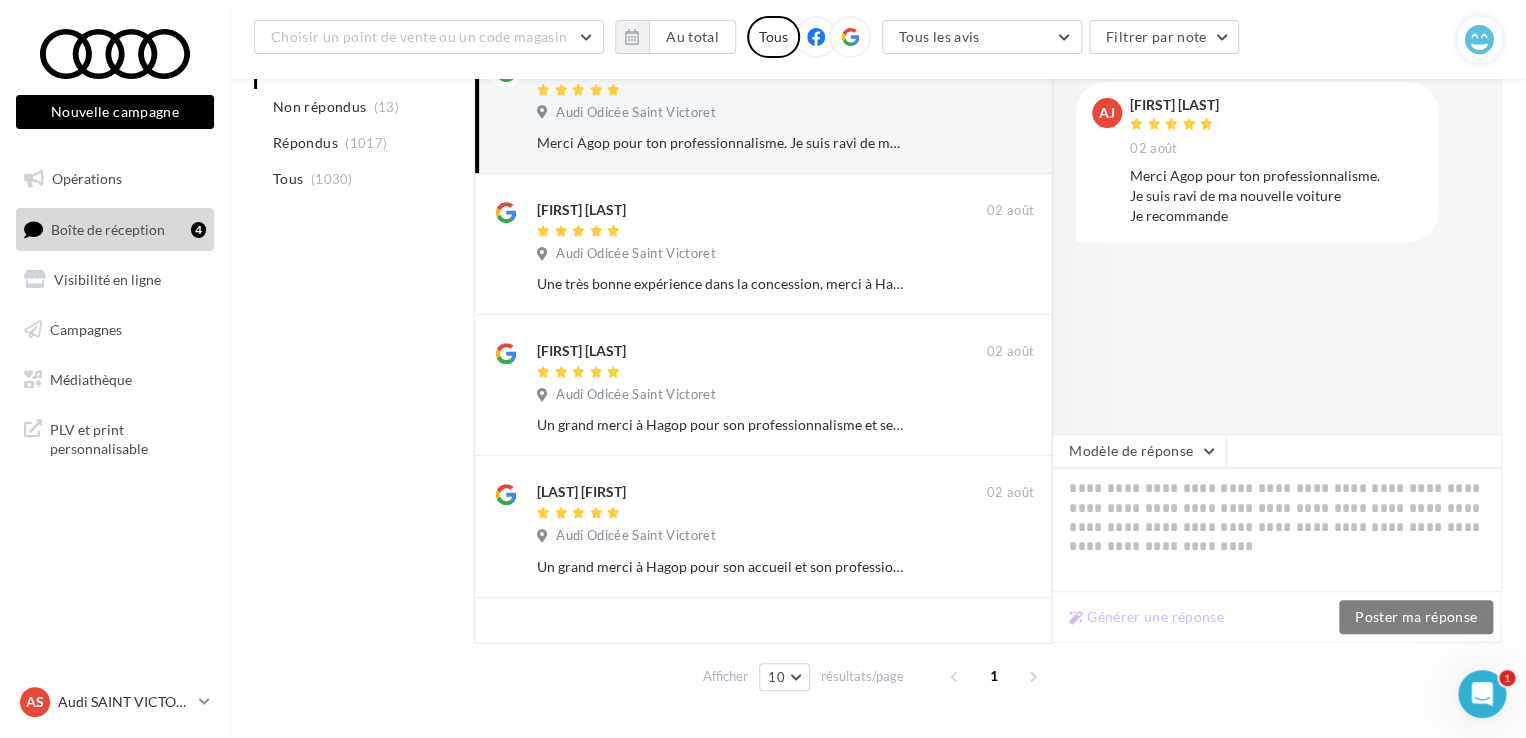 type on "**********" 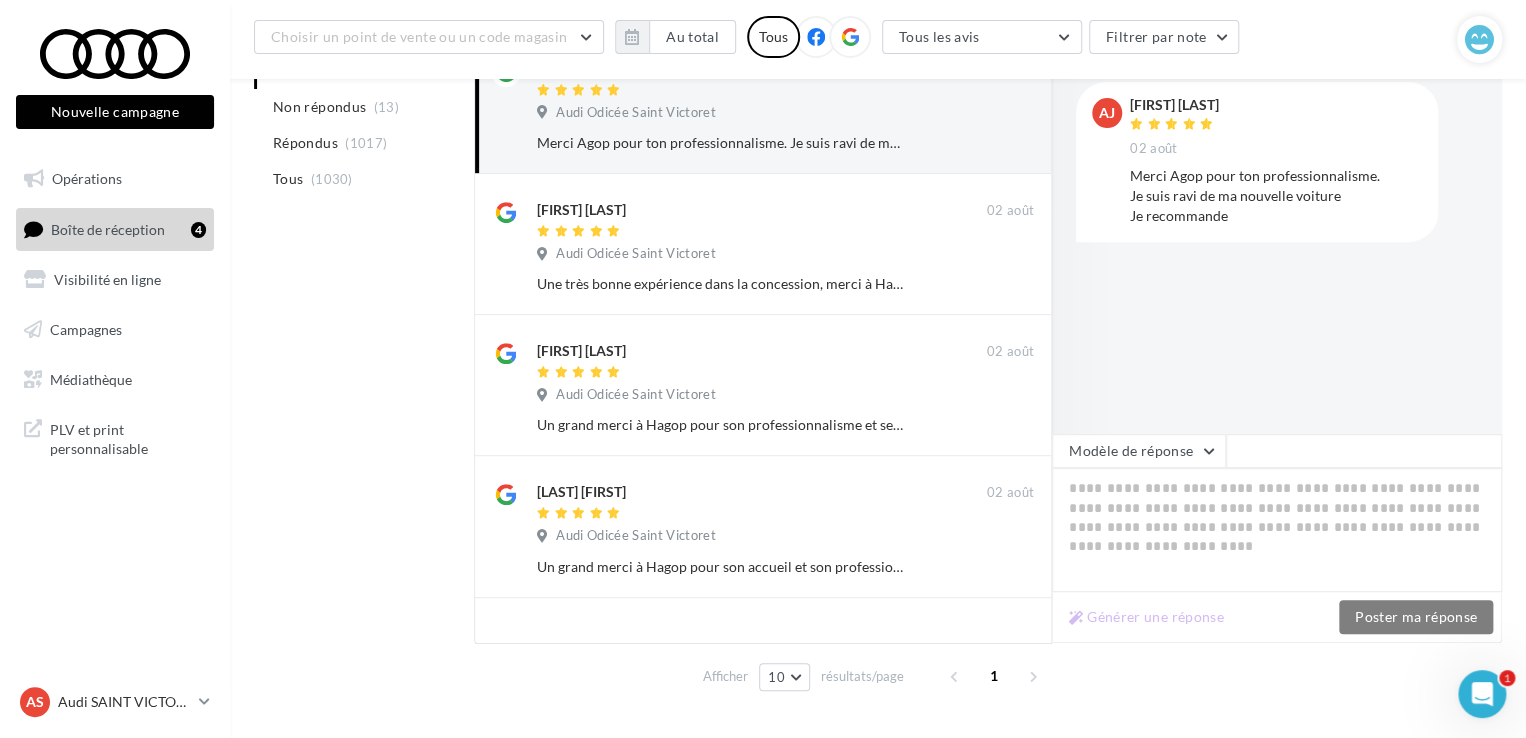 type on "**********" 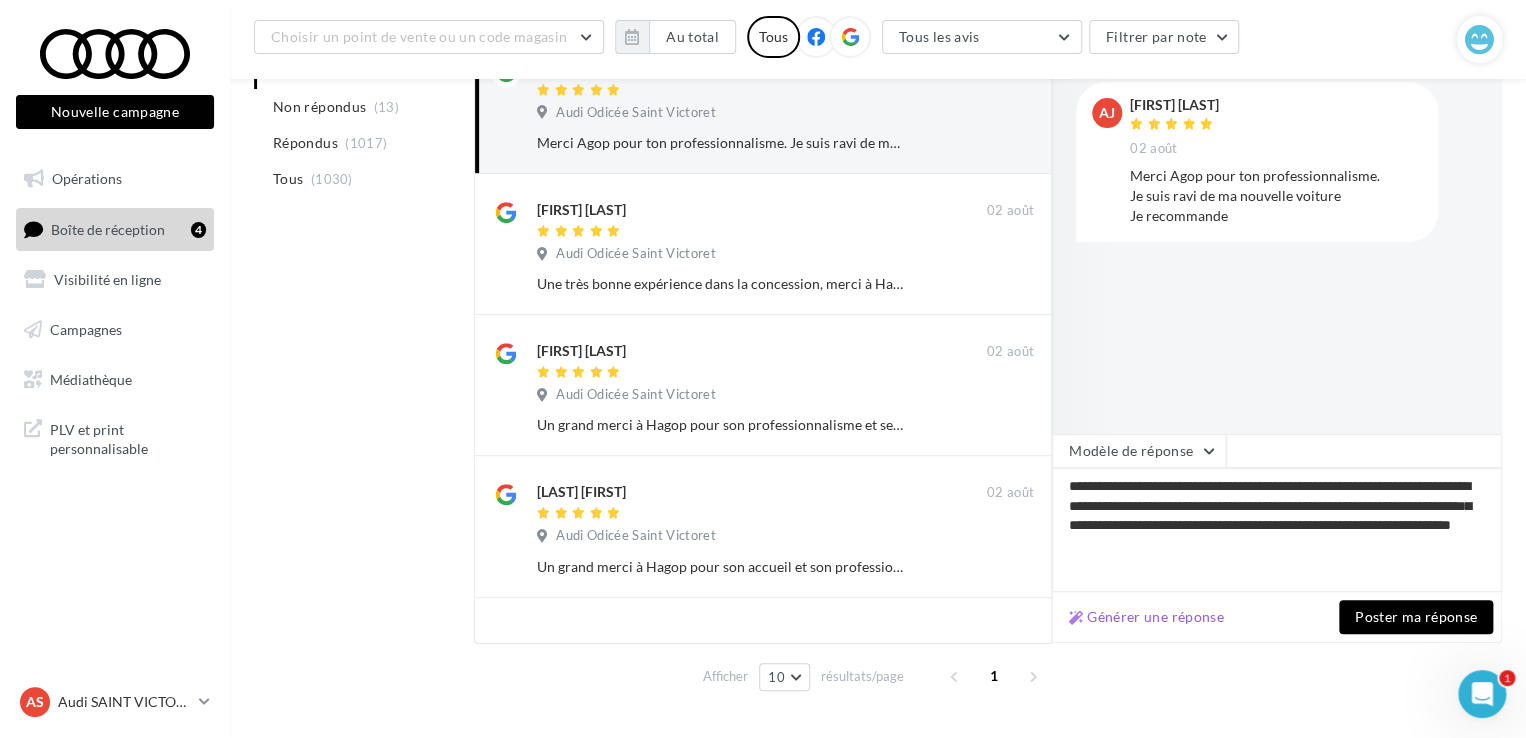 click on "Poster ma réponse" at bounding box center [1416, 617] 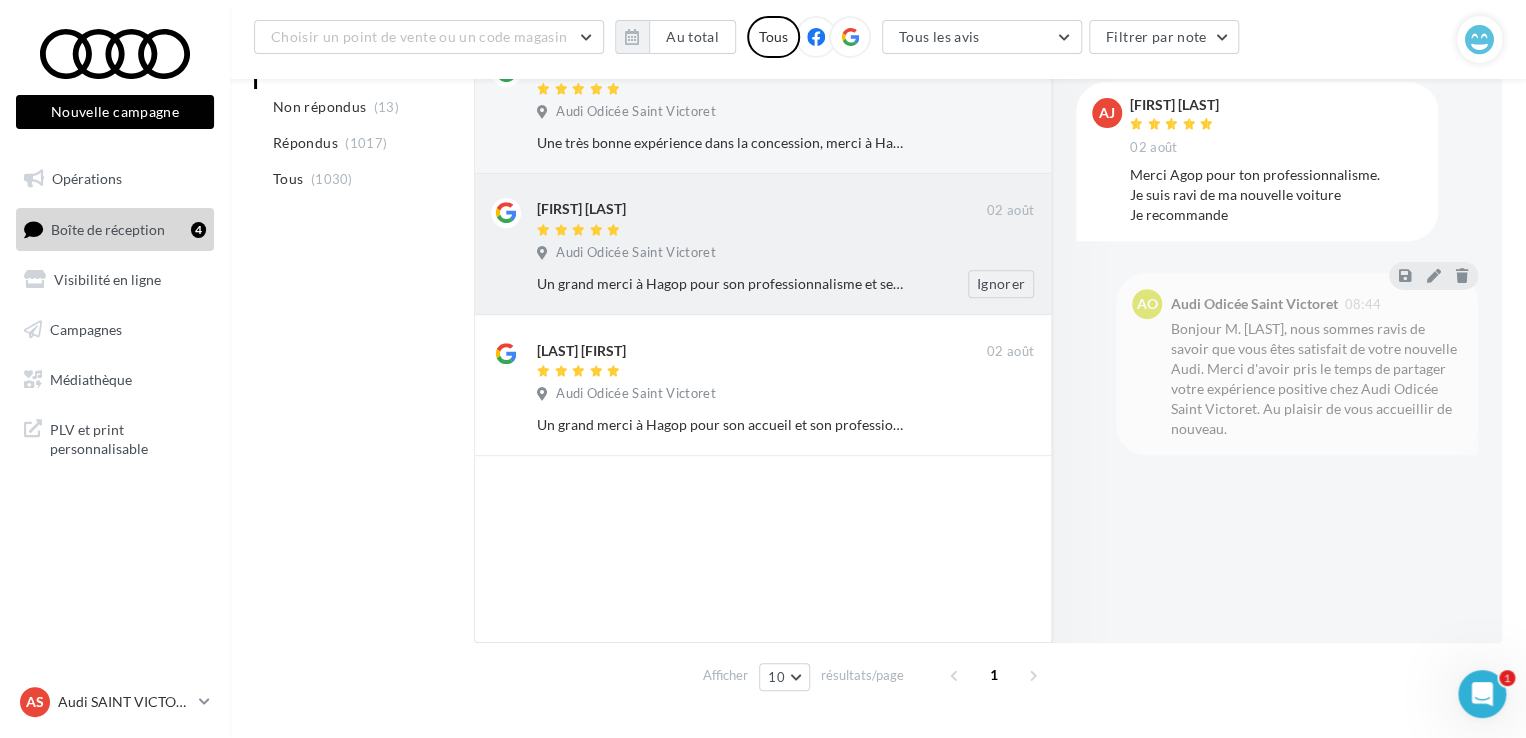 scroll, scrollTop: 300, scrollLeft: 0, axis: vertical 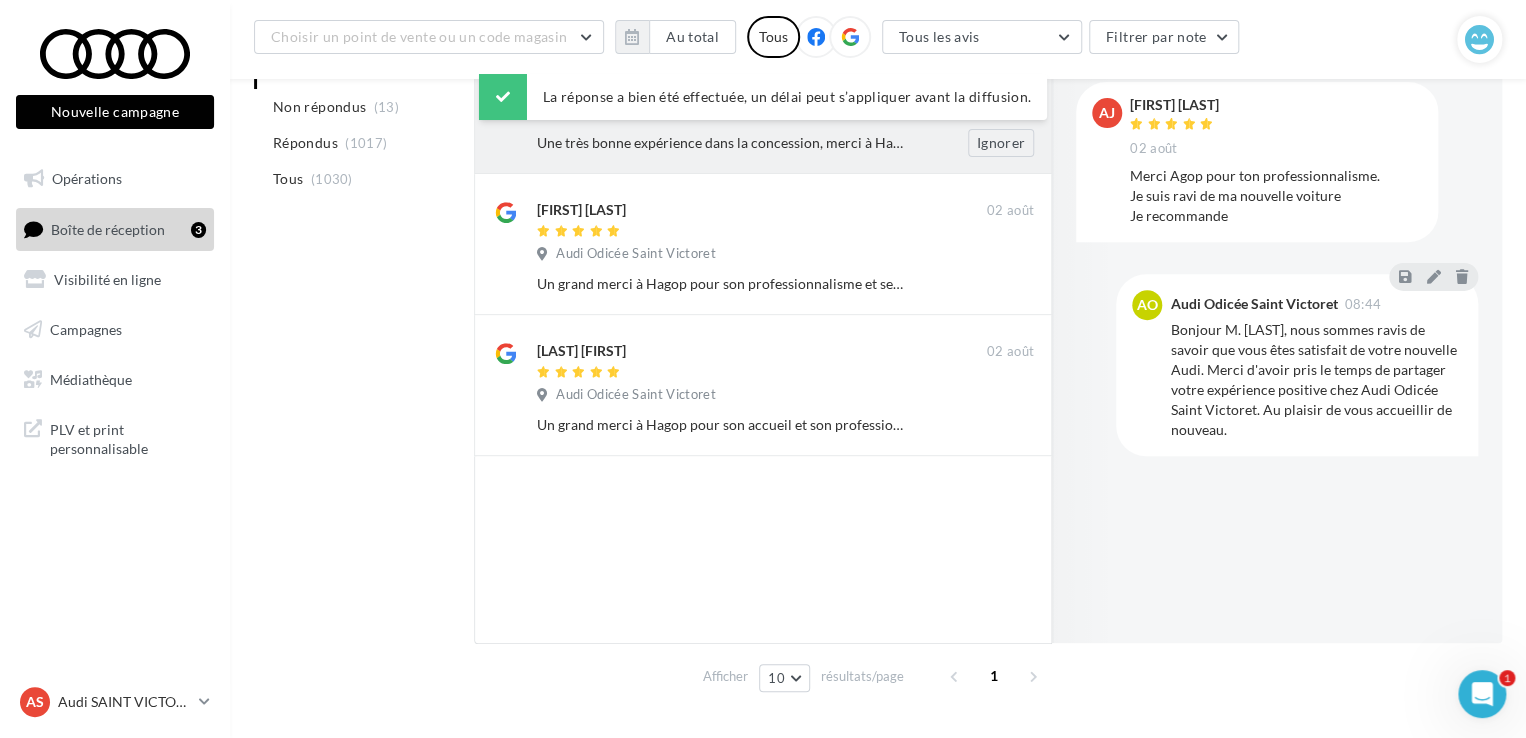 click on "elodie gx
02 août
Audi Odicée Saint Victoret
Une très bonne expérience dans la concession, merci à Hagop pour son professionnalisme et sa gentillesse !
Ignorer" at bounding box center (763, 103) 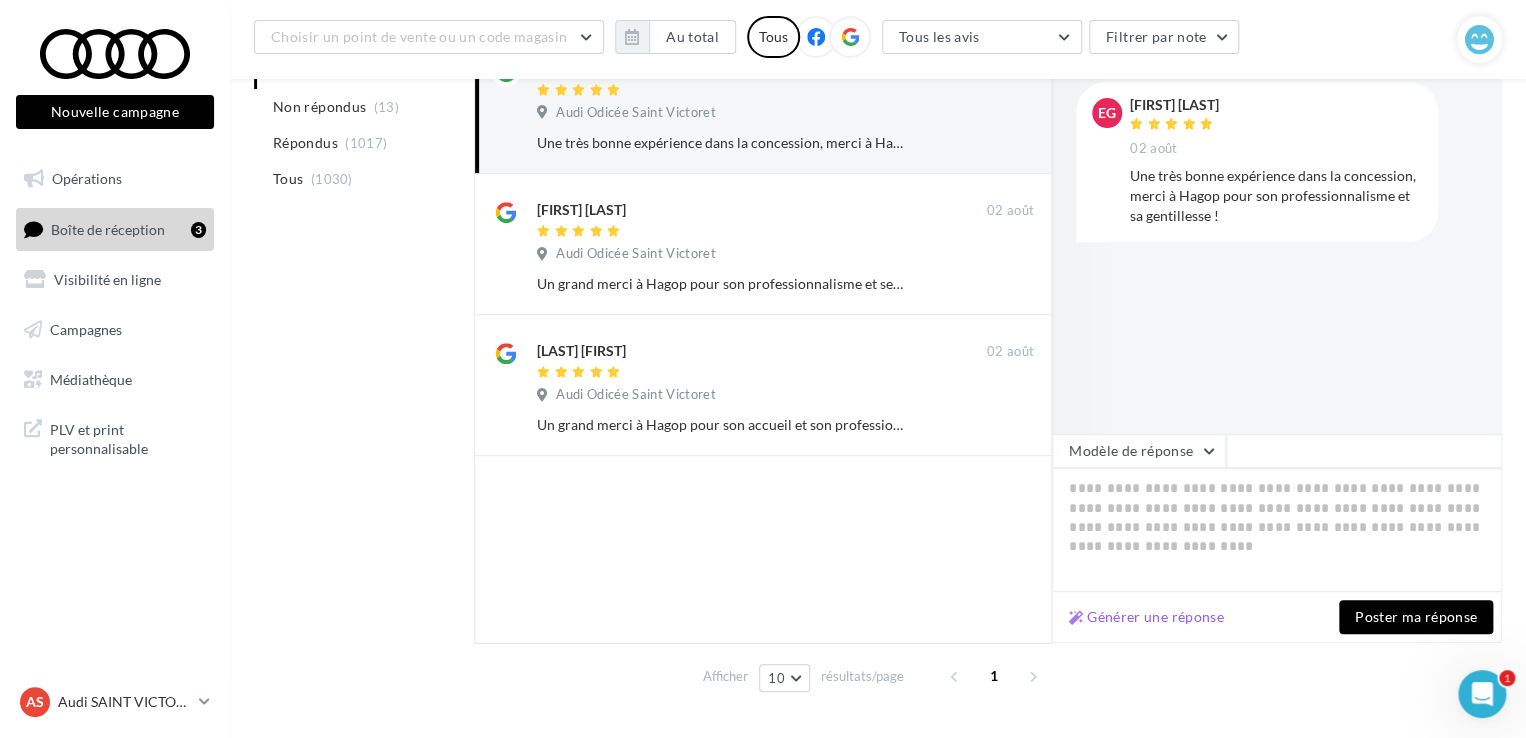 click on "Générer une réponse
Poster ma réponse" at bounding box center (1277, 617) 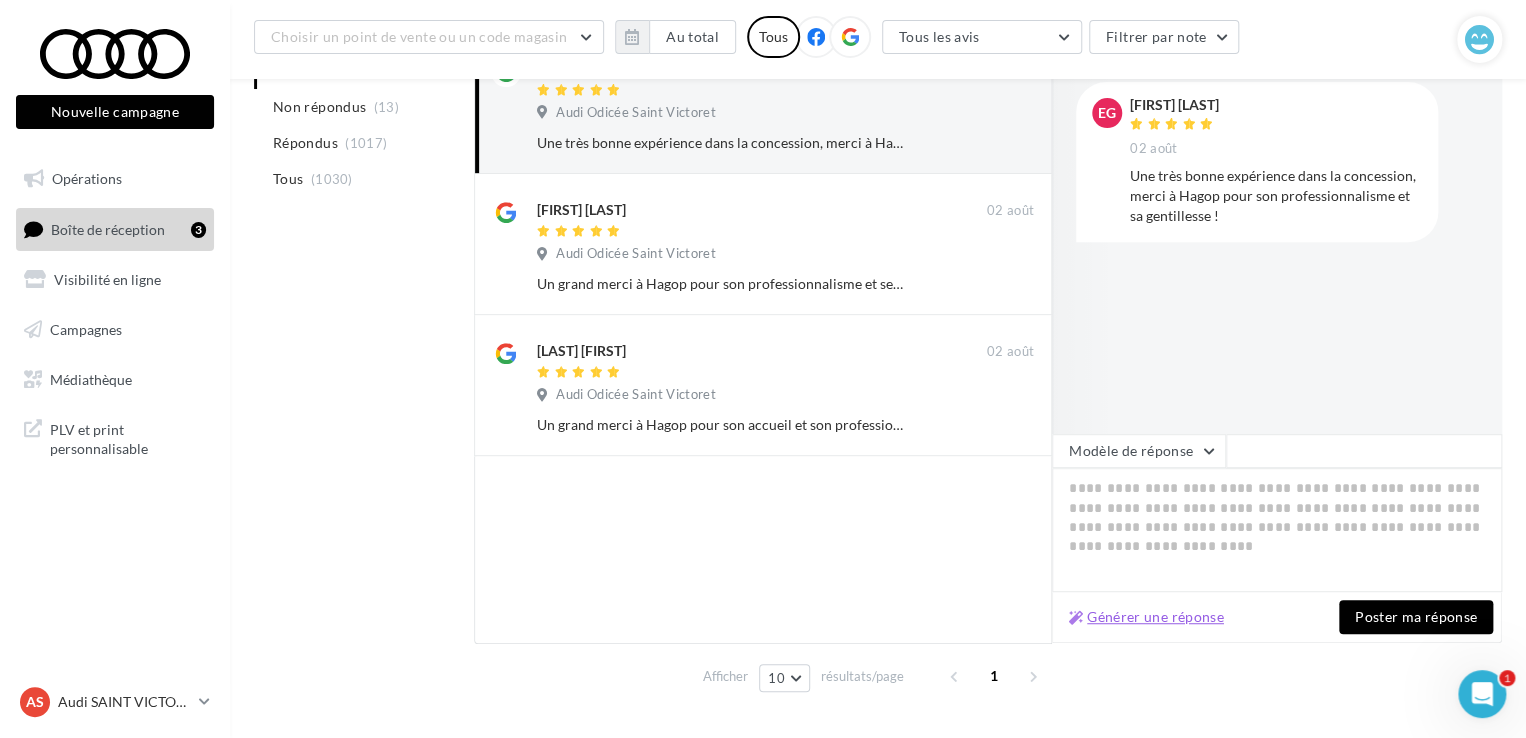 click on "Générer une réponse" at bounding box center (1146, 617) 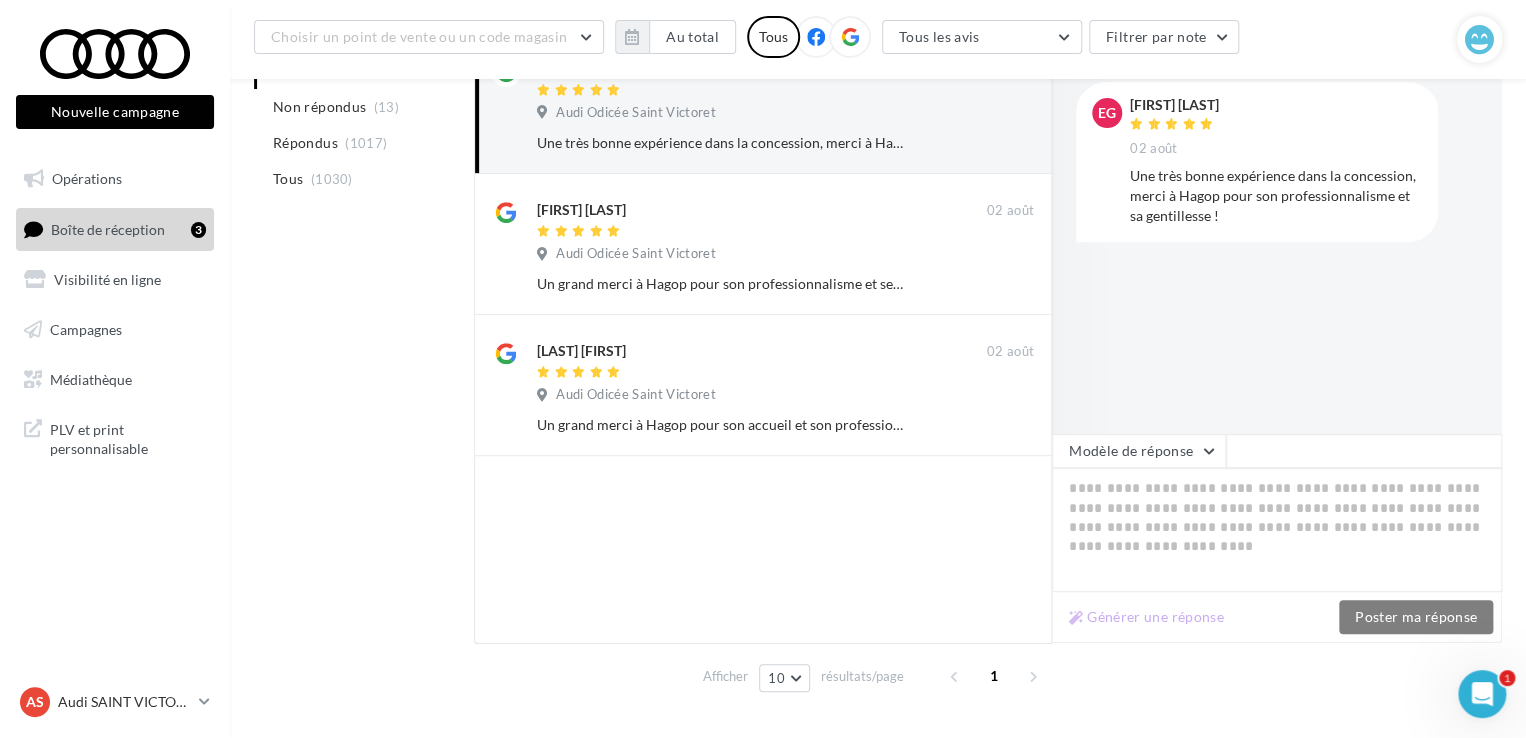 type on "**********" 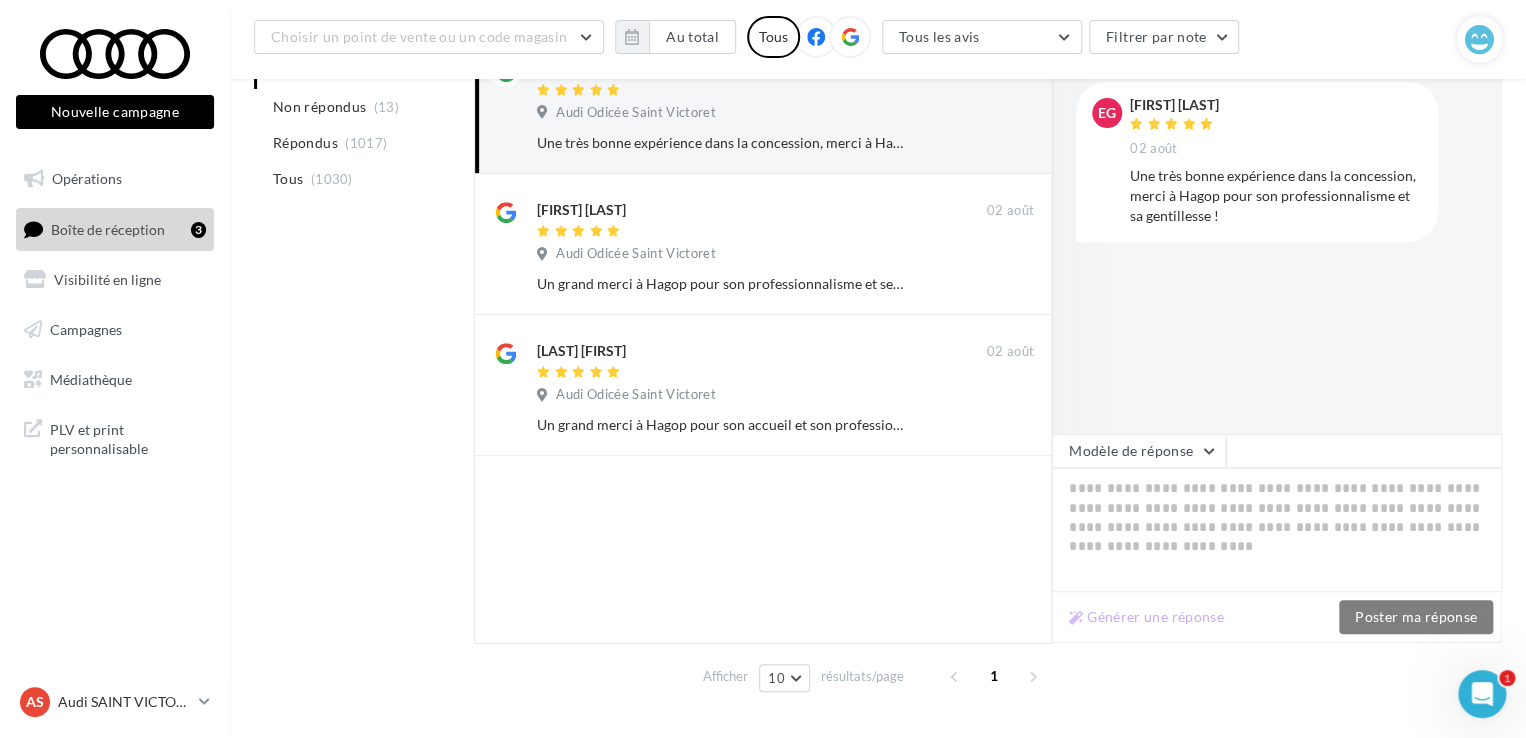 type on "**********" 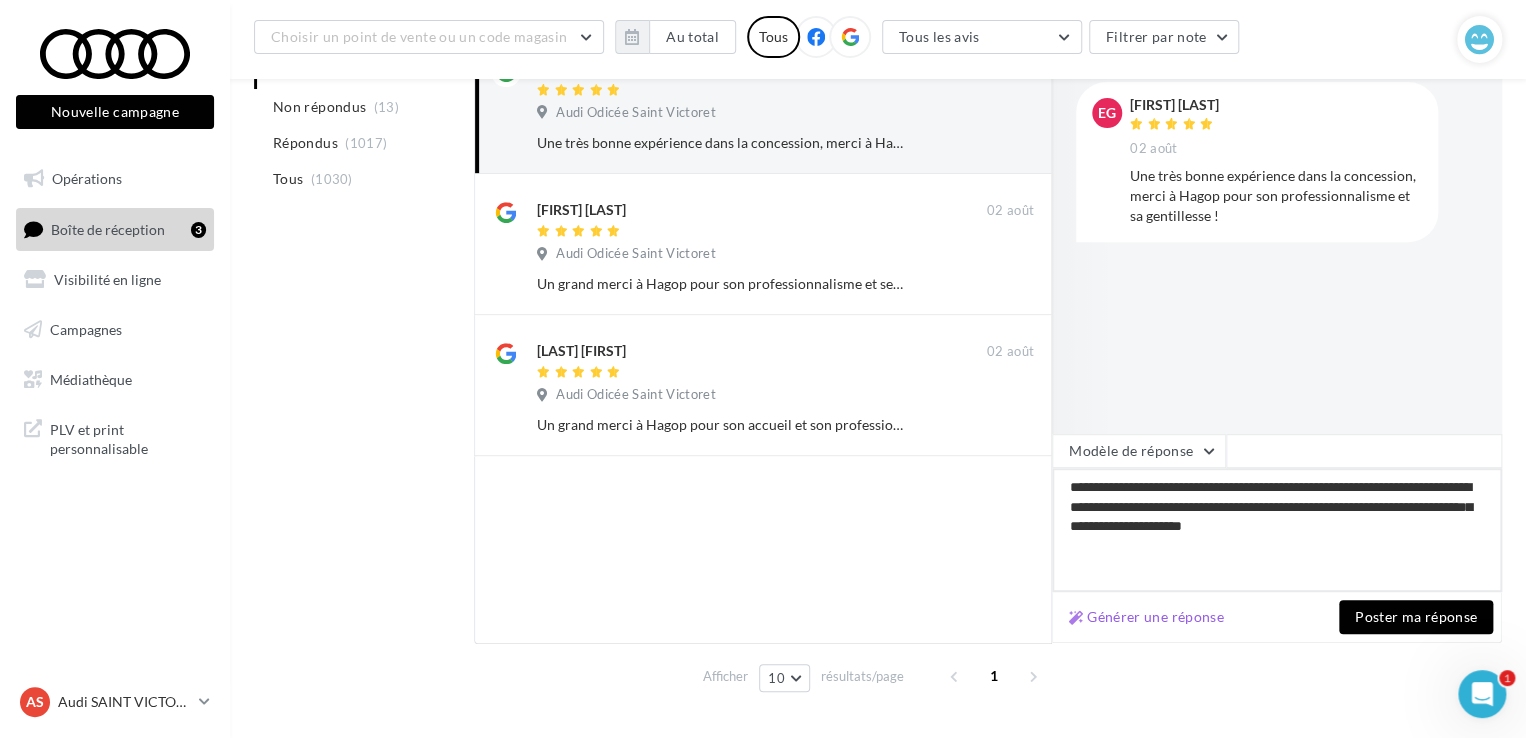click on "**********" at bounding box center (1277, 530) 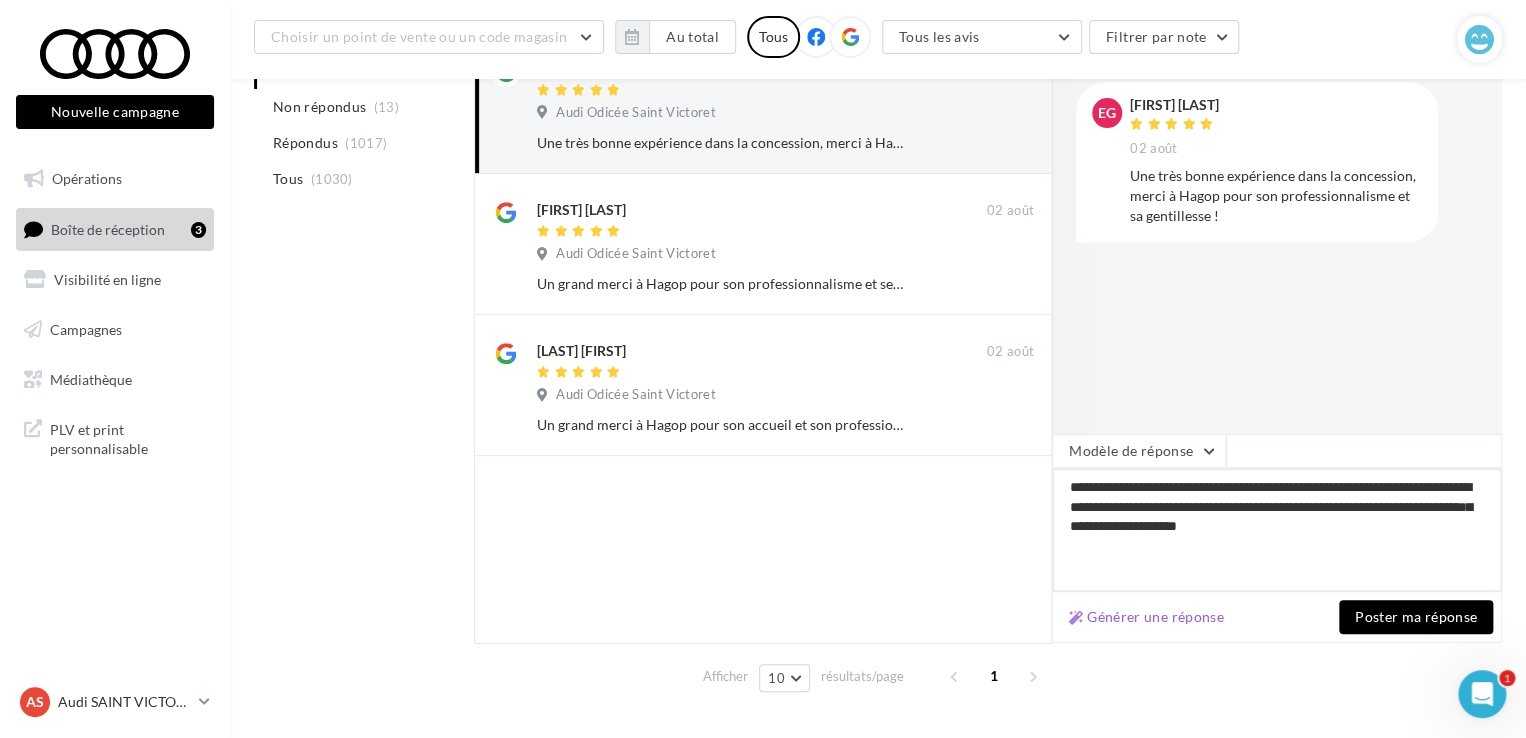 type on "**********" 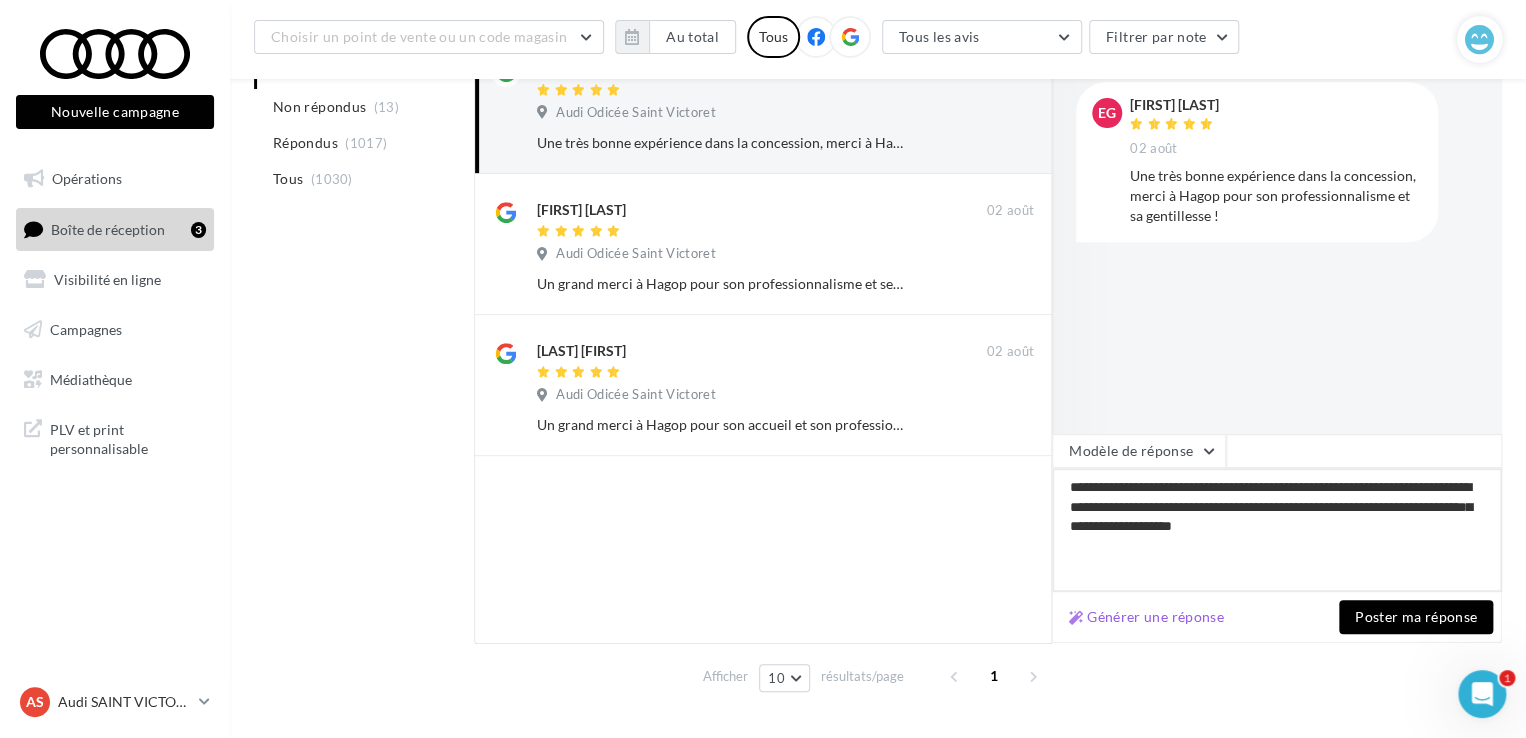 type on "**********" 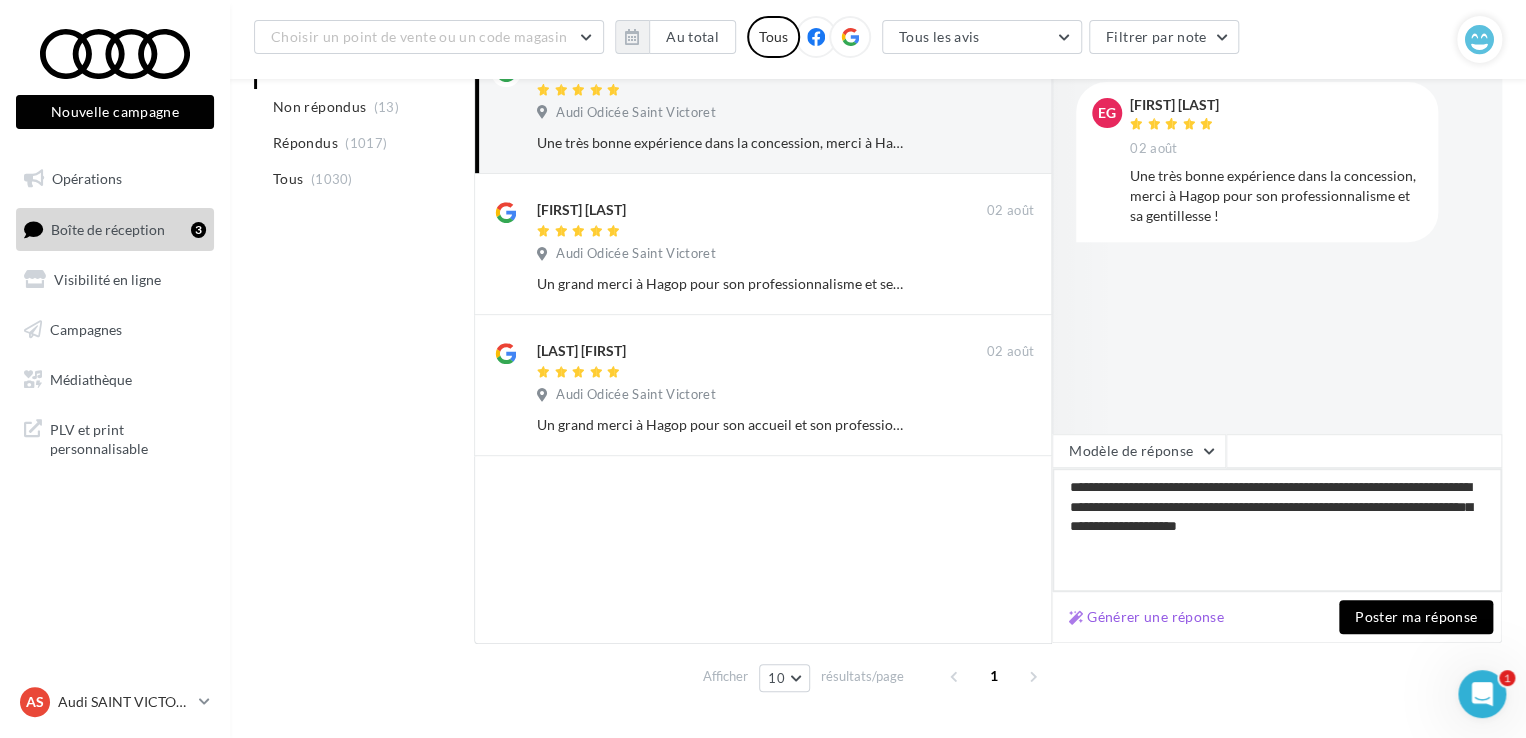 click on "**********" at bounding box center (1277, 530) 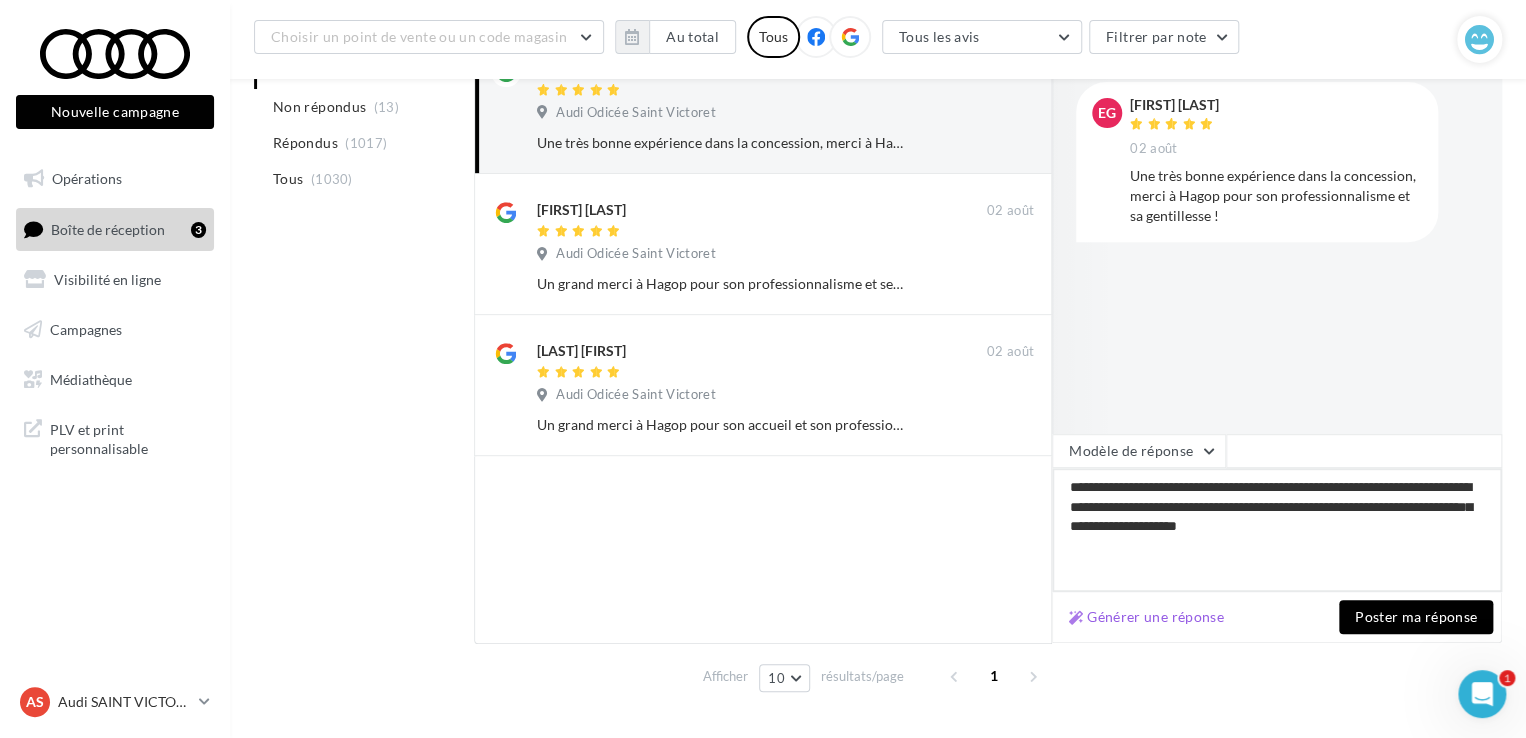 drag, startPoint x: 1358, startPoint y: 532, endPoint x: 1292, endPoint y: 522, distance: 66.75328 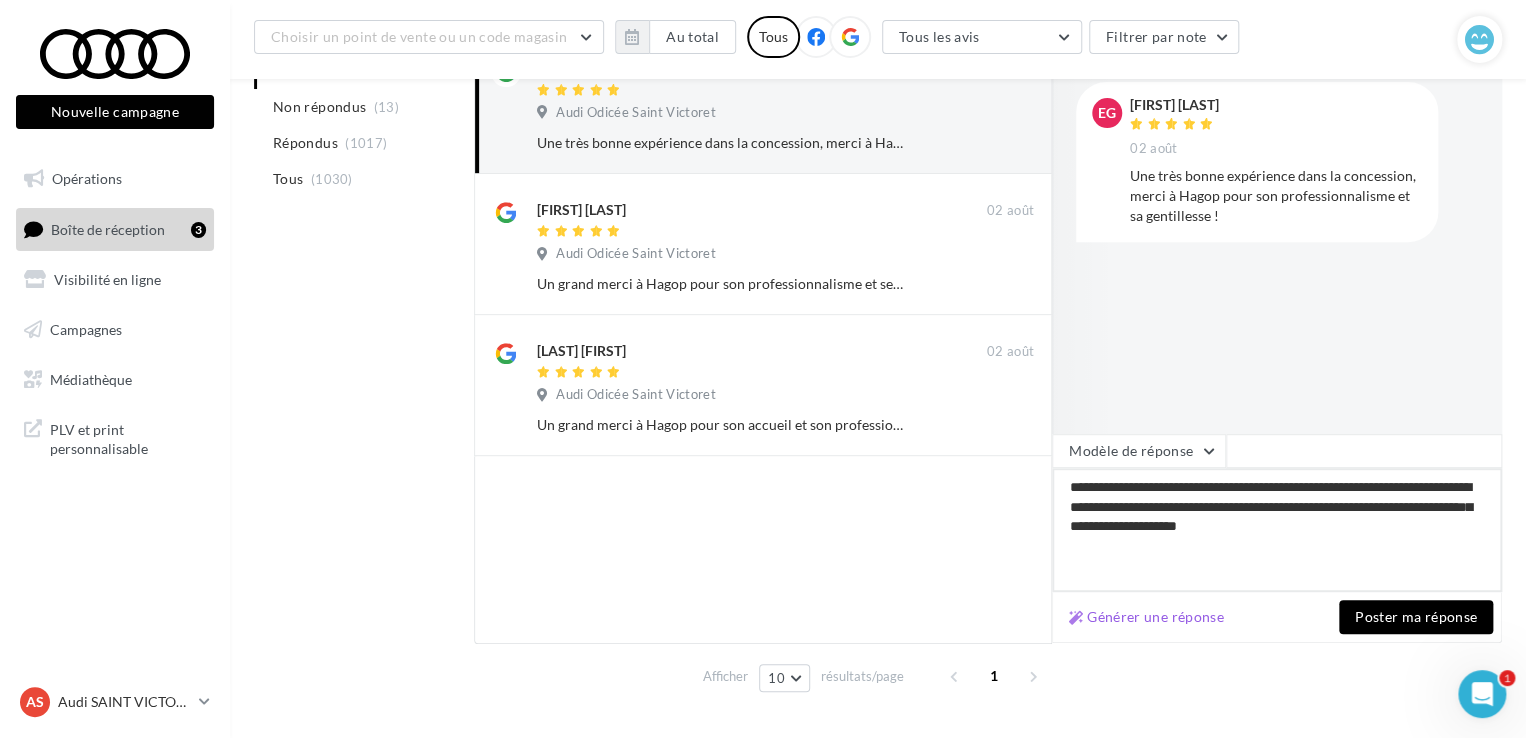 type on "**********" 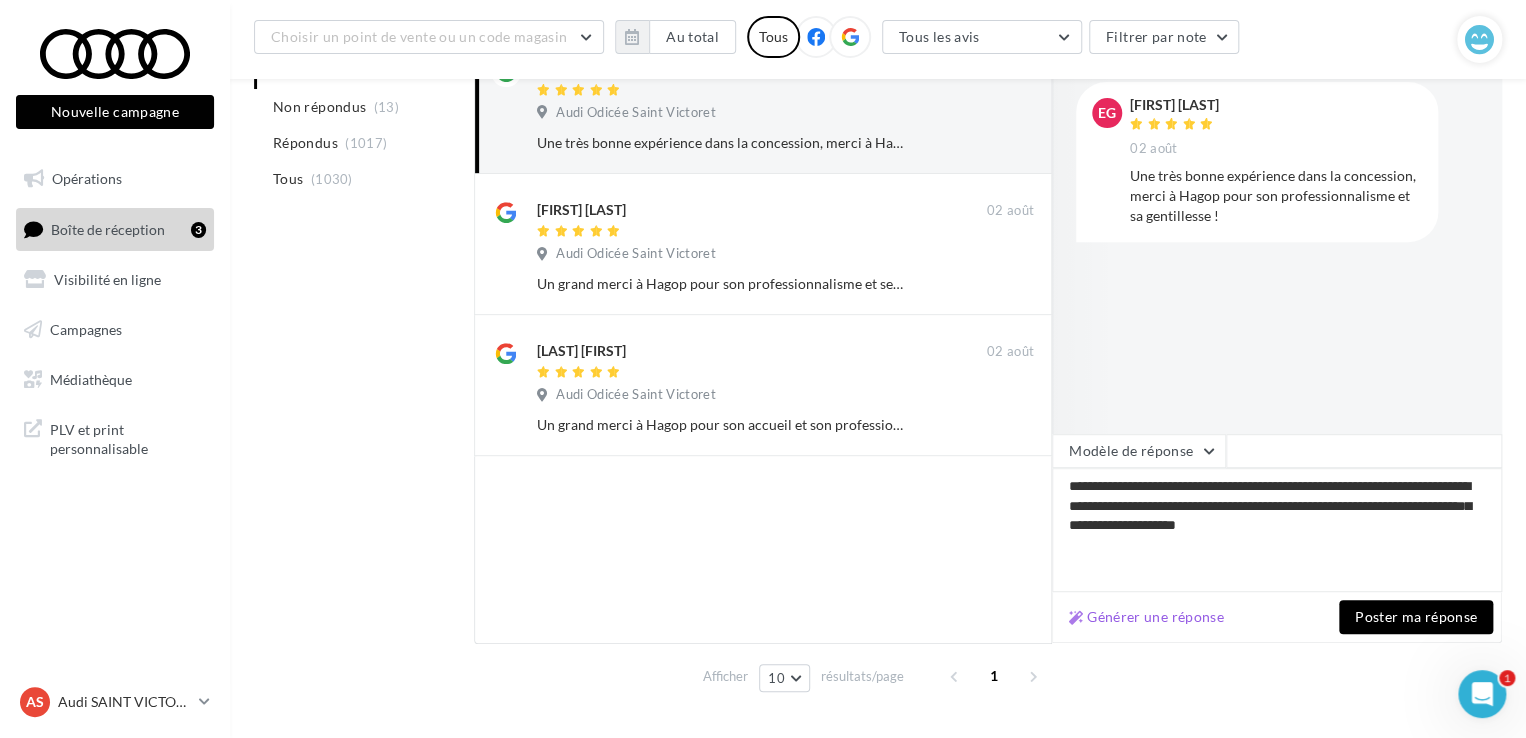 click on "Poster ma réponse" at bounding box center (1416, 617) 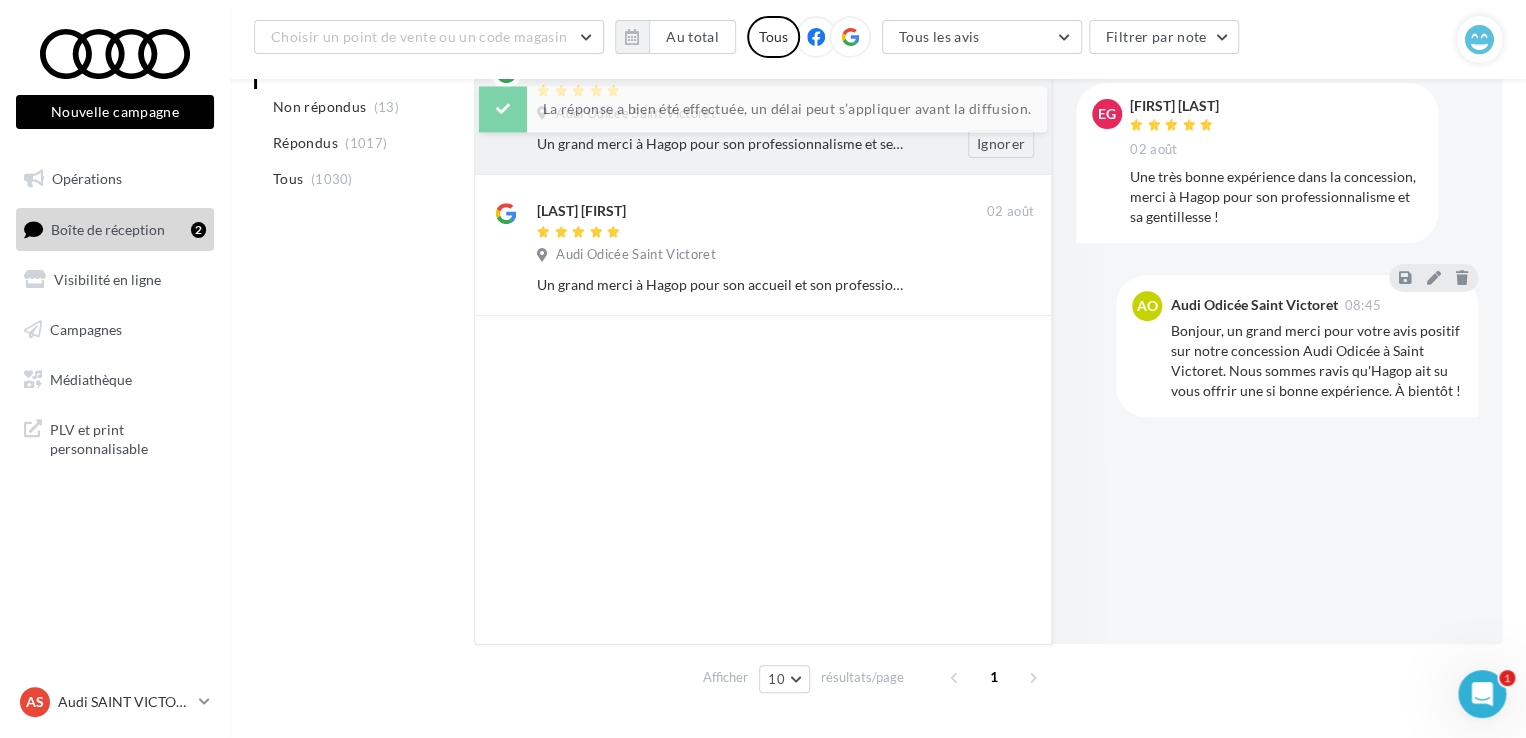 scroll, scrollTop: 300, scrollLeft: 0, axis: vertical 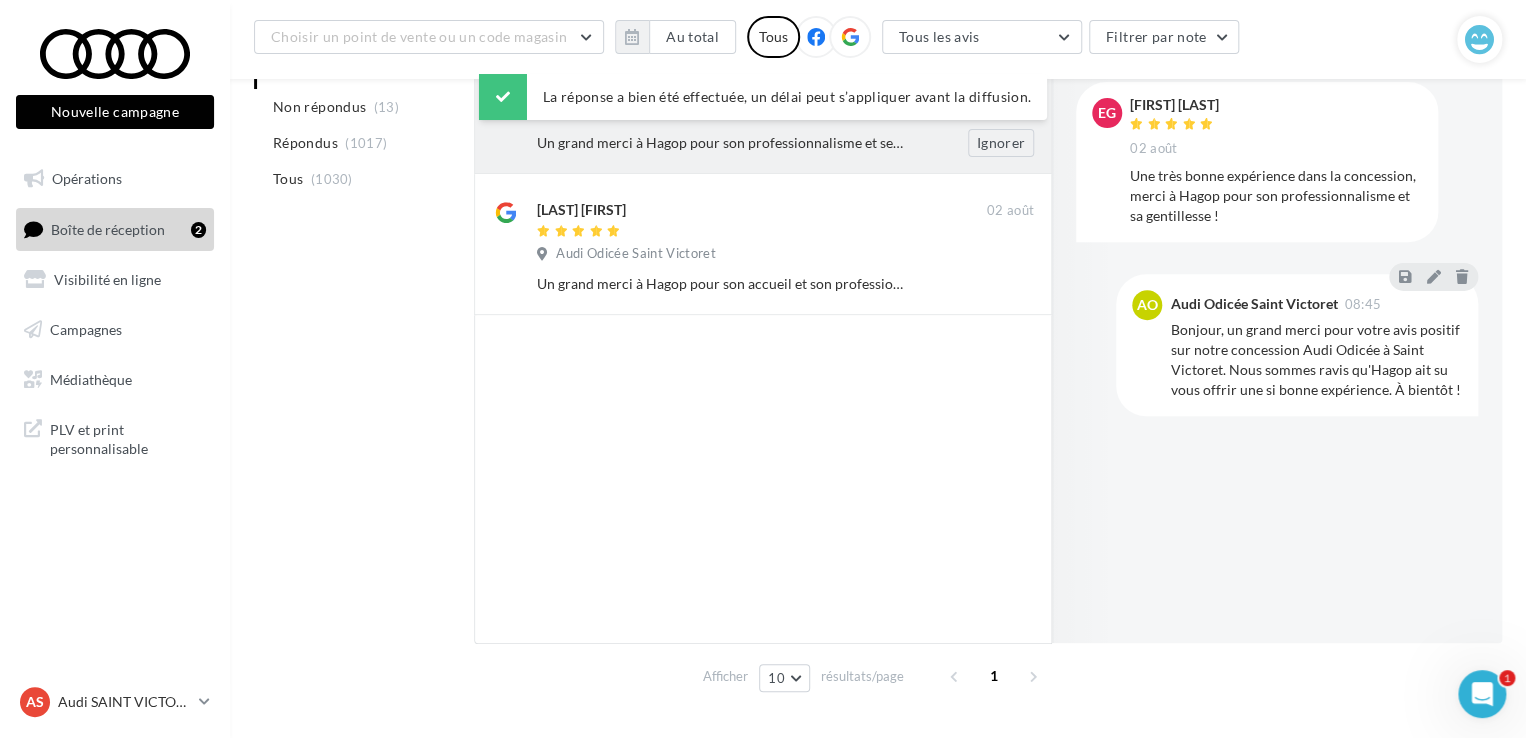 click on "Un grand merci à Hagop pour son professionnalisme et ses conseils. Achat rapide, fluide et en toute confiance. Si vous cherchez un véhicule Audi, c’est la personne à contacter !
Ignorer" at bounding box center [793, 143] 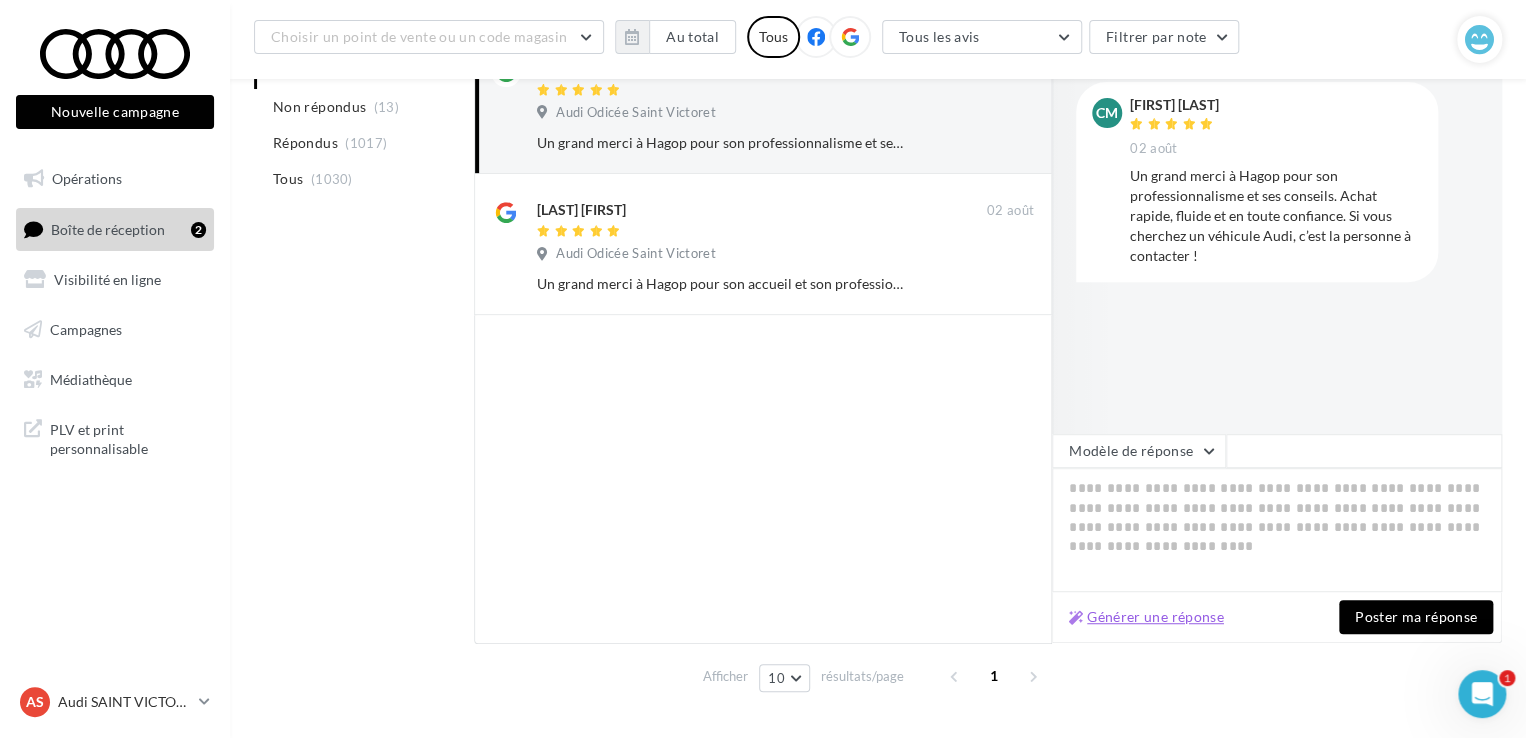 click on "Générer une réponse" at bounding box center (1146, 617) 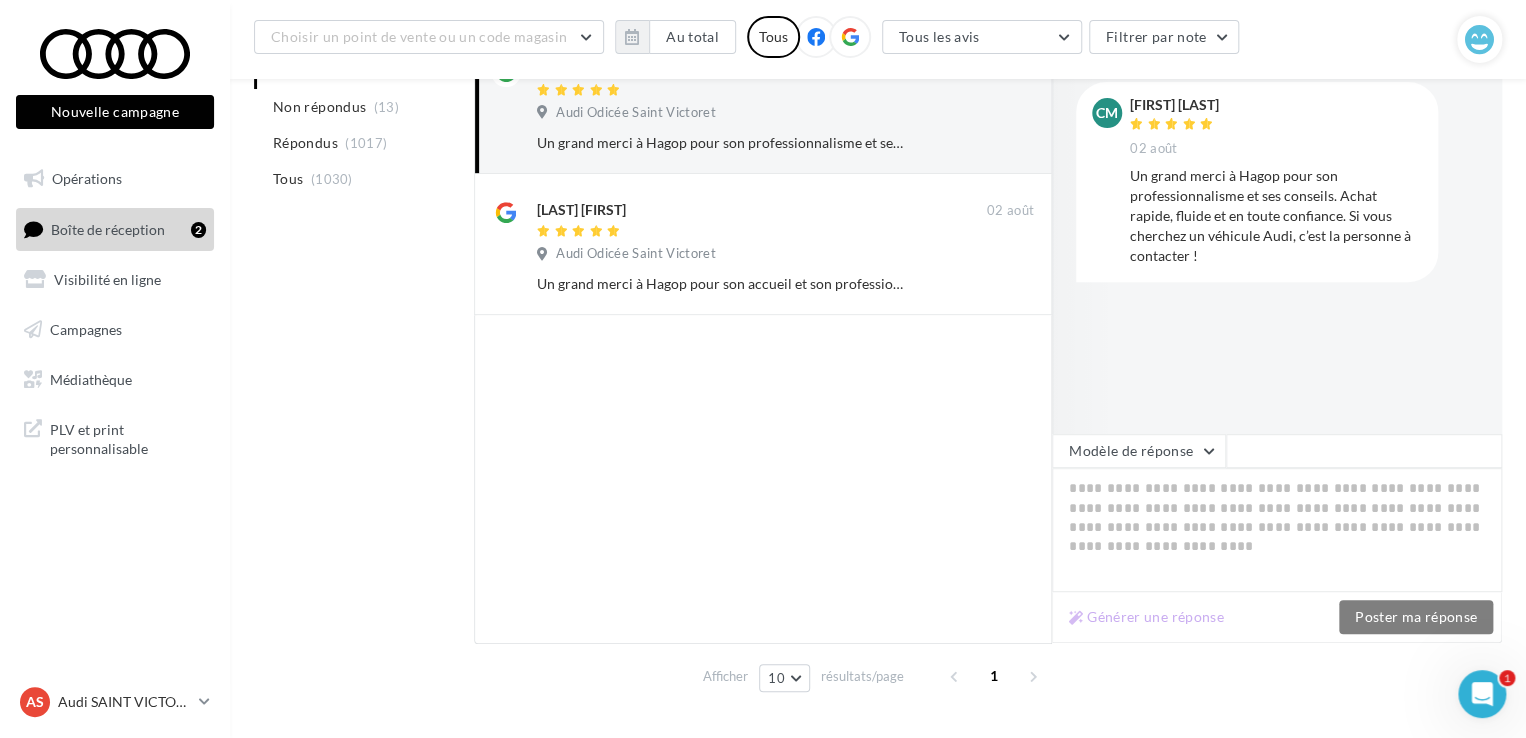 type on "**********" 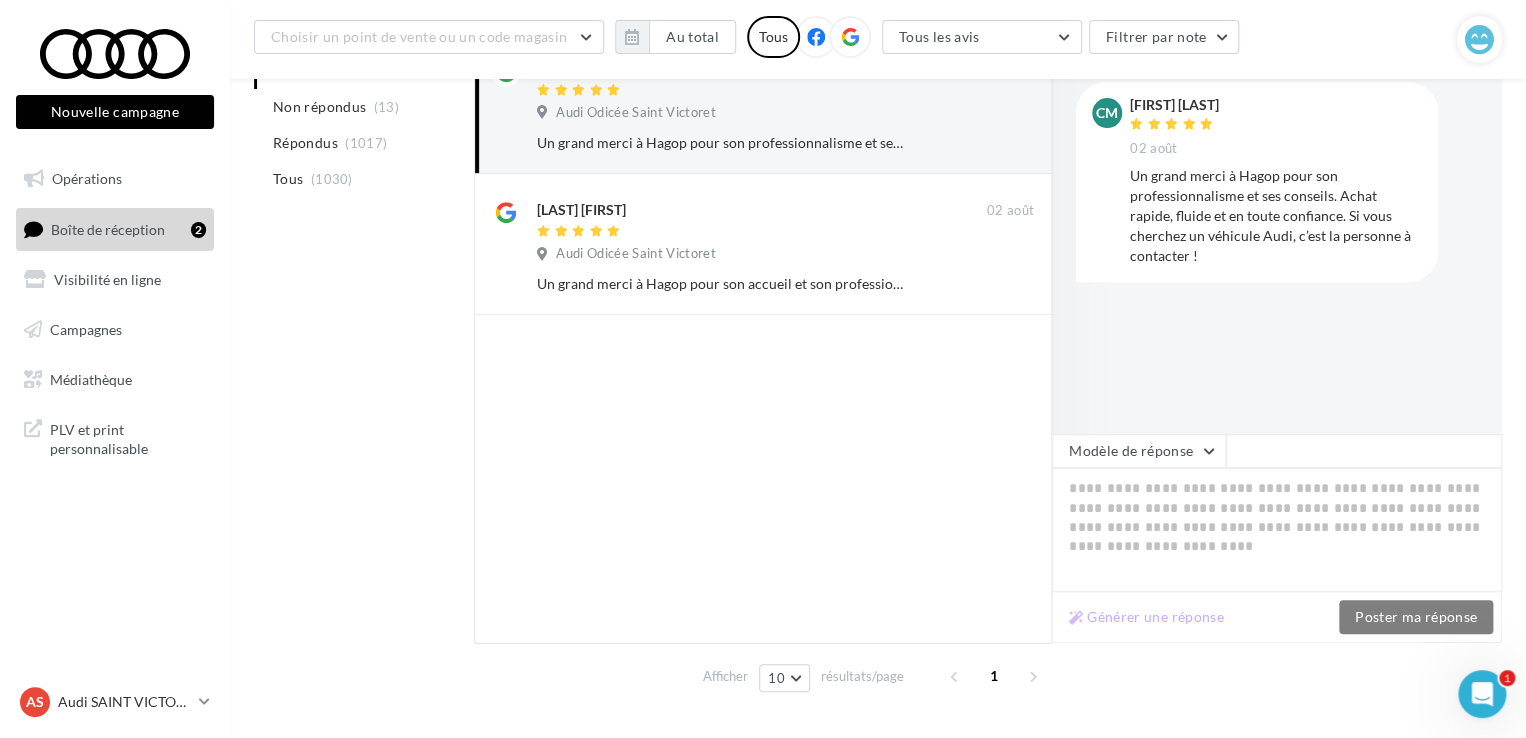 type on "**********" 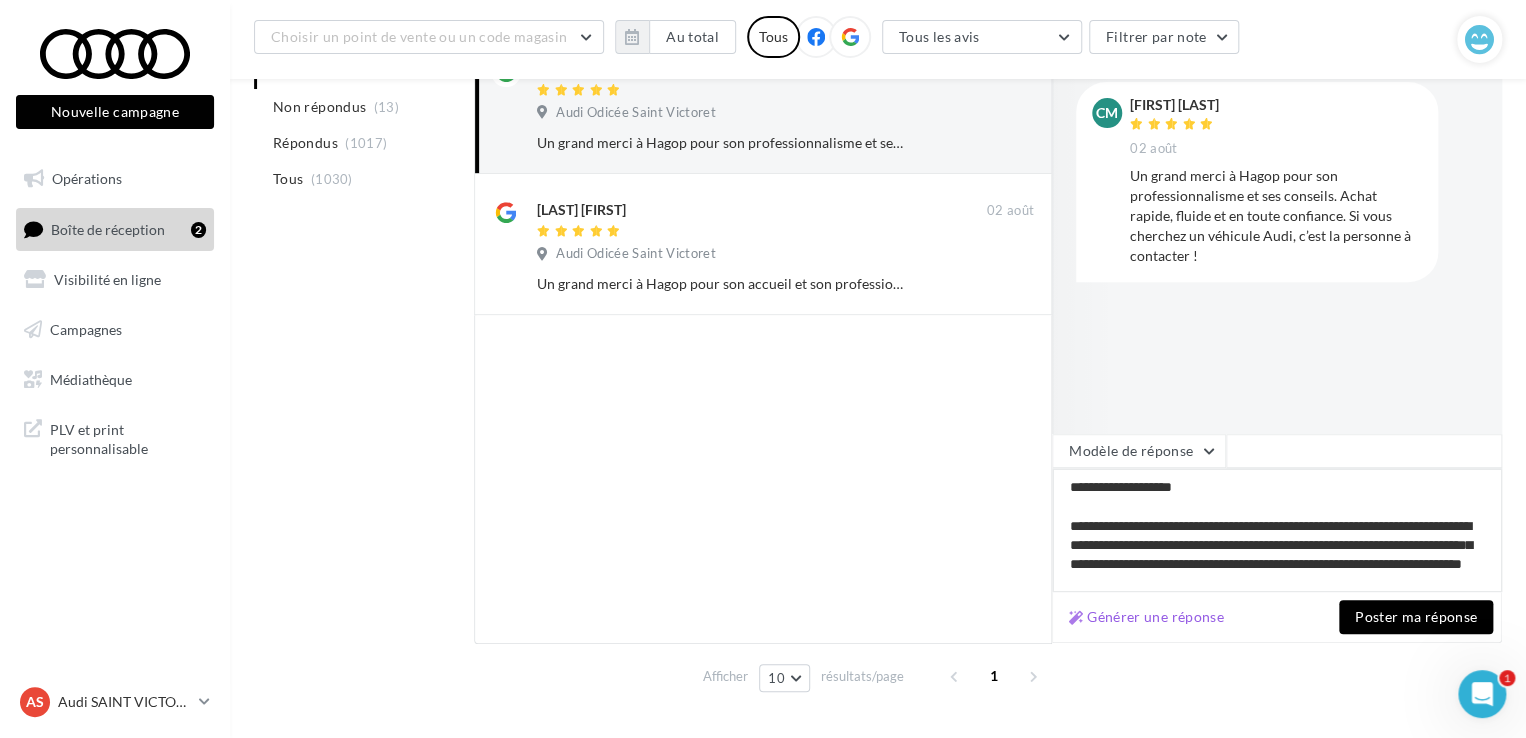click on "**********" at bounding box center (1277, 530) 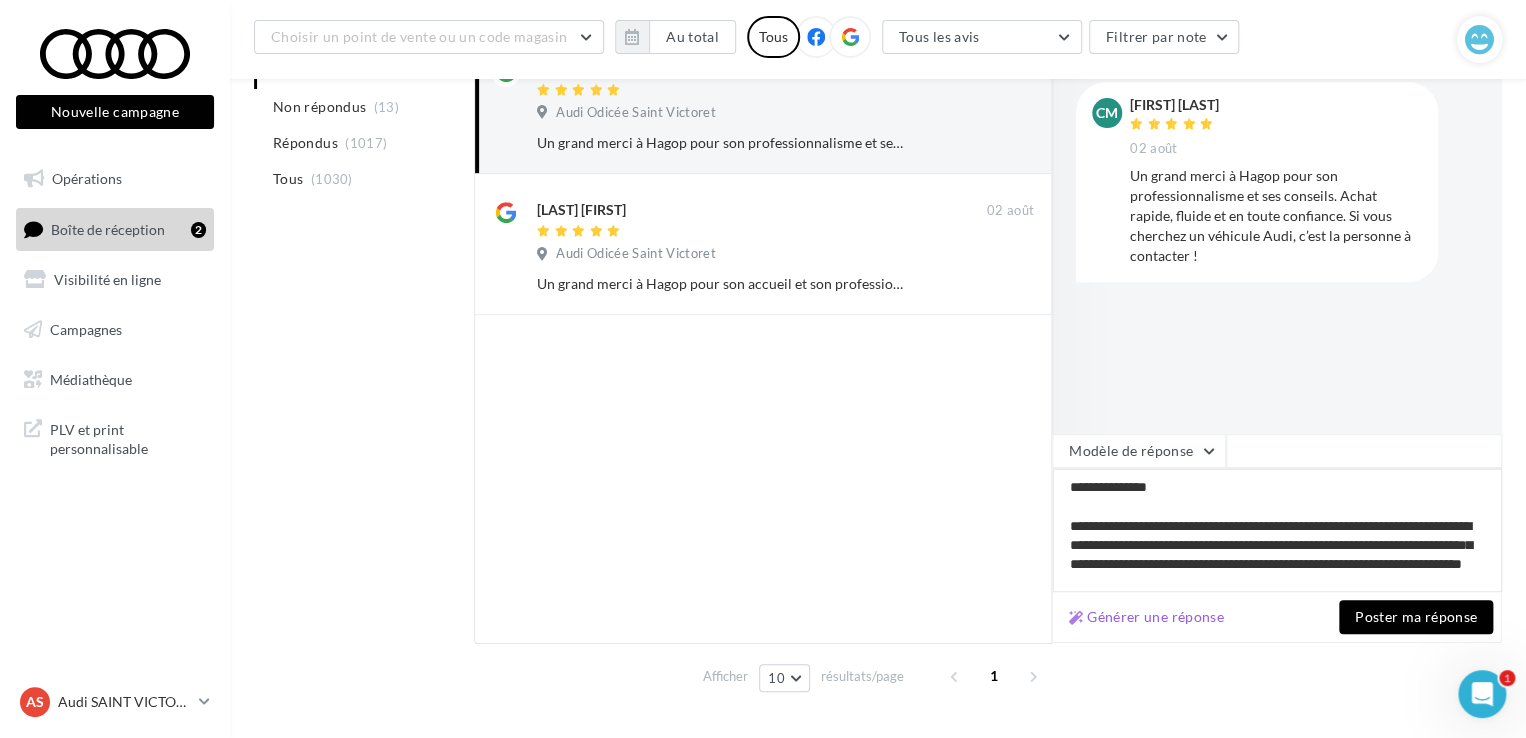 type on "**********" 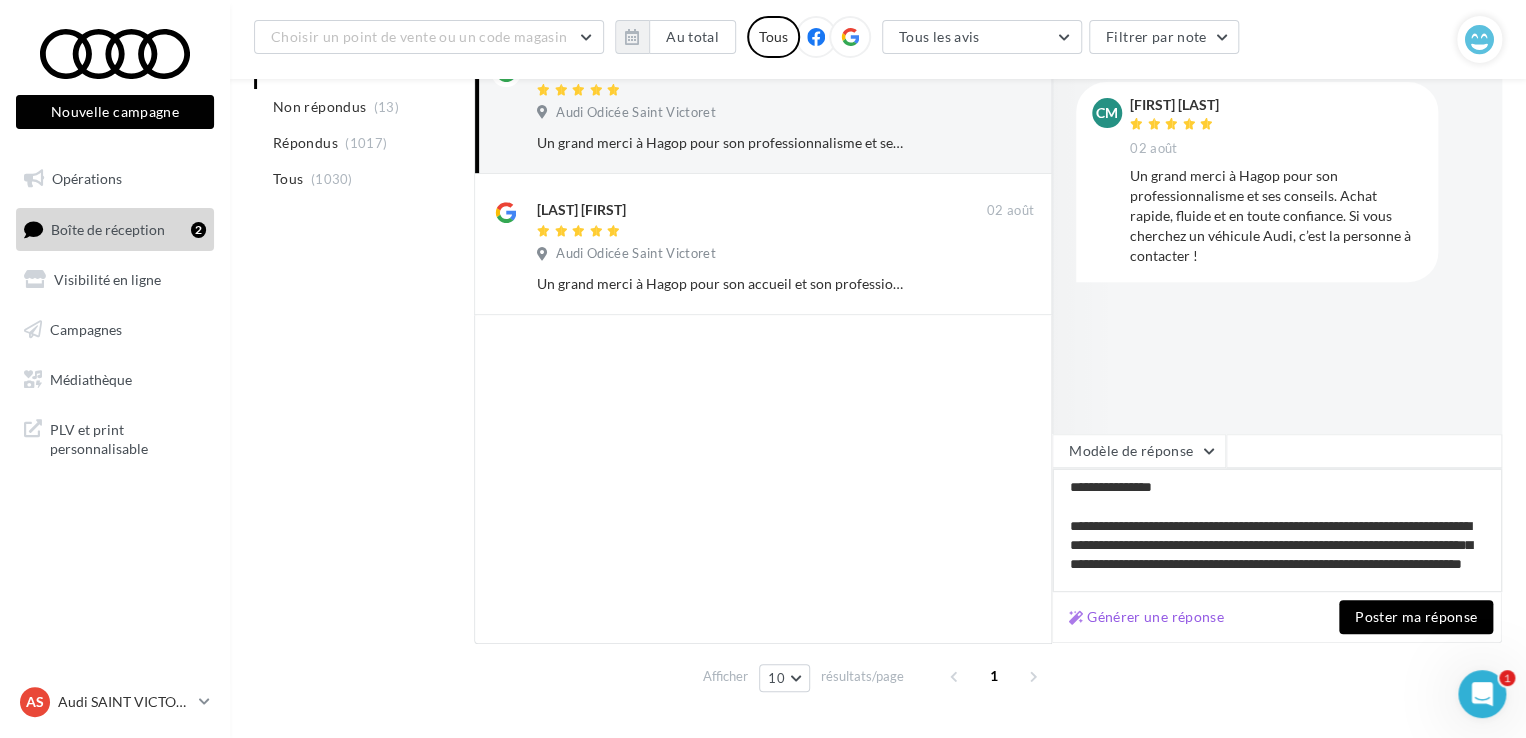 type on "**********" 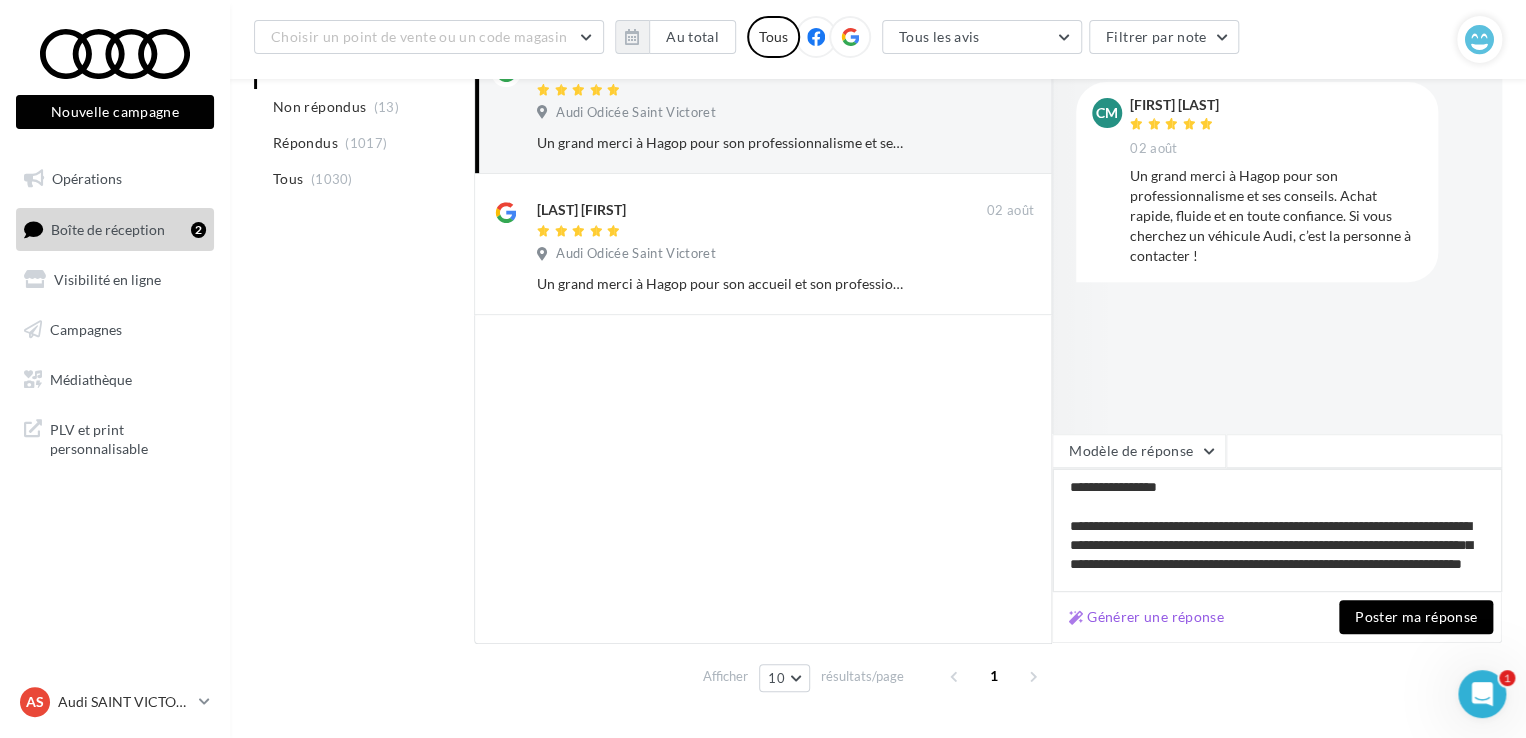 type on "**********" 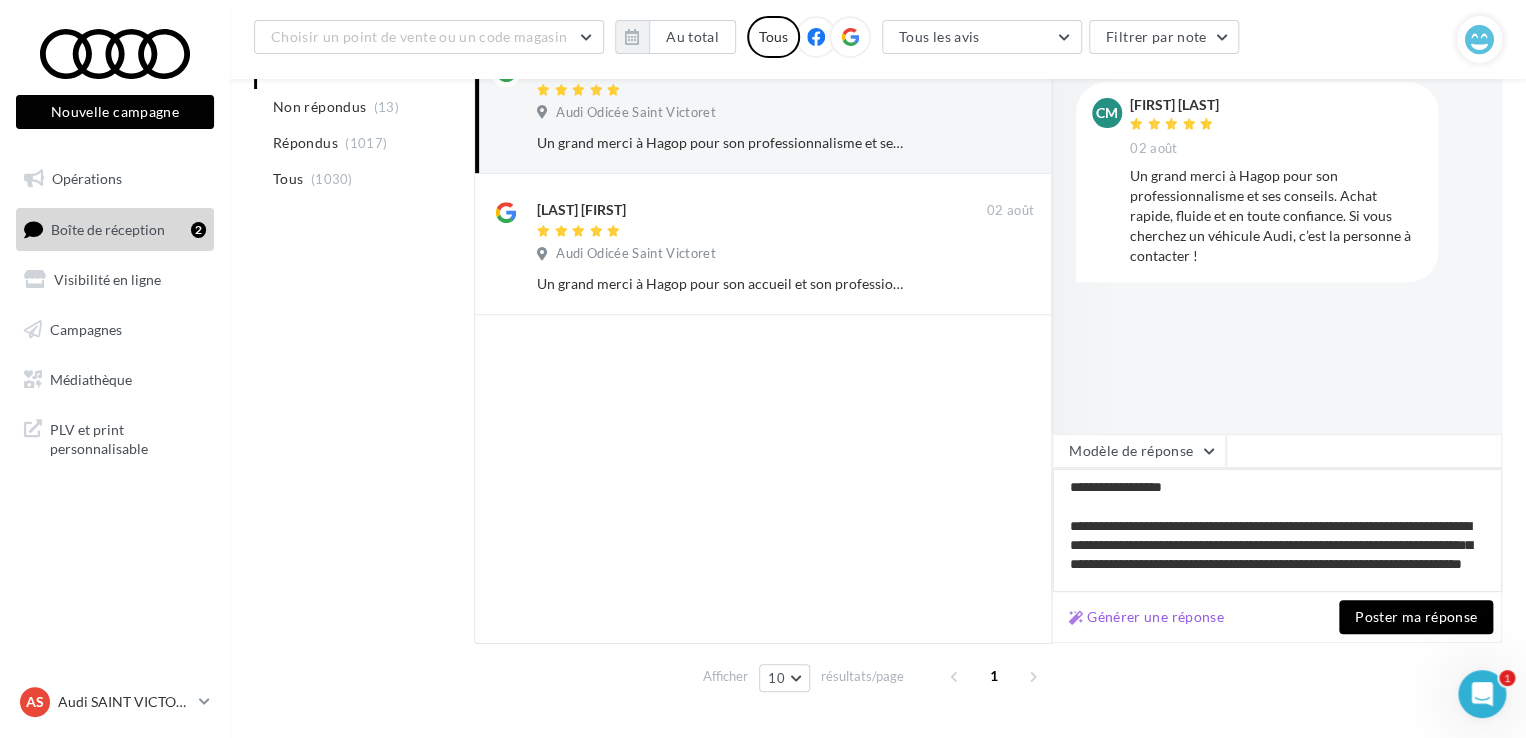 type on "**********" 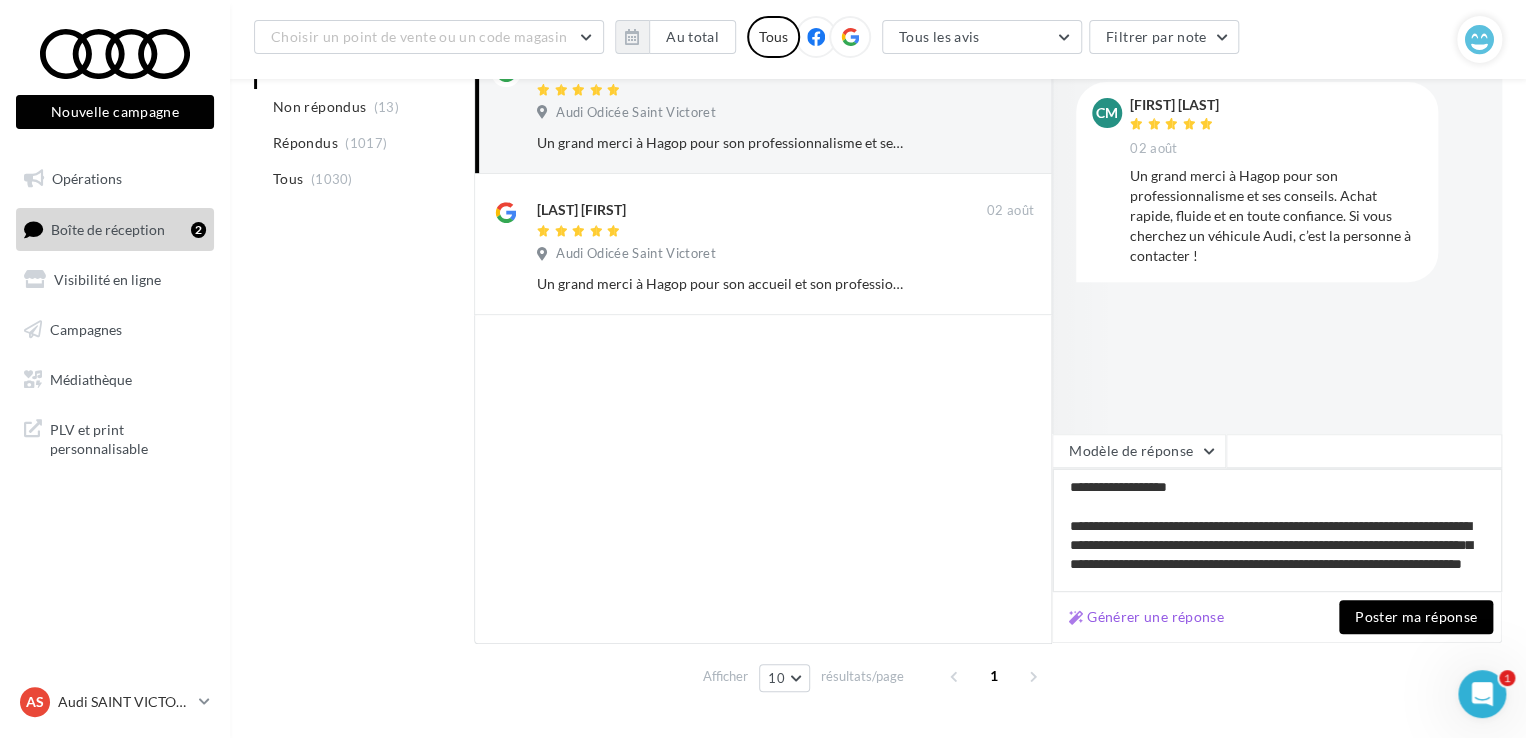 type on "**********" 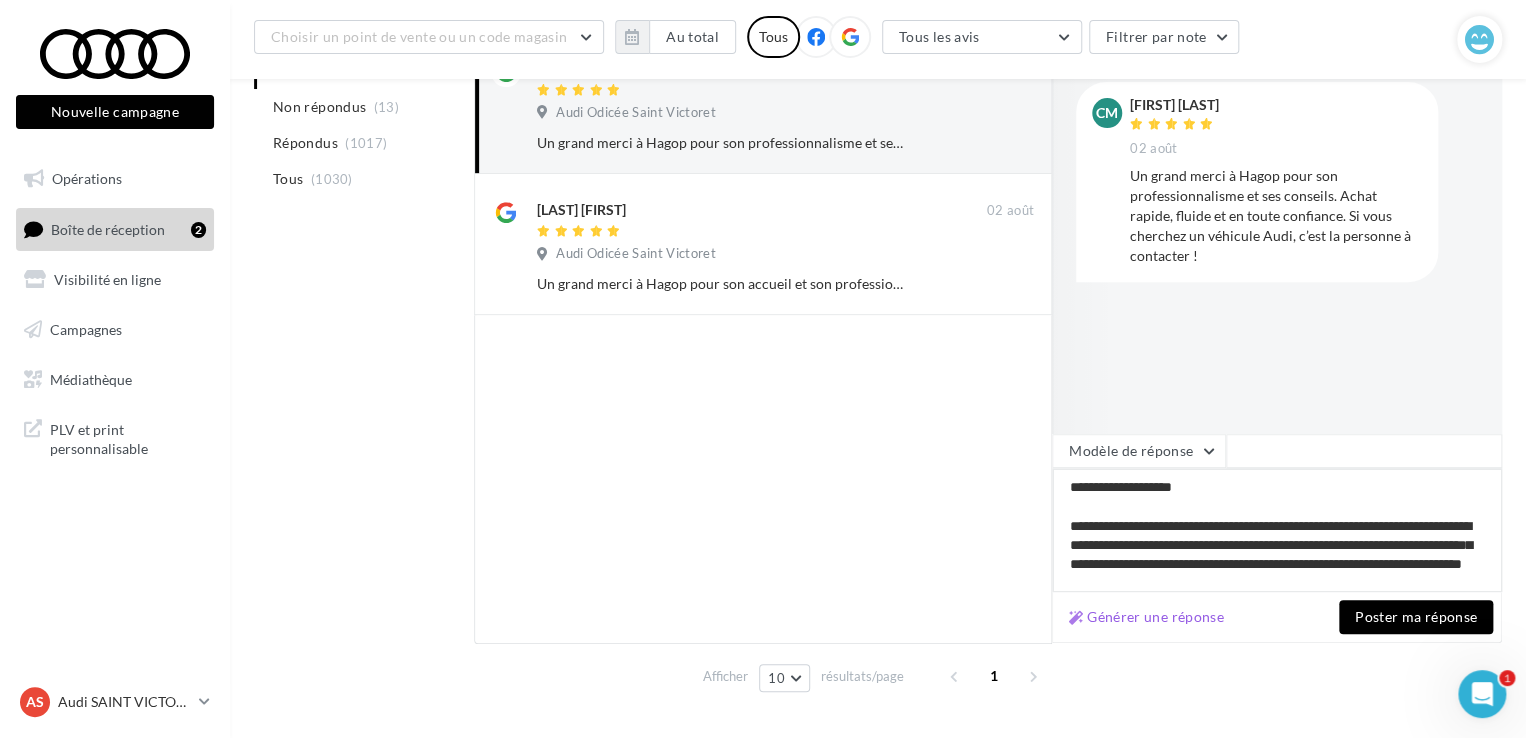 type on "**********" 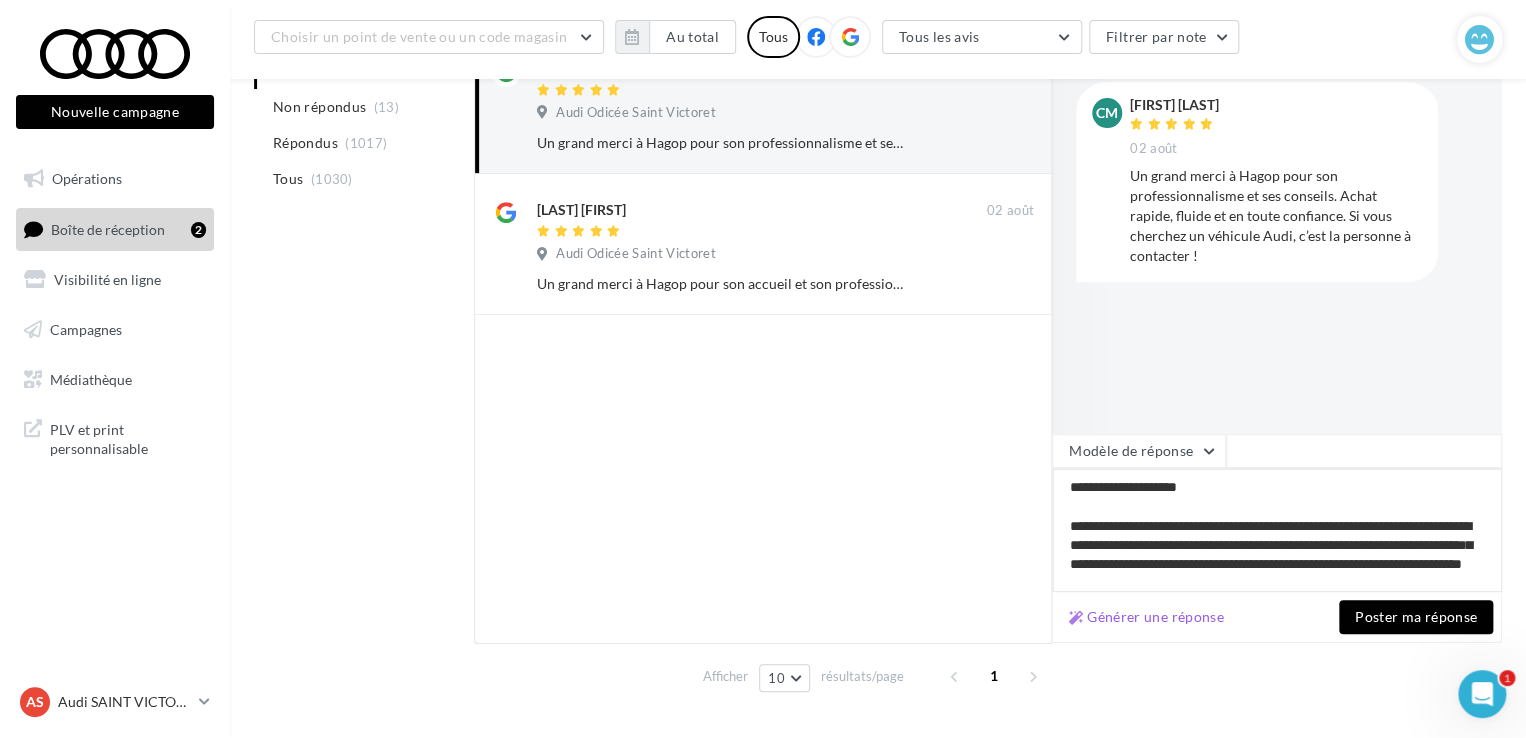 type on "**********" 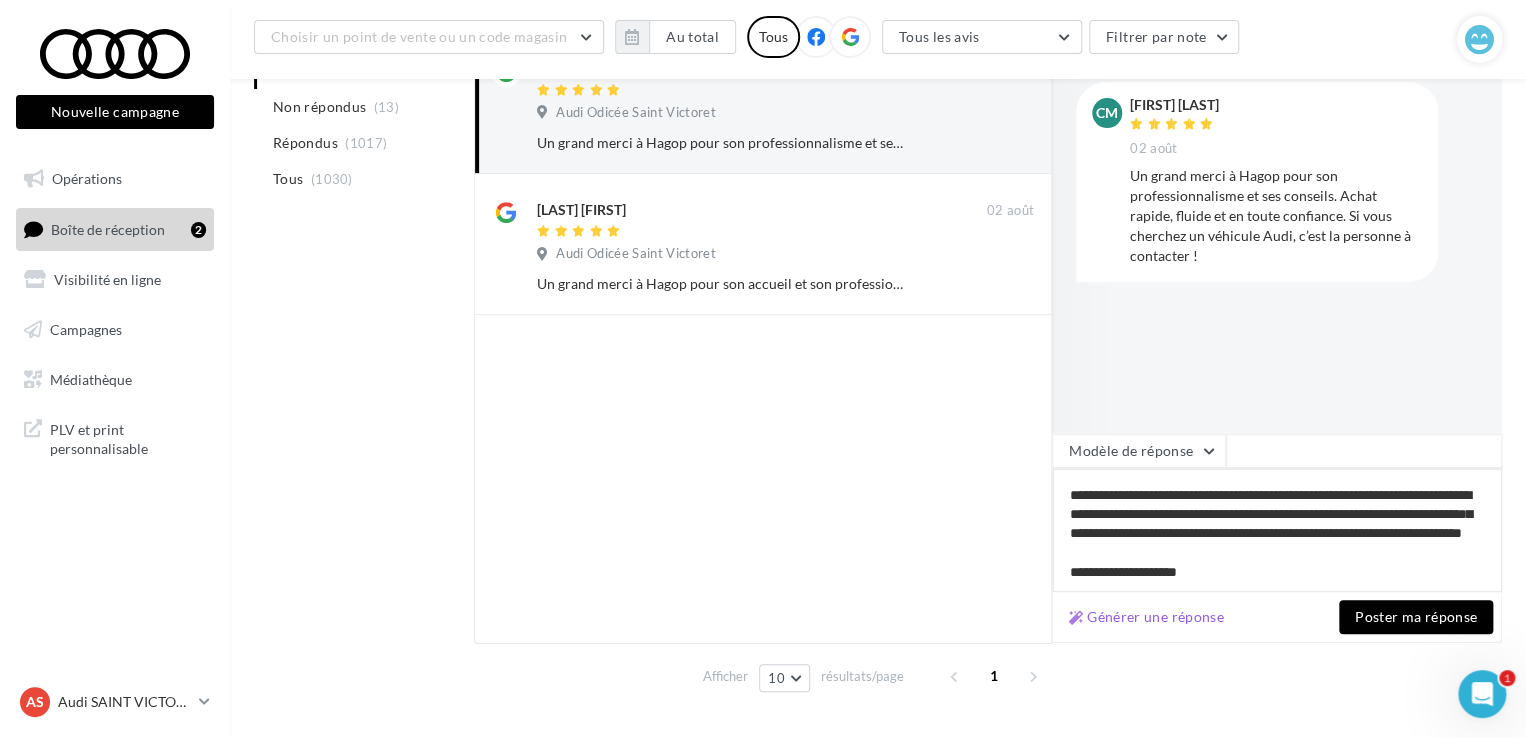 scroll, scrollTop: 0, scrollLeft: 0, axis: both 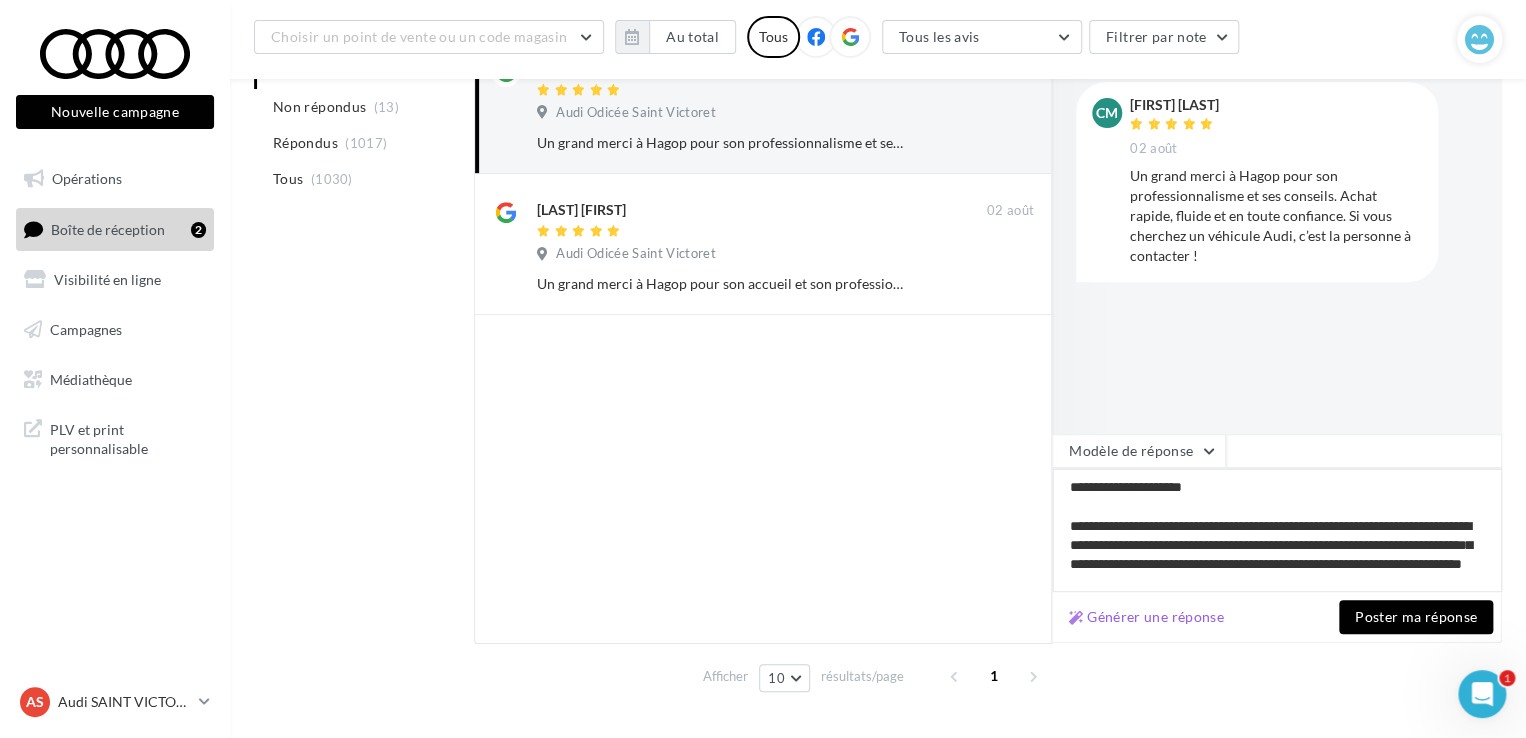 click on "**********" at bounding box center [1277, 530] 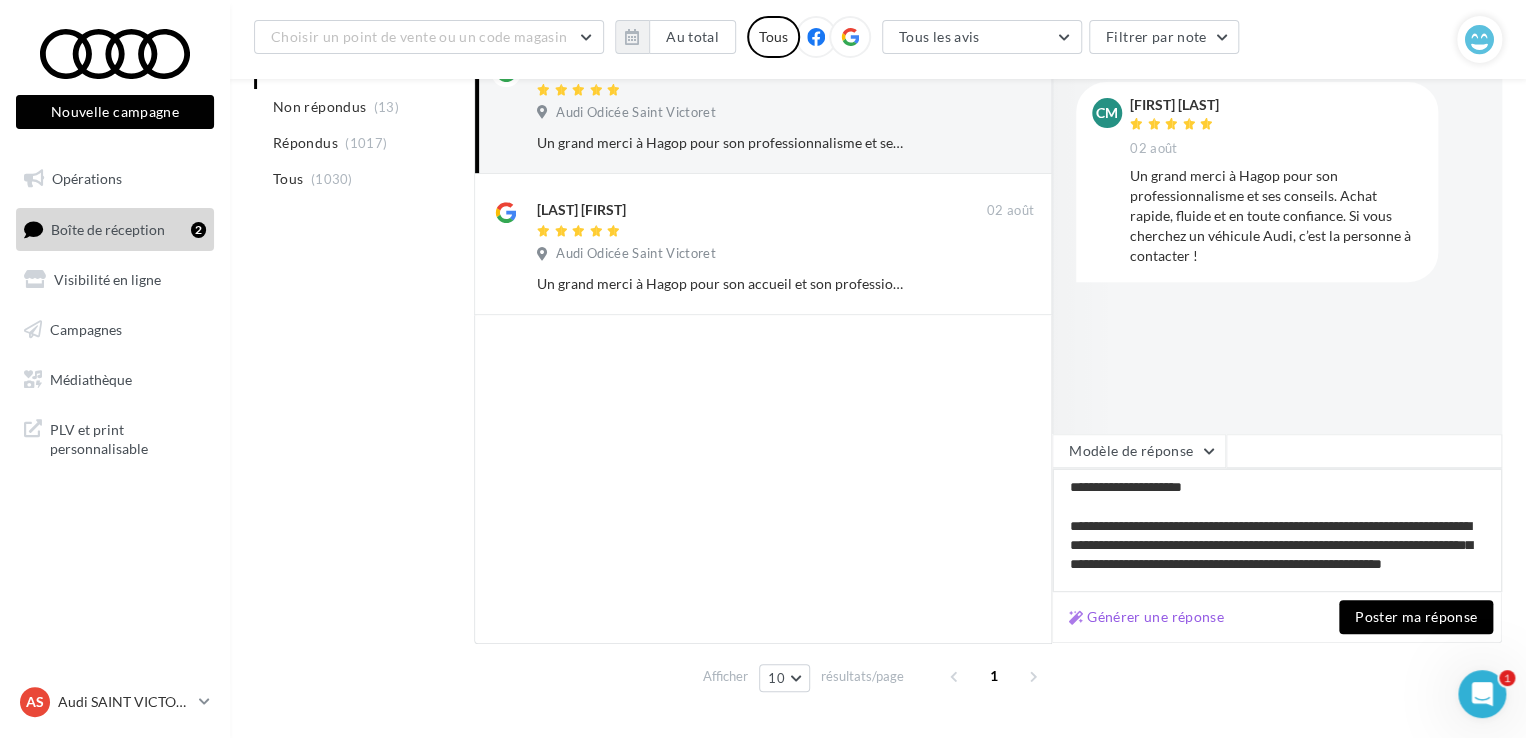 scroll, scrollTop: 88, scrollLeft: 0, axis: vertical 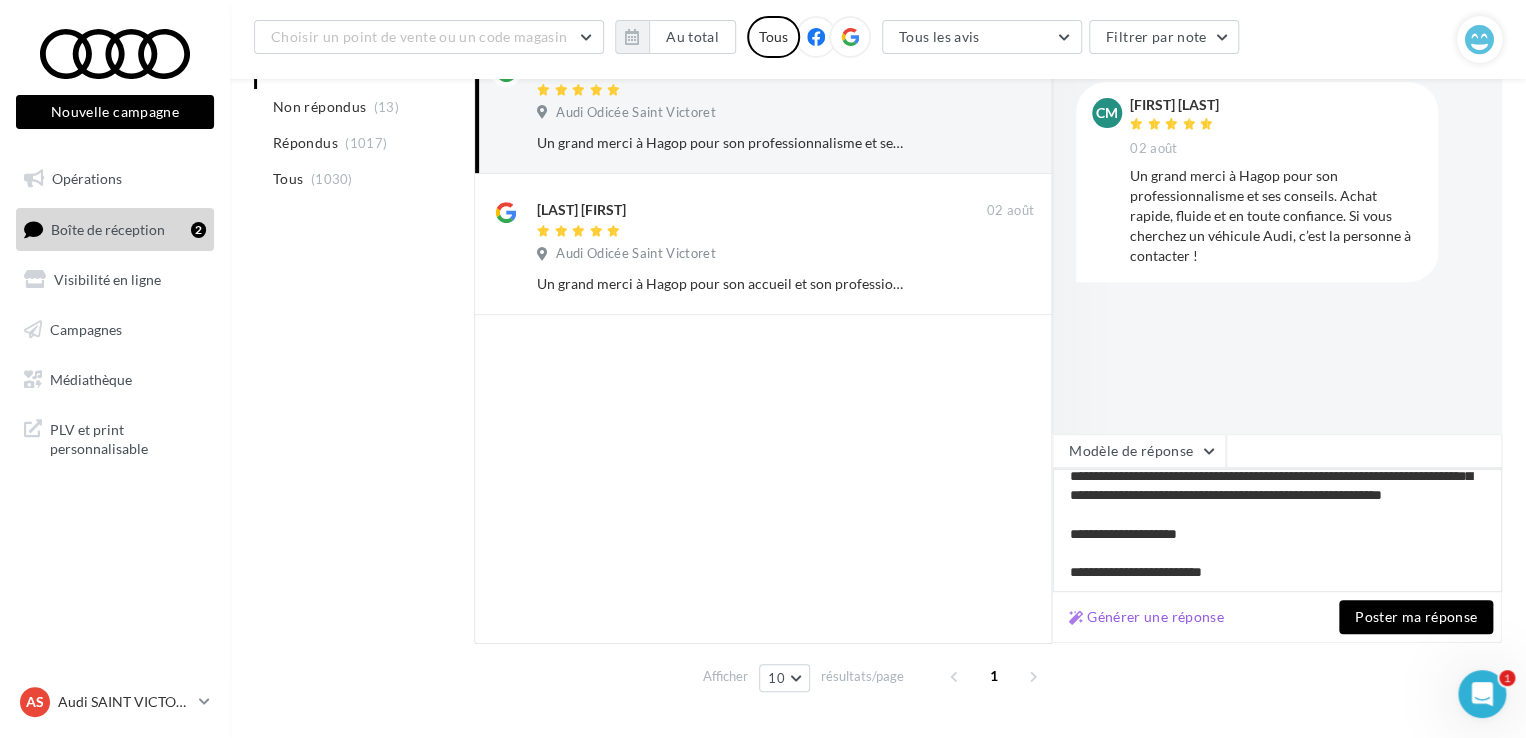 click on "**********" at bounding box center (1277, 530) 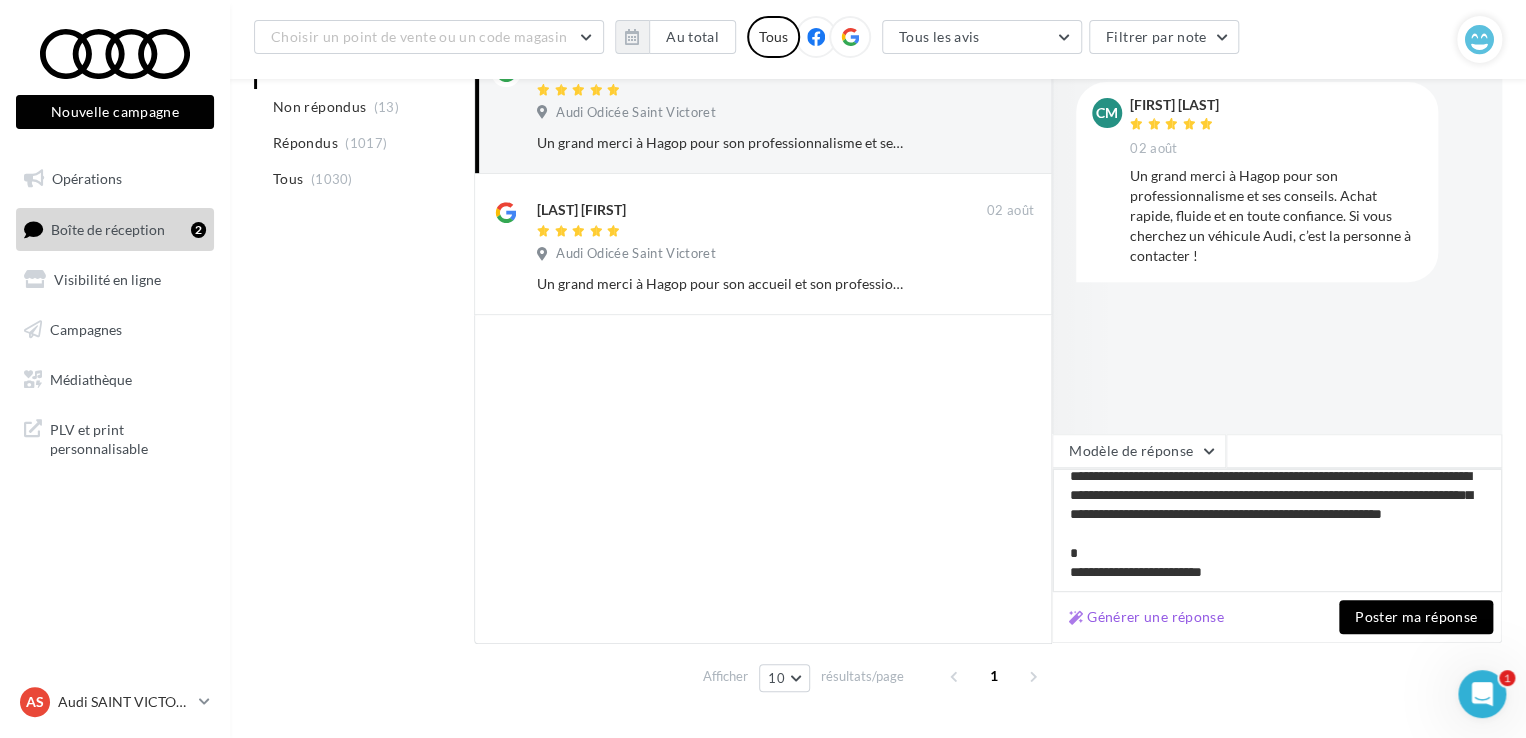 scroll, scrollTop: 68, scrollLeft: 0, axis: vertical 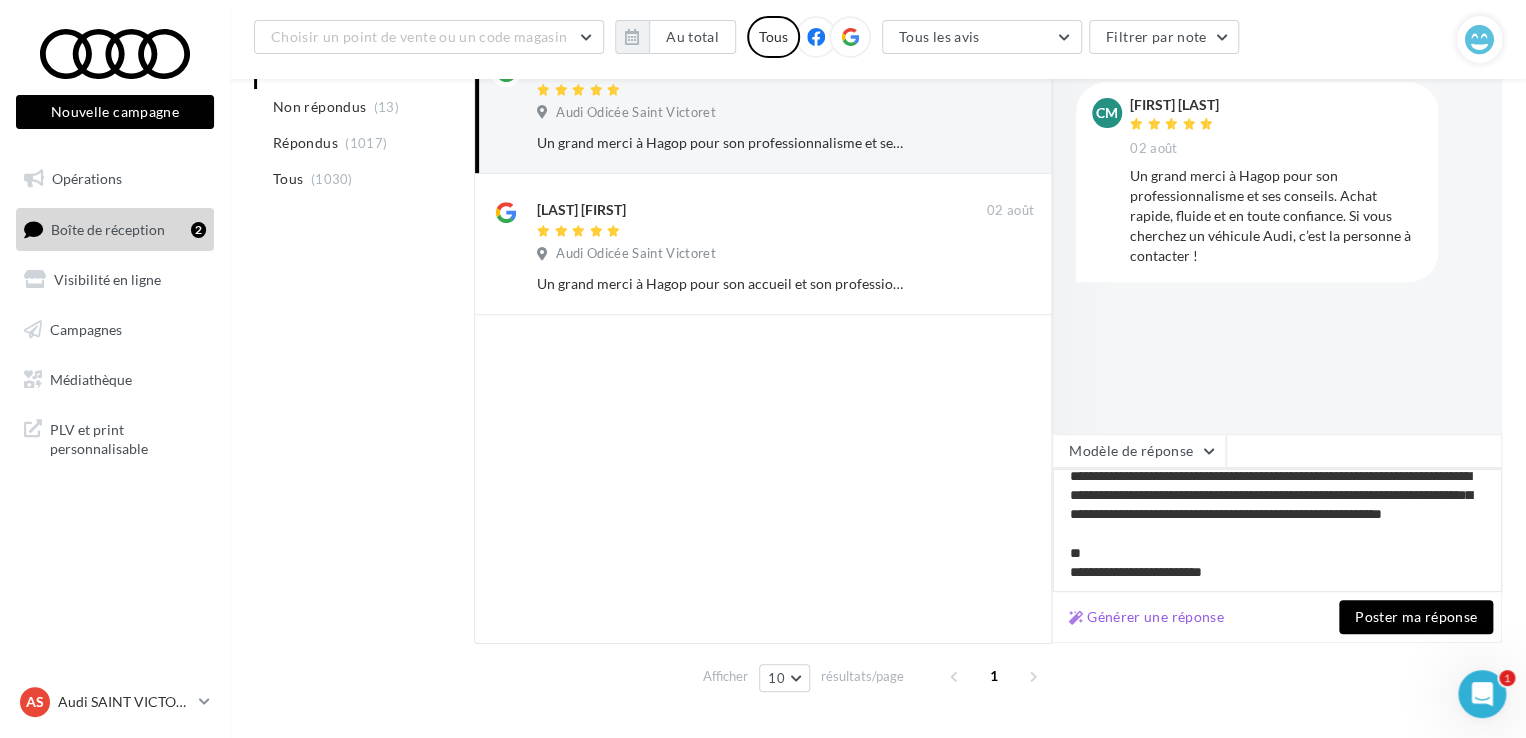 type on "**********" 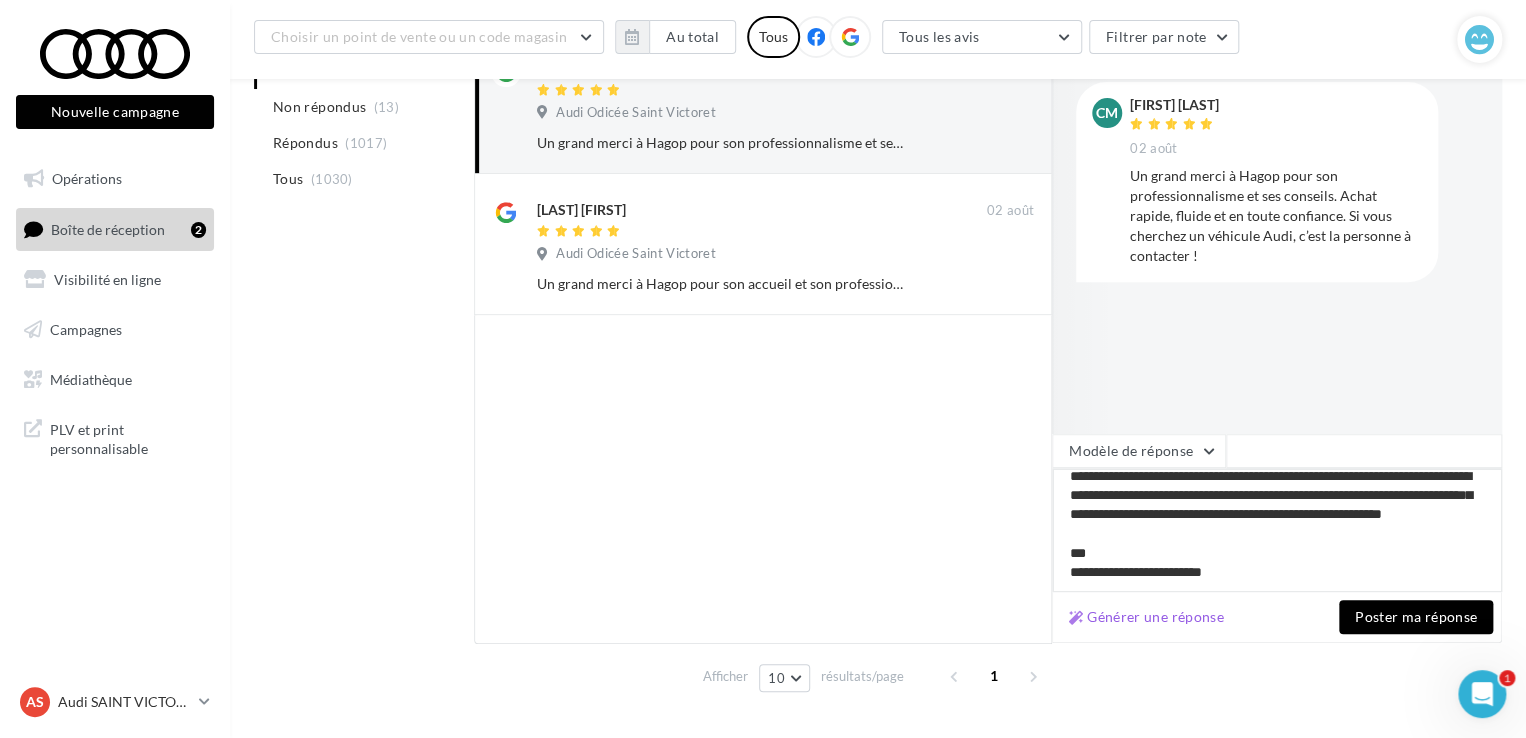 type on "**********" 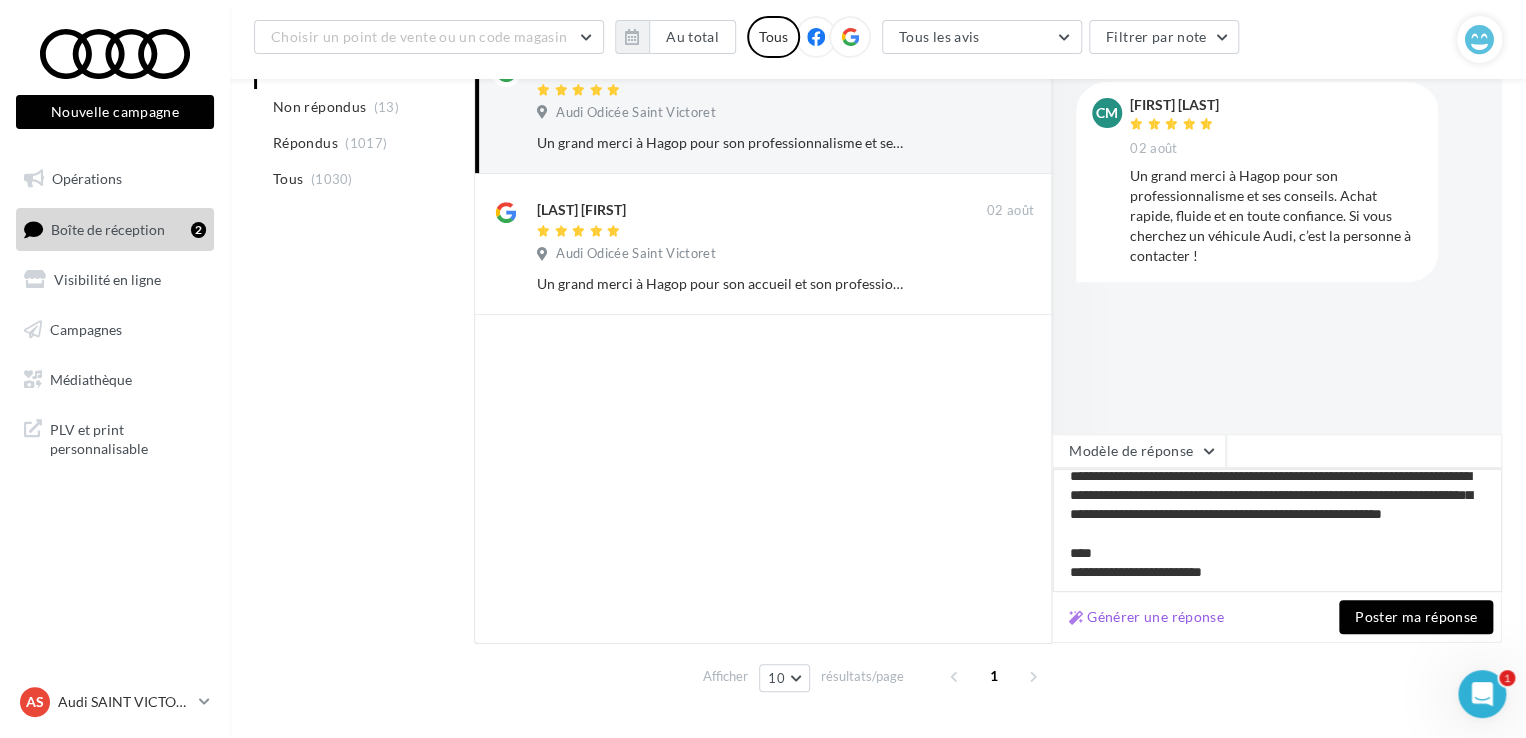 type on "**********" 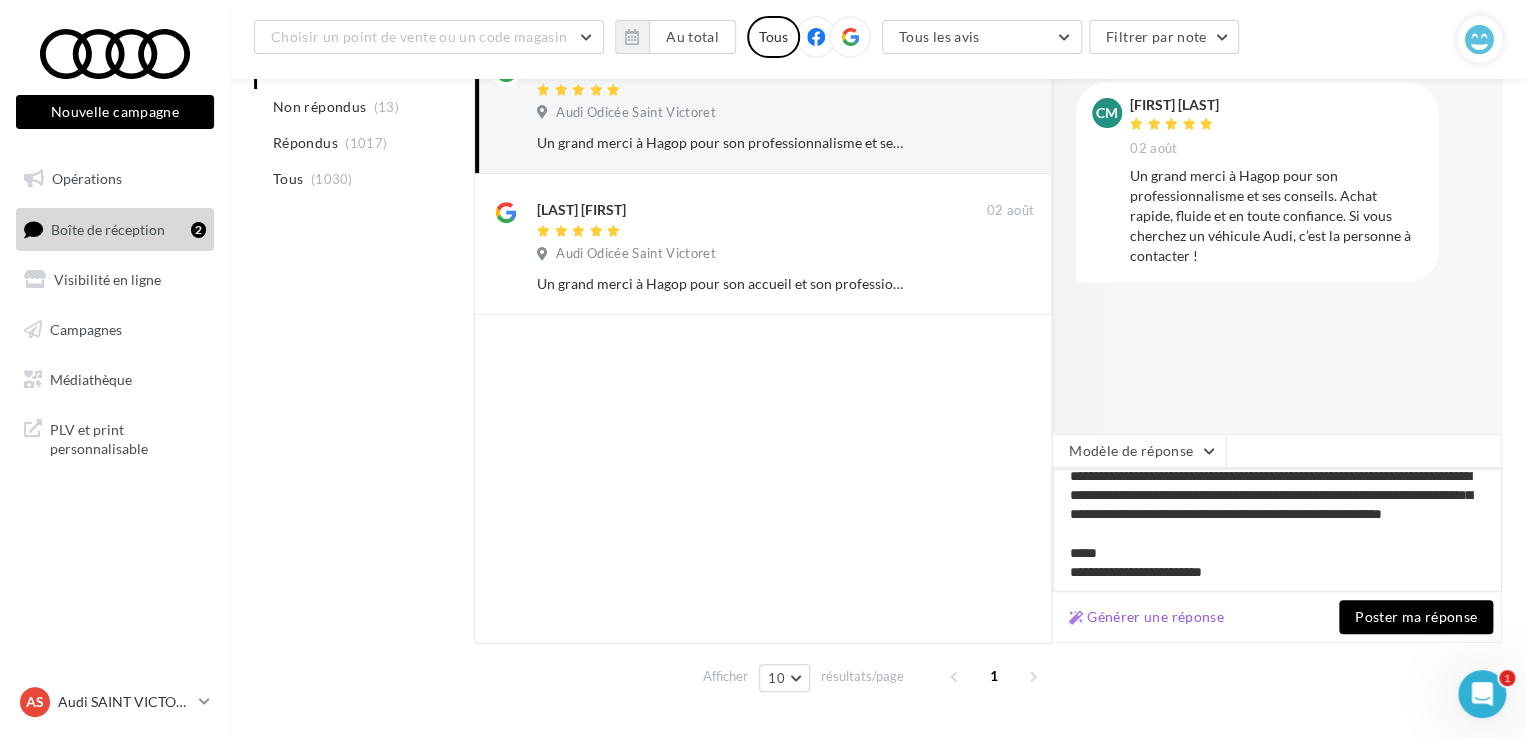 type on "**********" 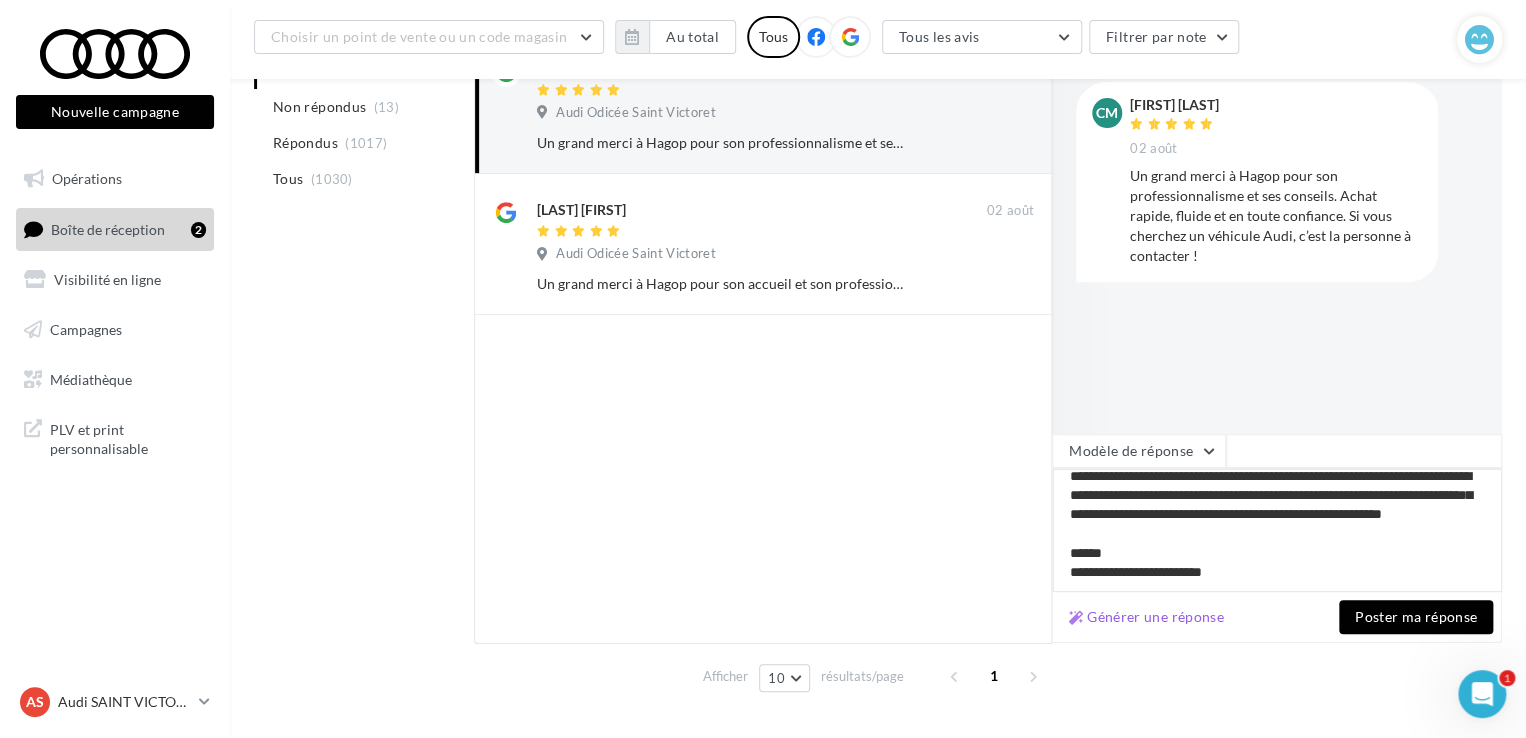 type on "**********" 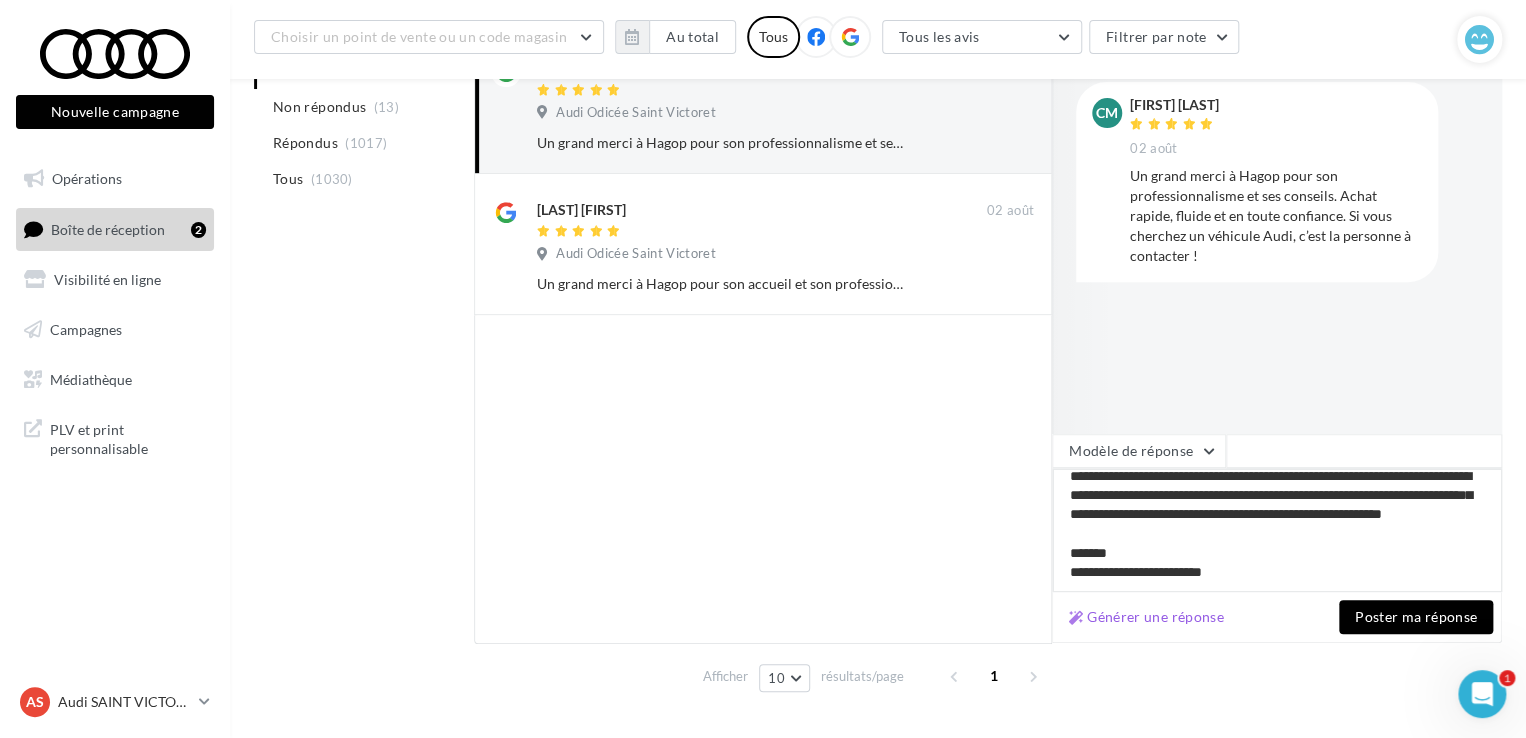 type on "**********" 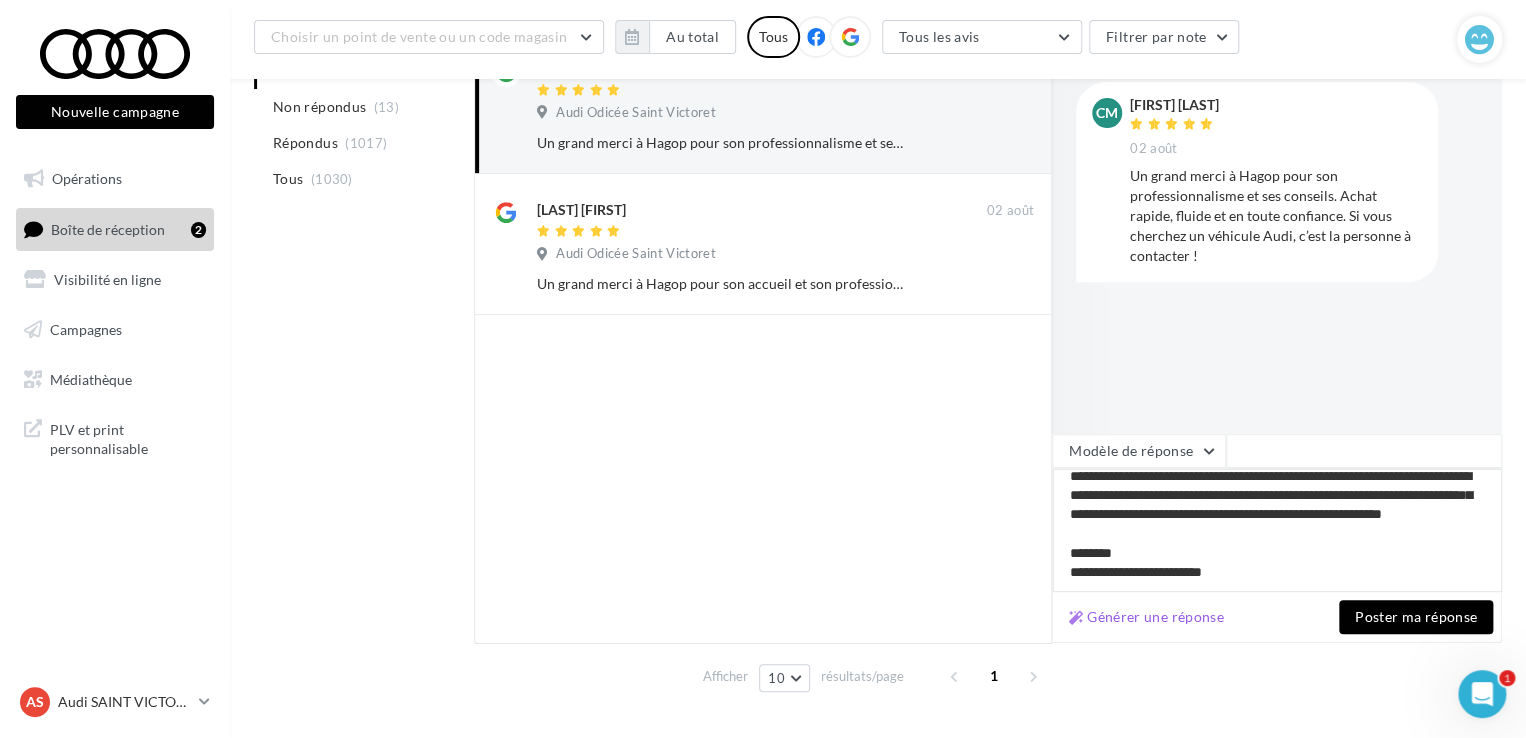 type on "**********" 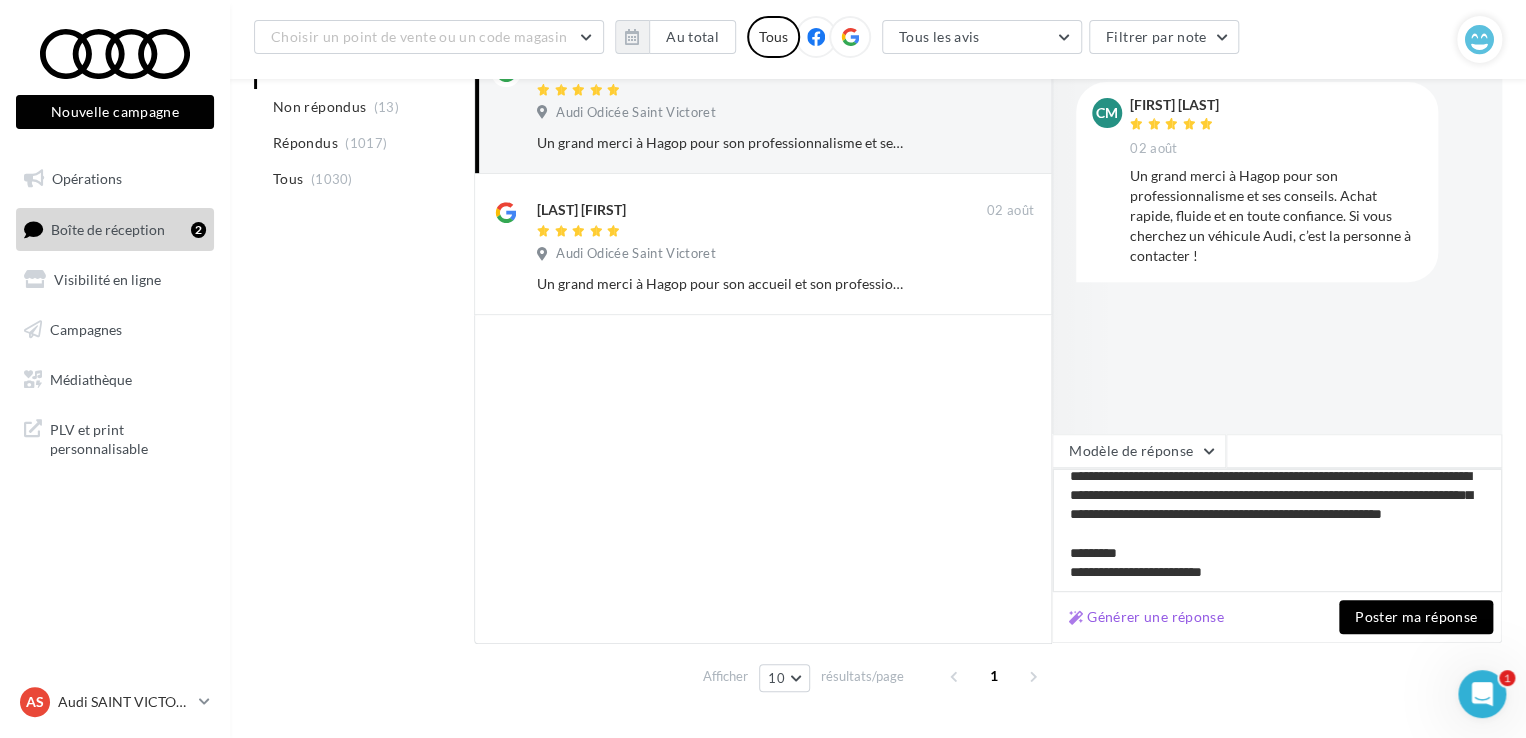 type on "**********" 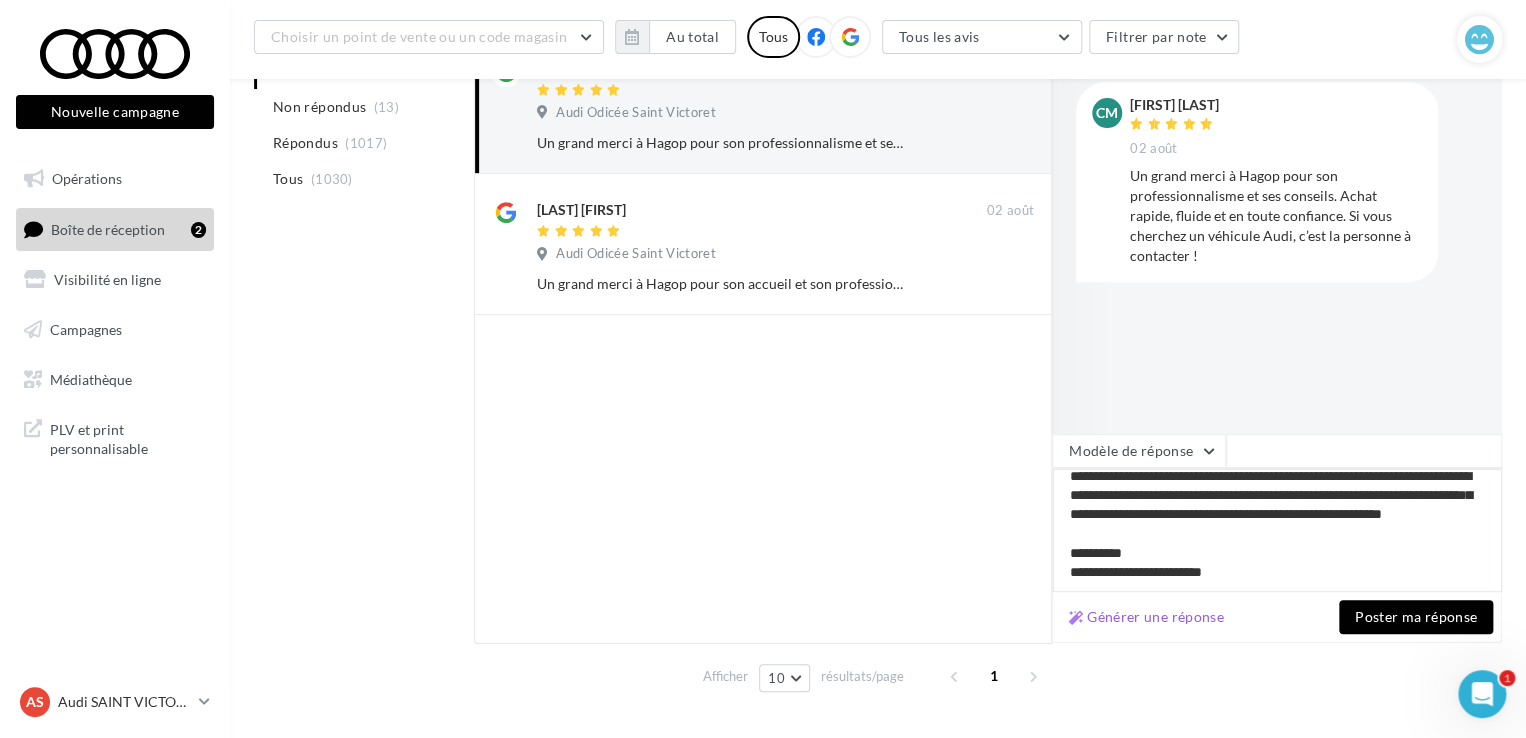 type on "**********" 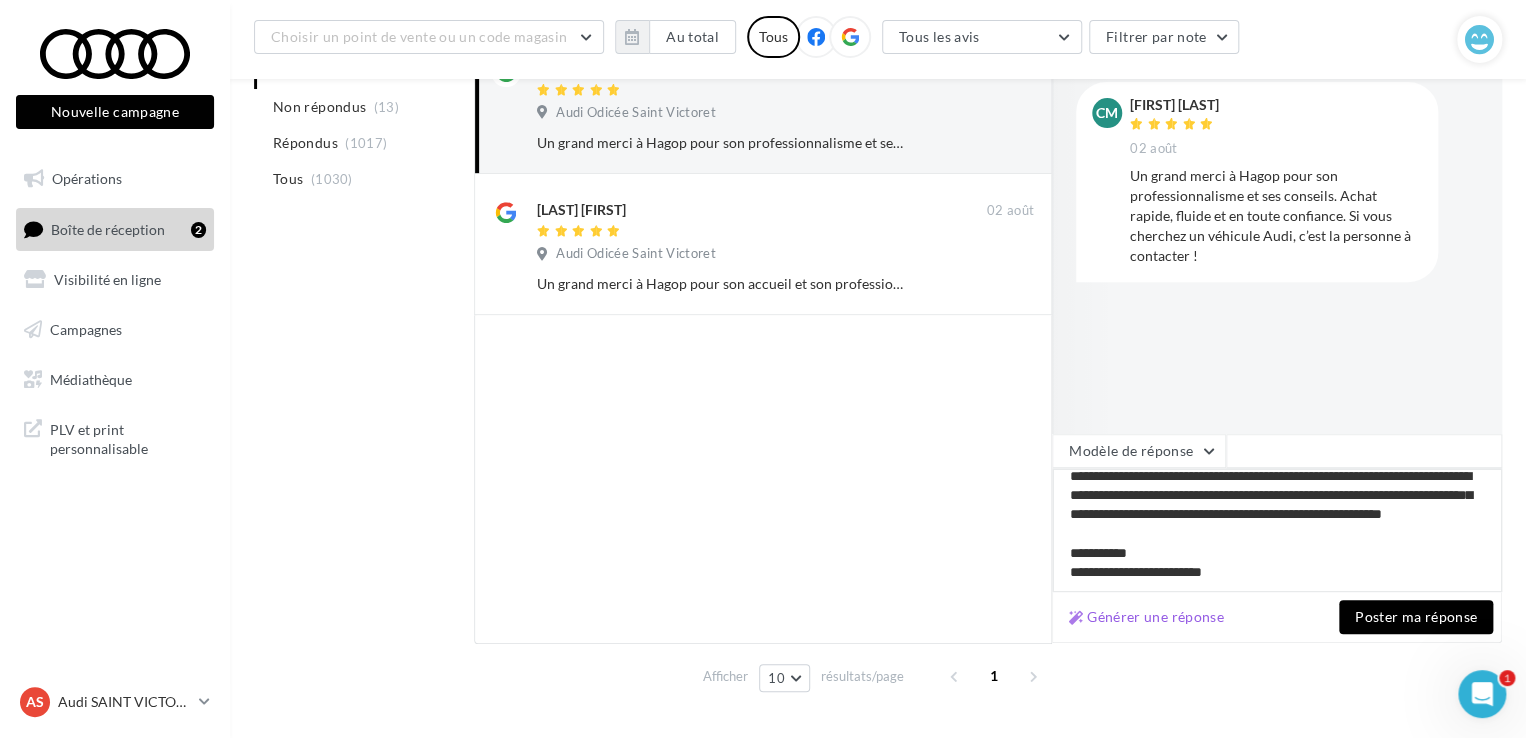 type on "**********" 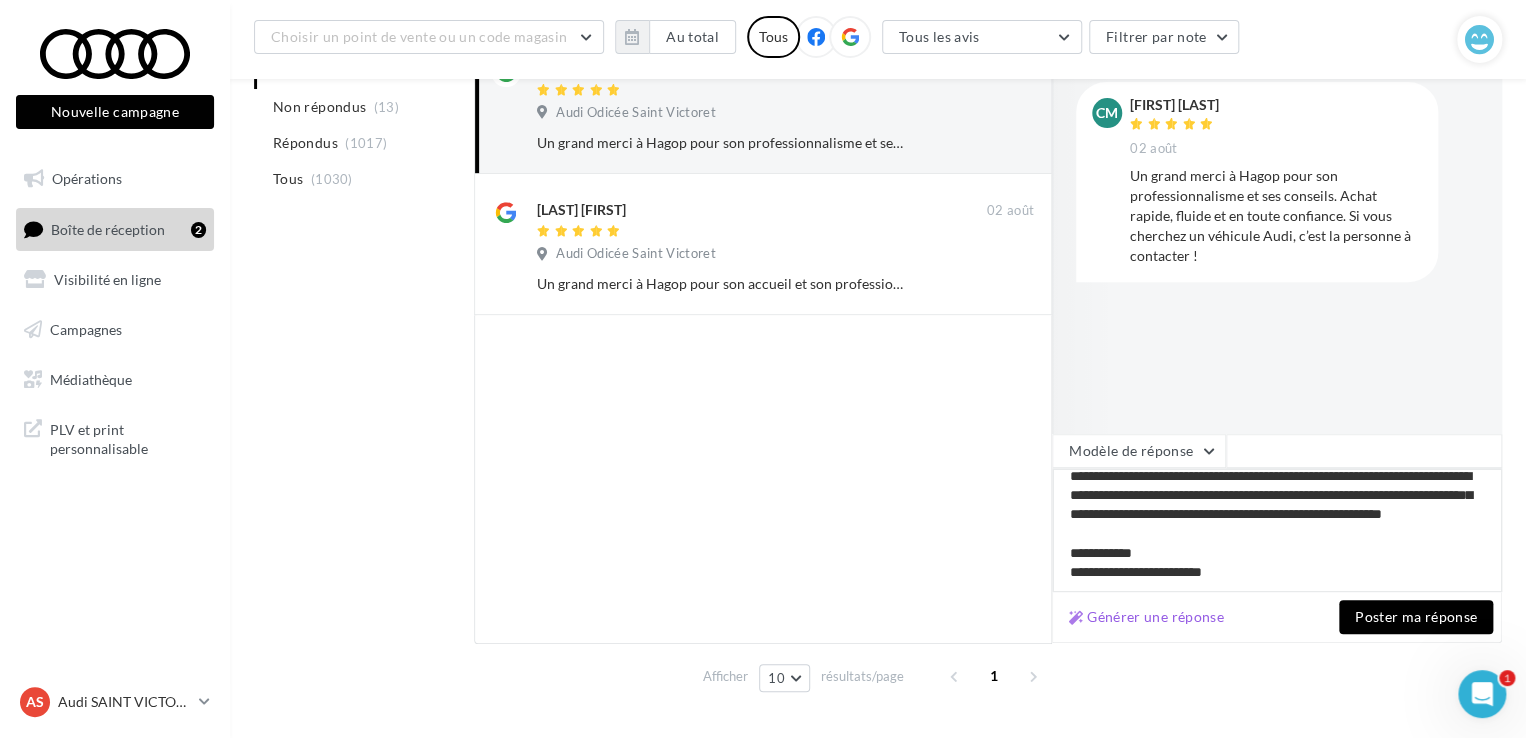 type on "**********" 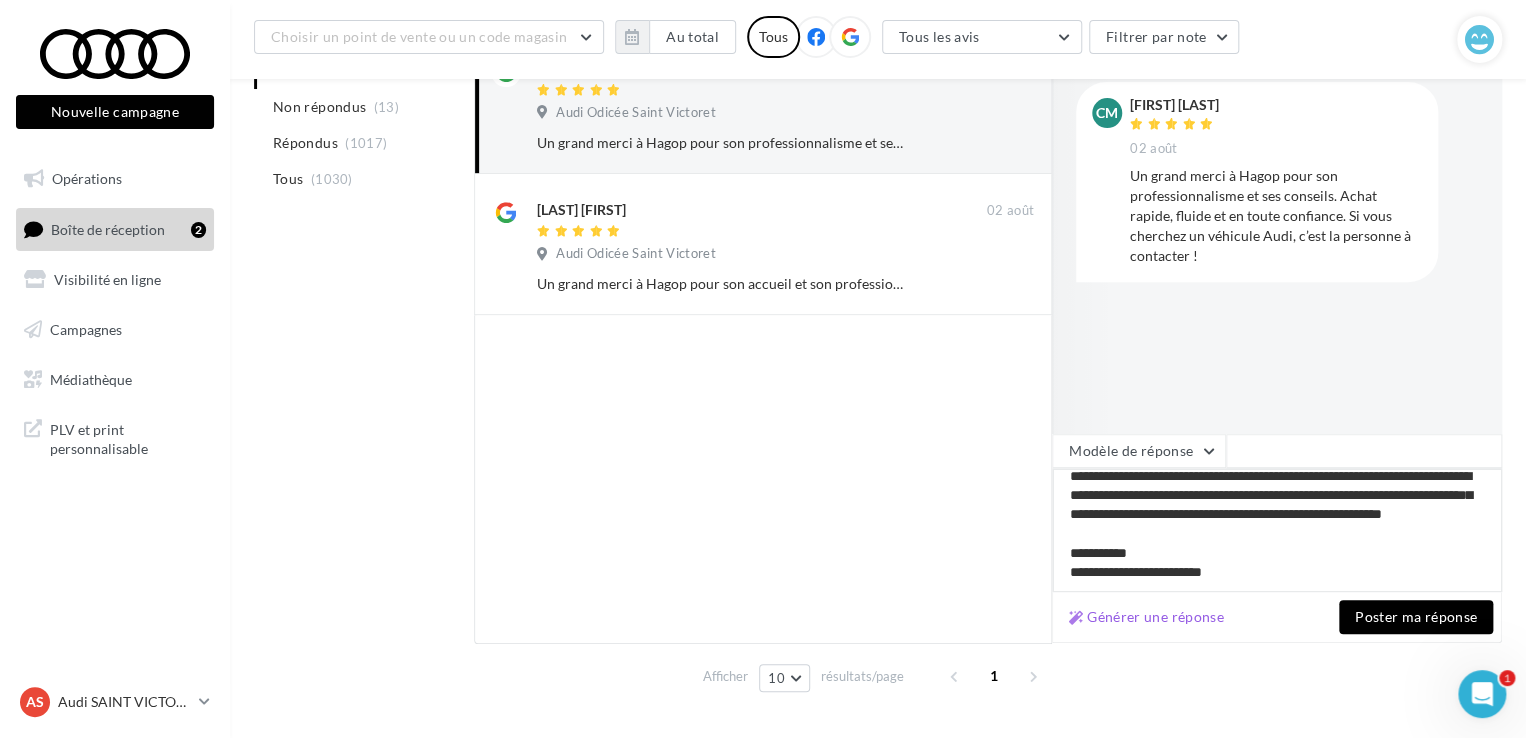 type on "**********" 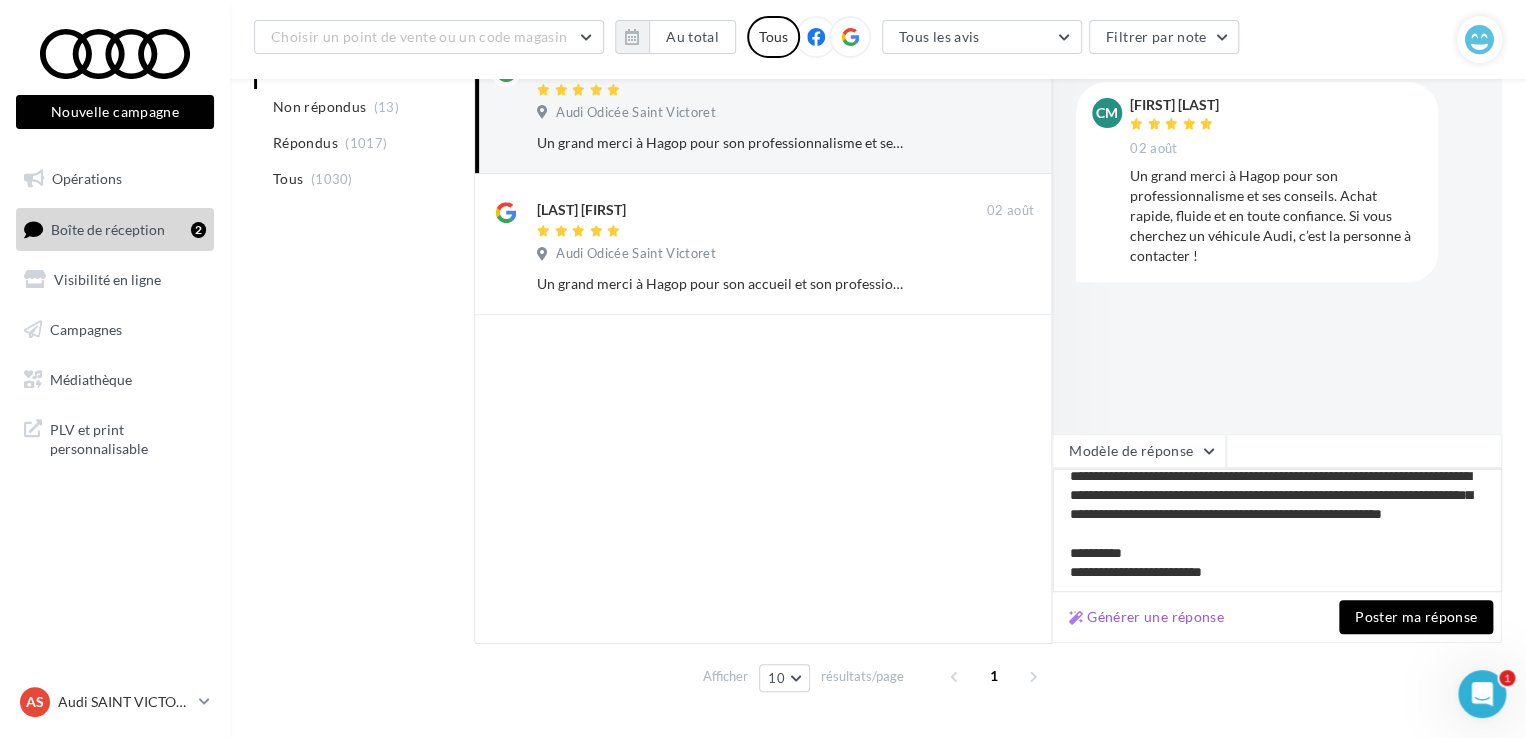 type on "**********" 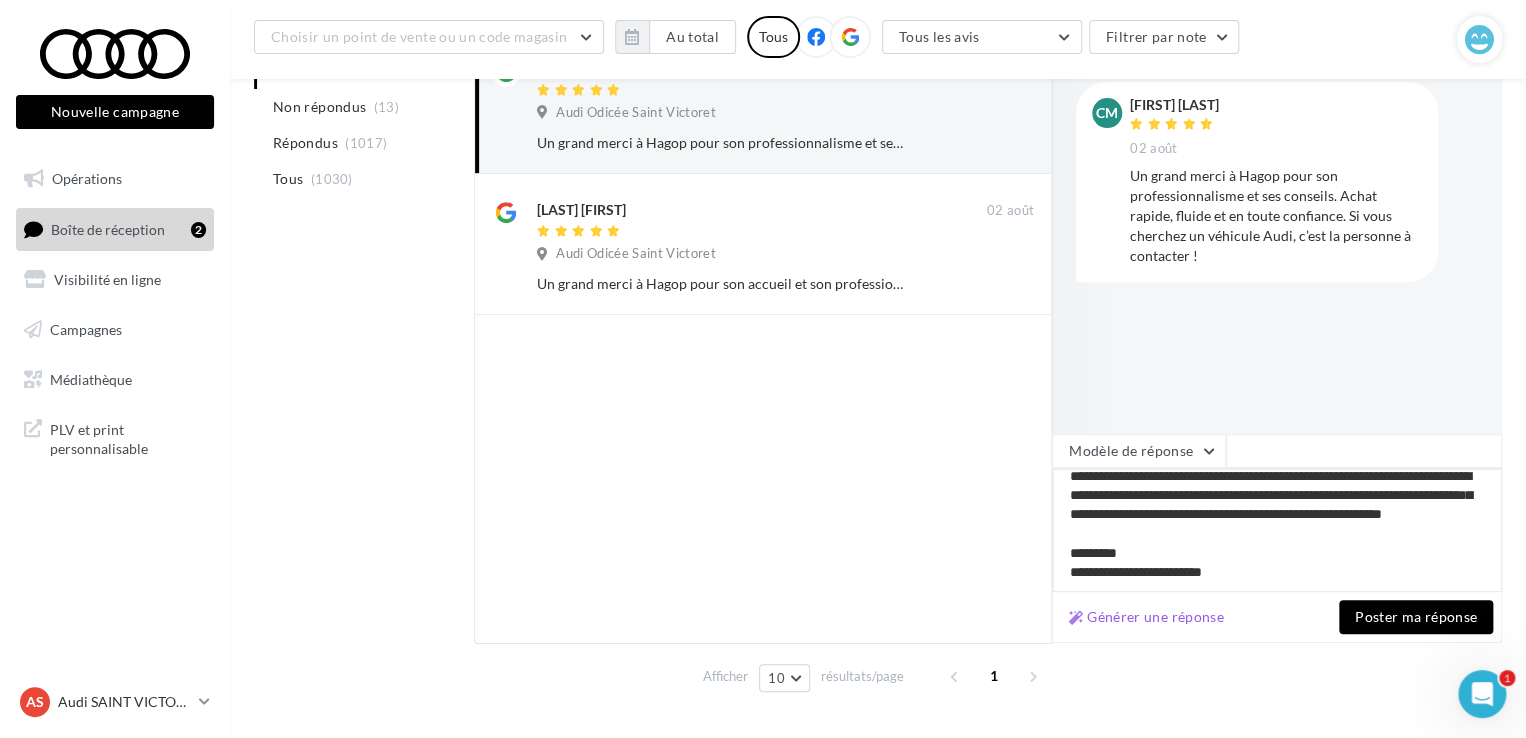 type on "**********" 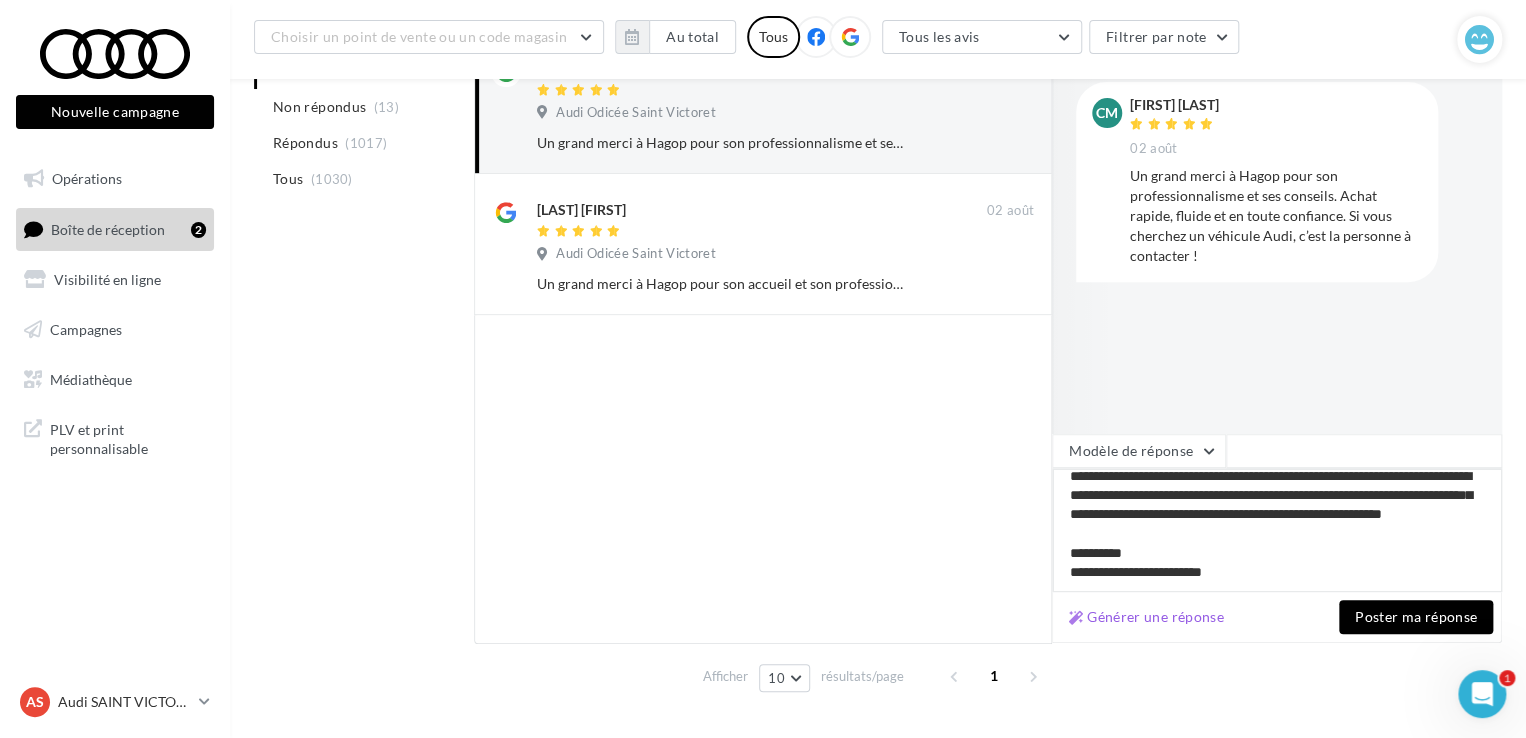 type on "**********" 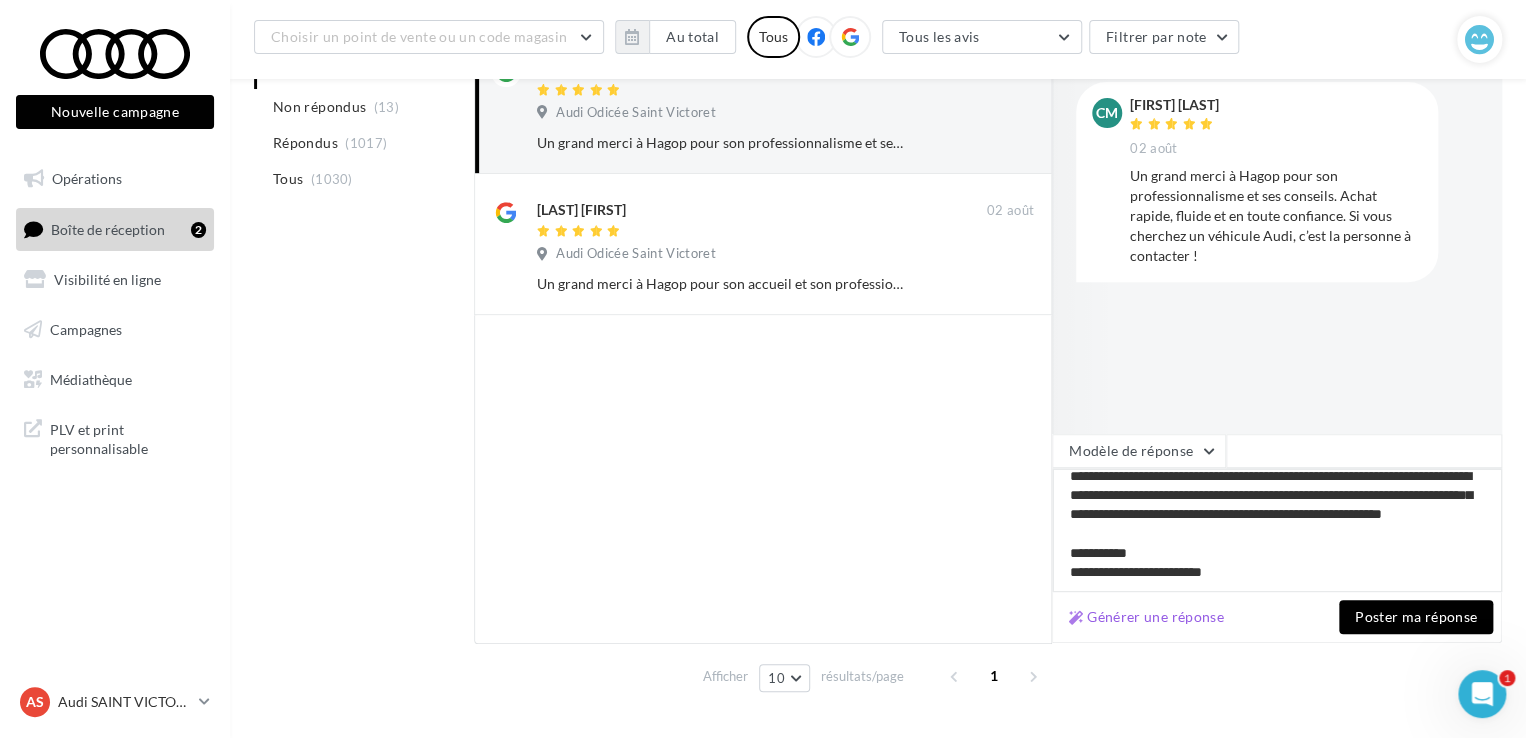 type on "**********" 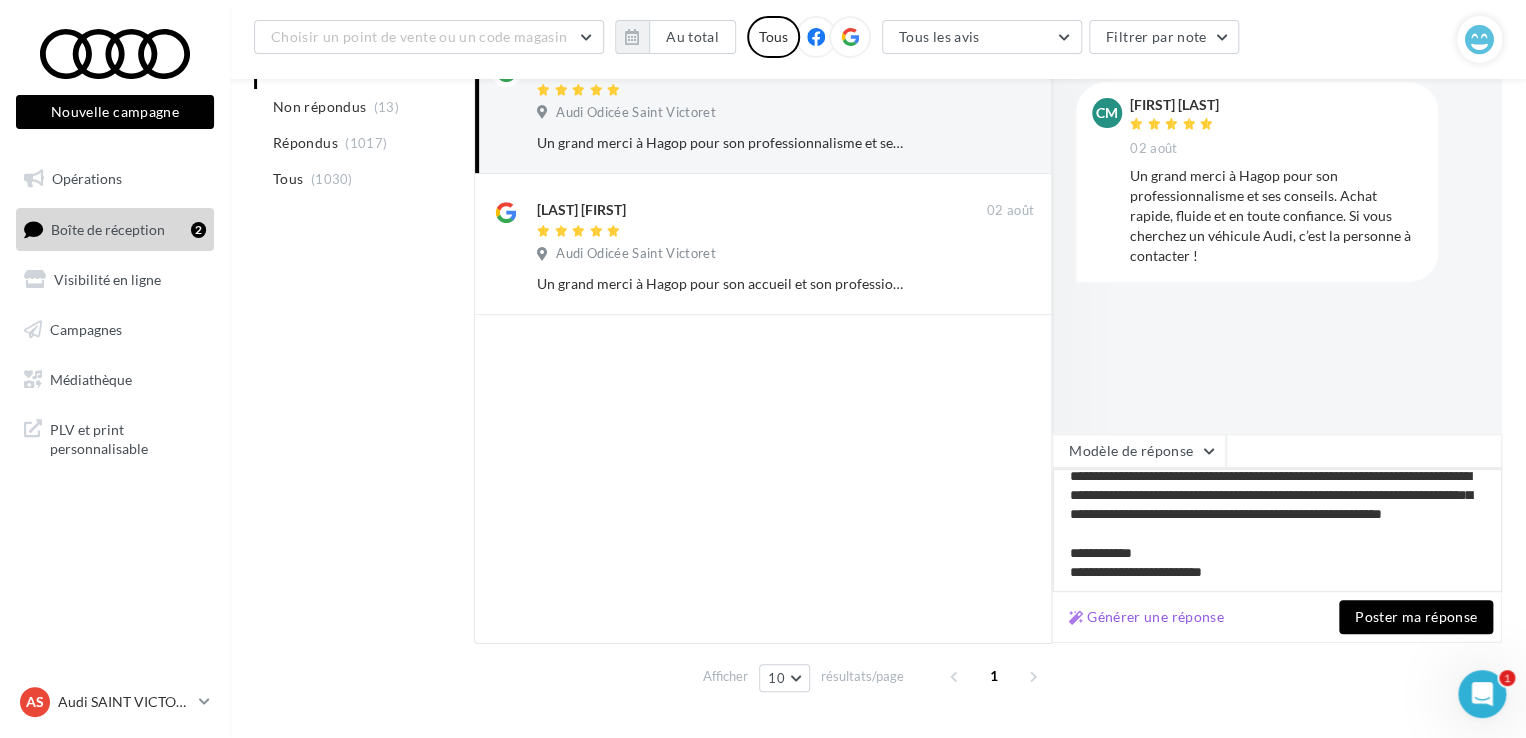 type on "**********" 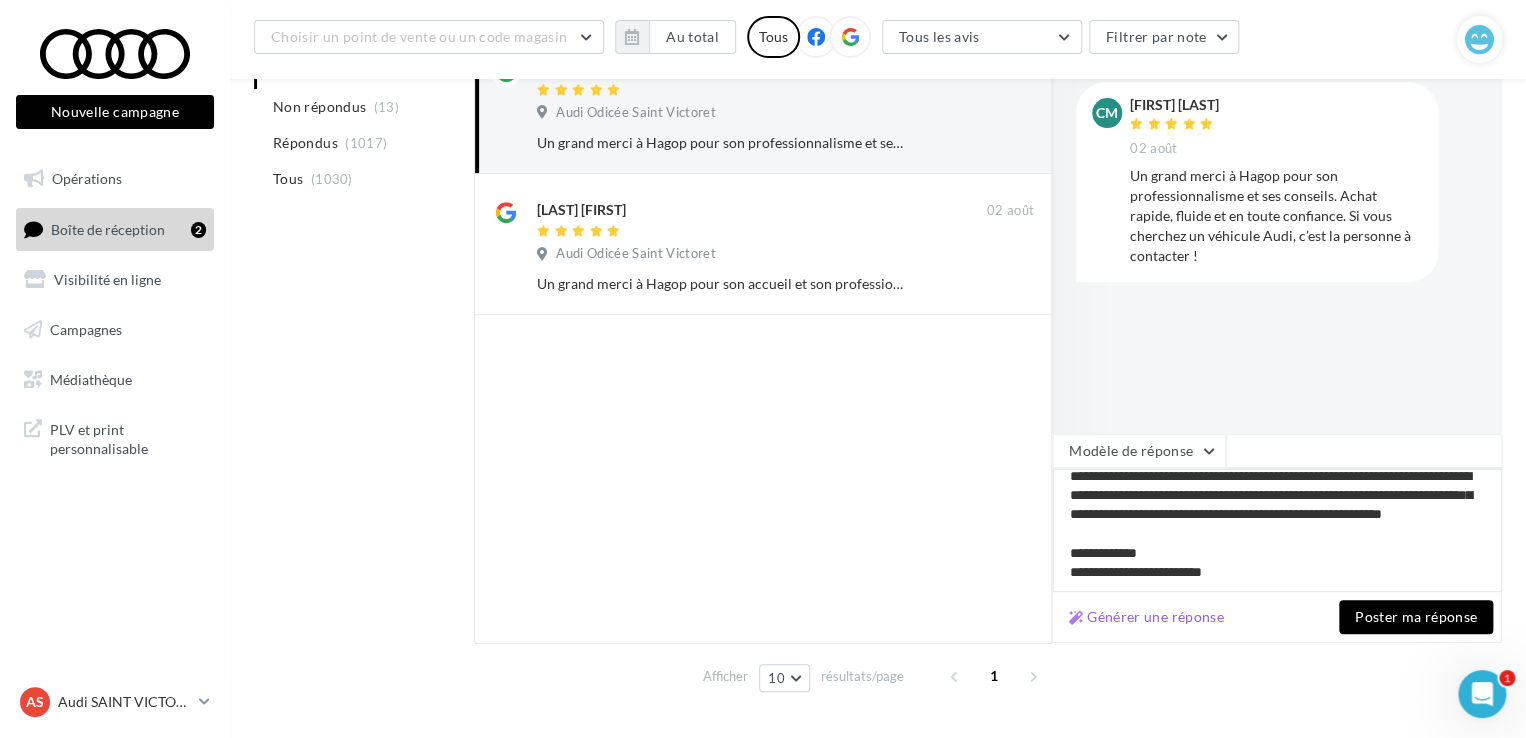 type on "**********" 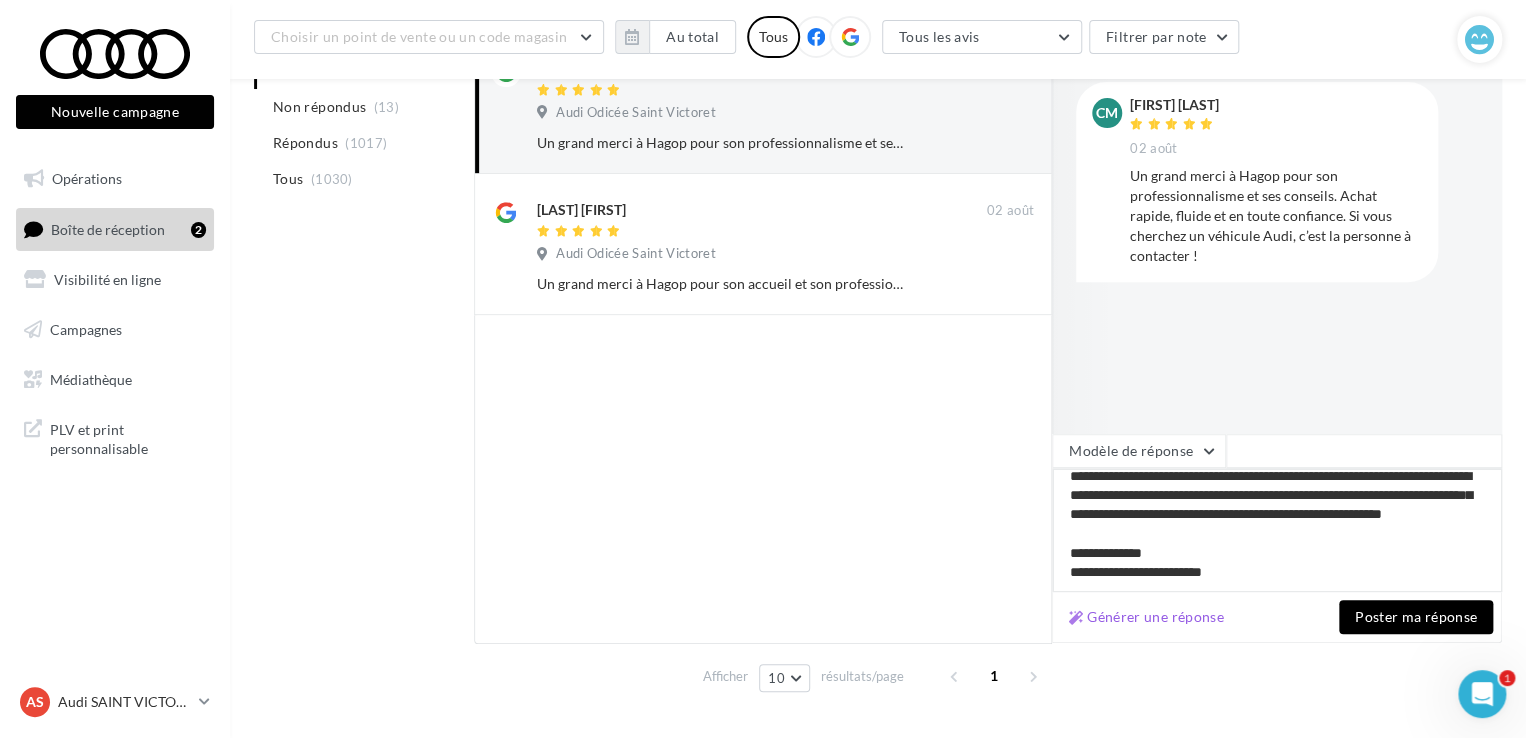 type on "**********" 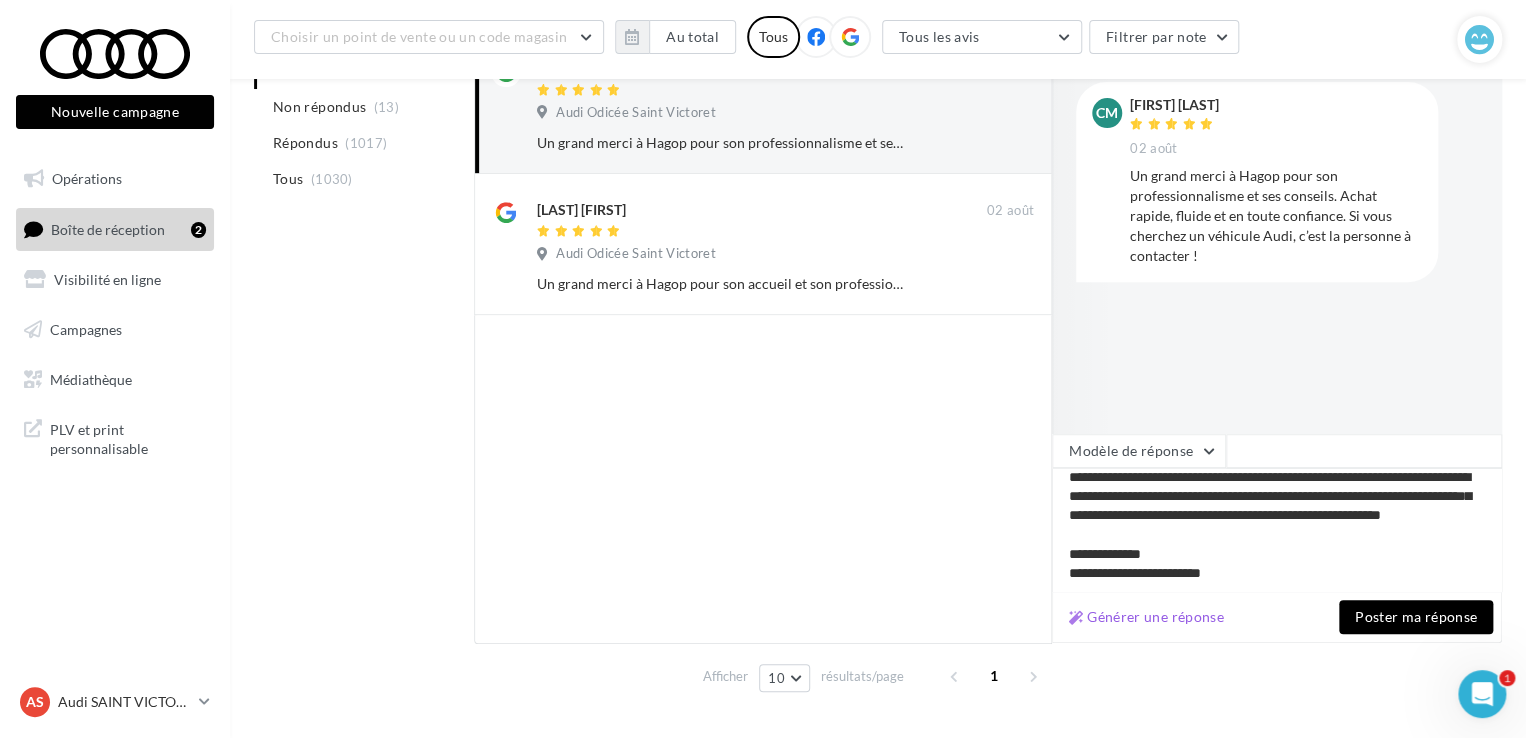 click on "Poster ma réponse" at bounding box center [1416, 617] 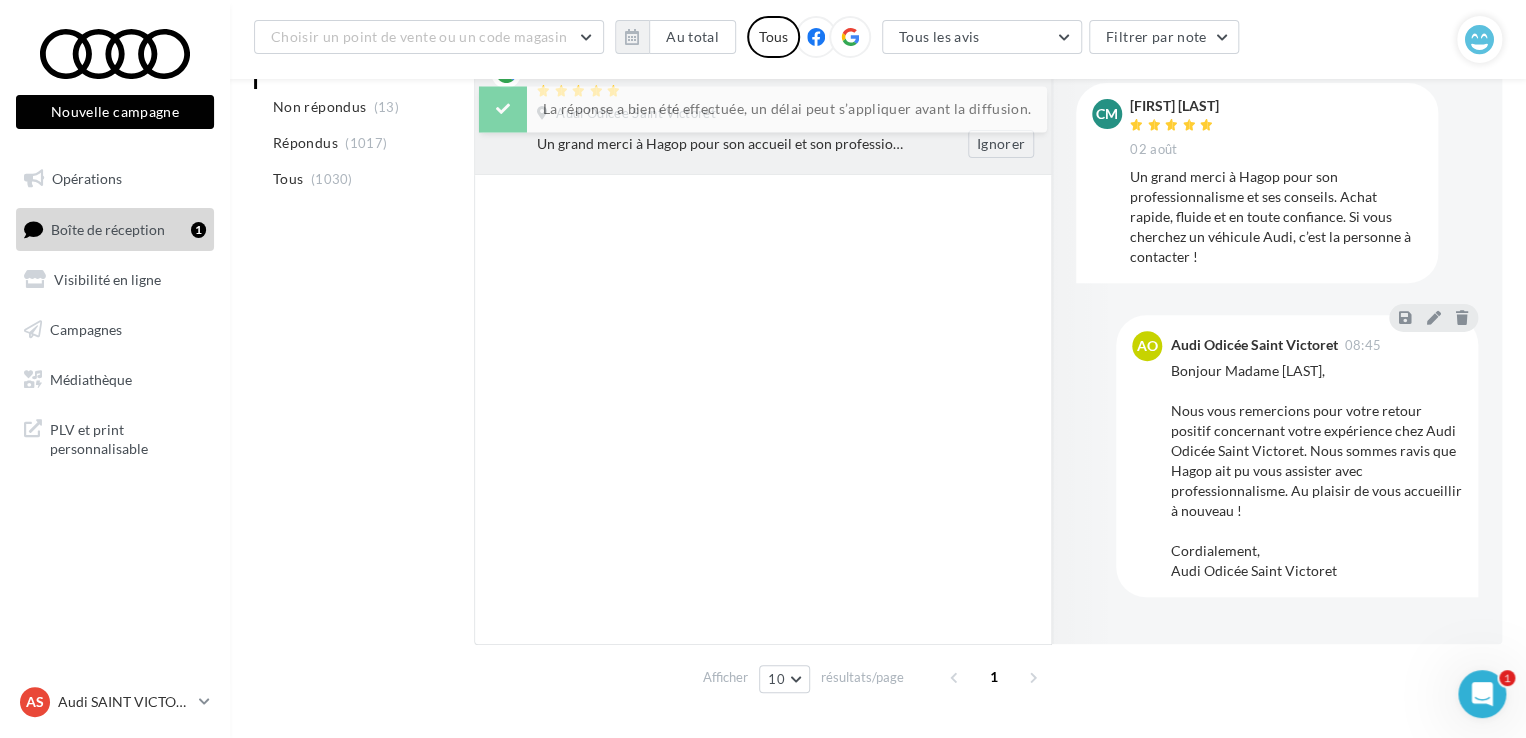 scroll, scrollTop: 300, scrollLeft: 0, axis: vertical 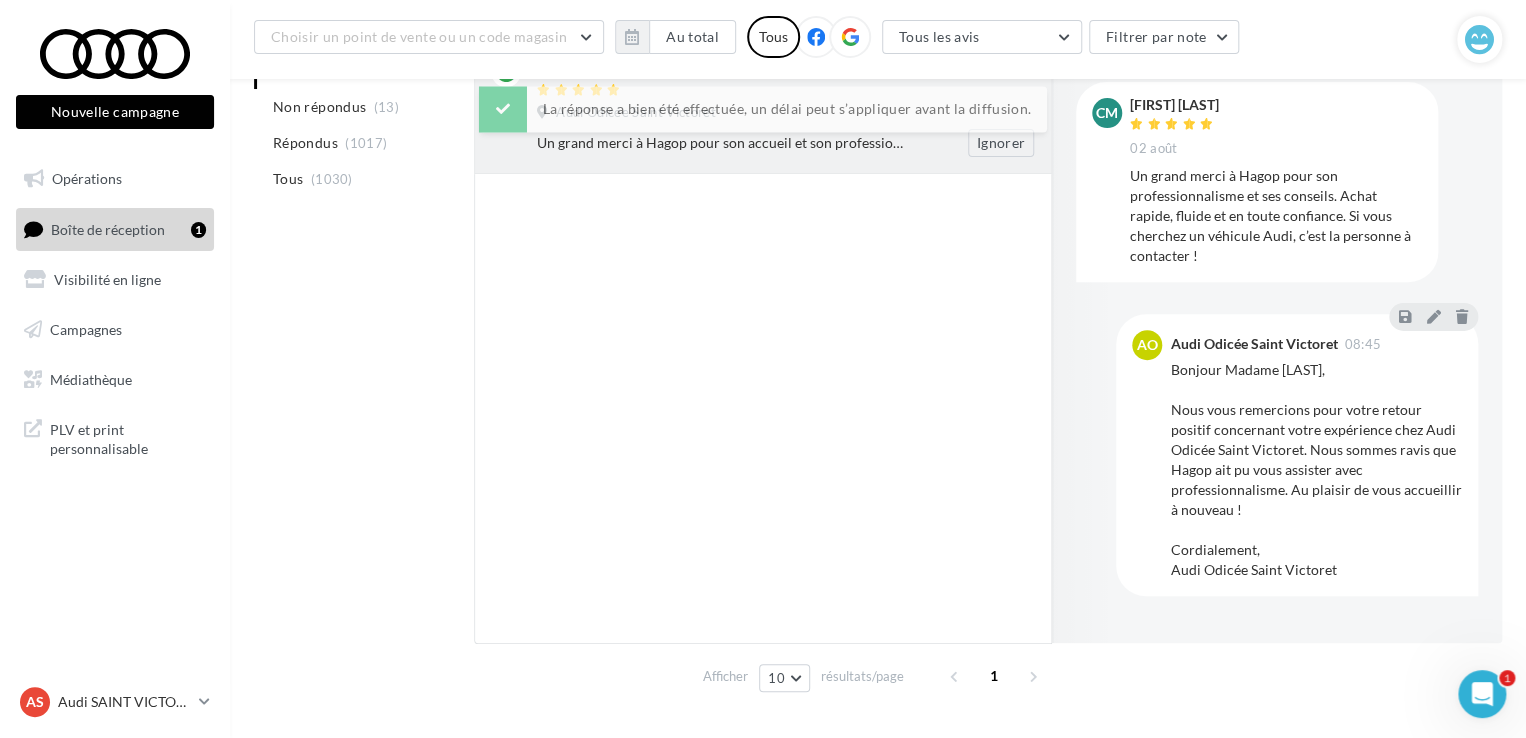 click on "Un grand merci à Hagop pour son accueil et son professionnalisme" at bounding box center (720, 143) 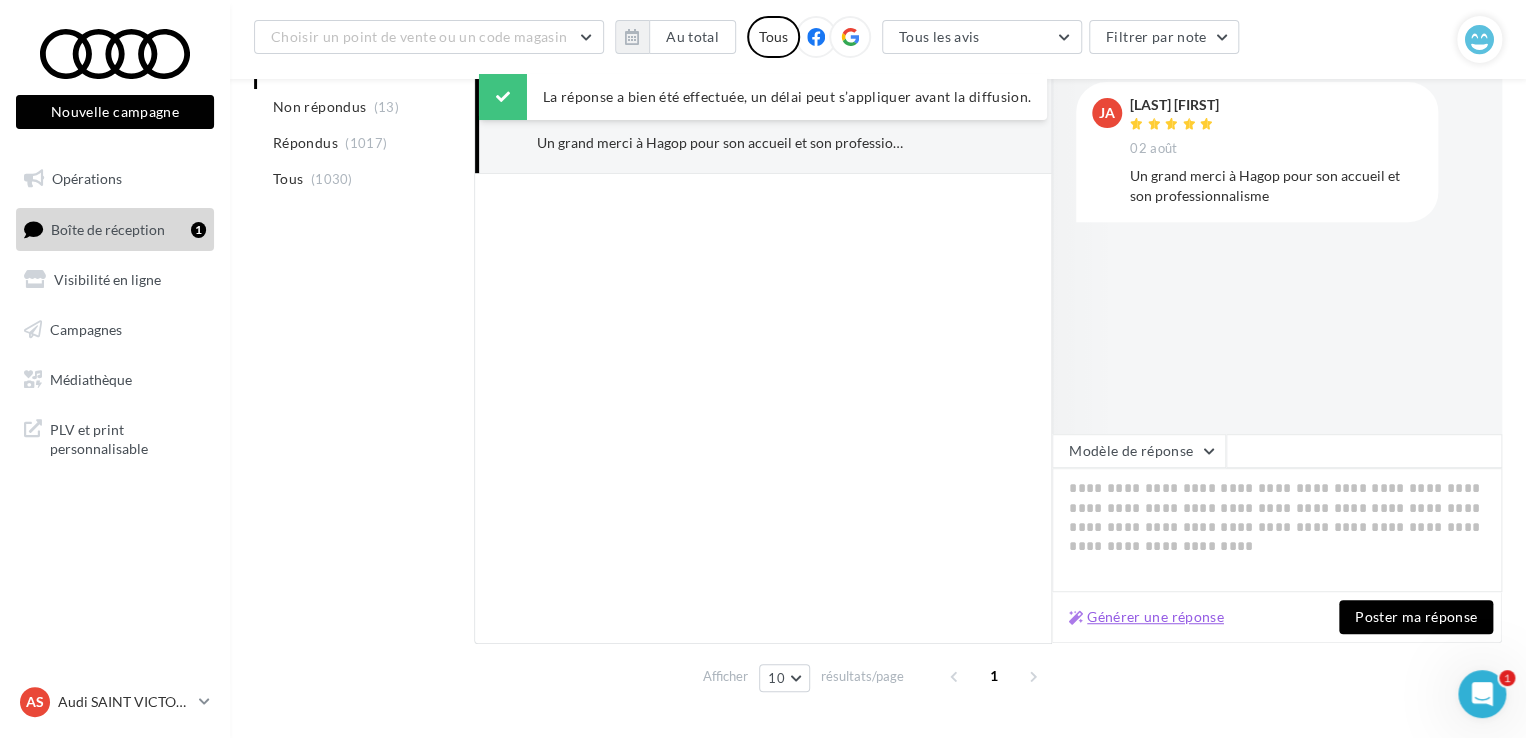 click on "Générer une réponse" at bounding box center [1146, 617] 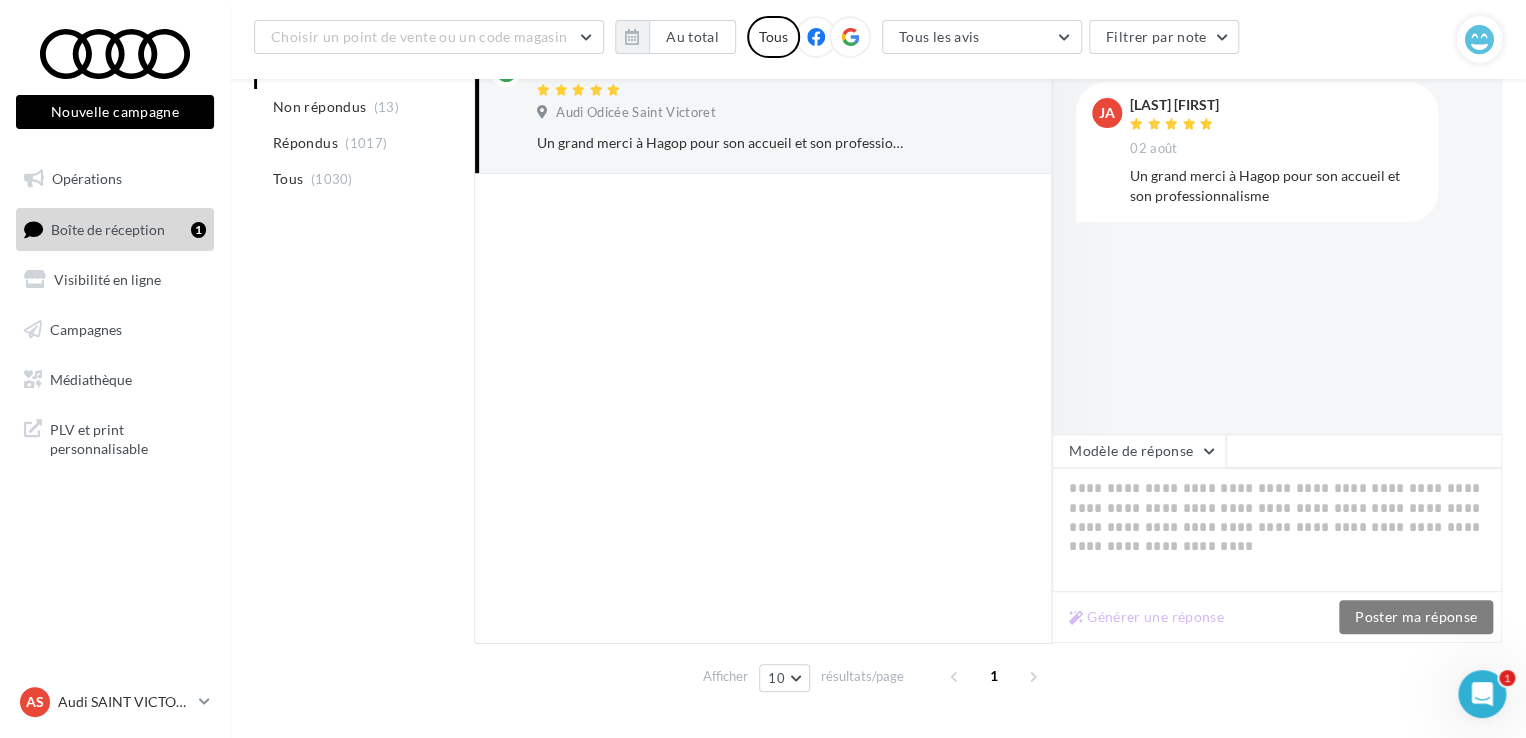 type on "**********" 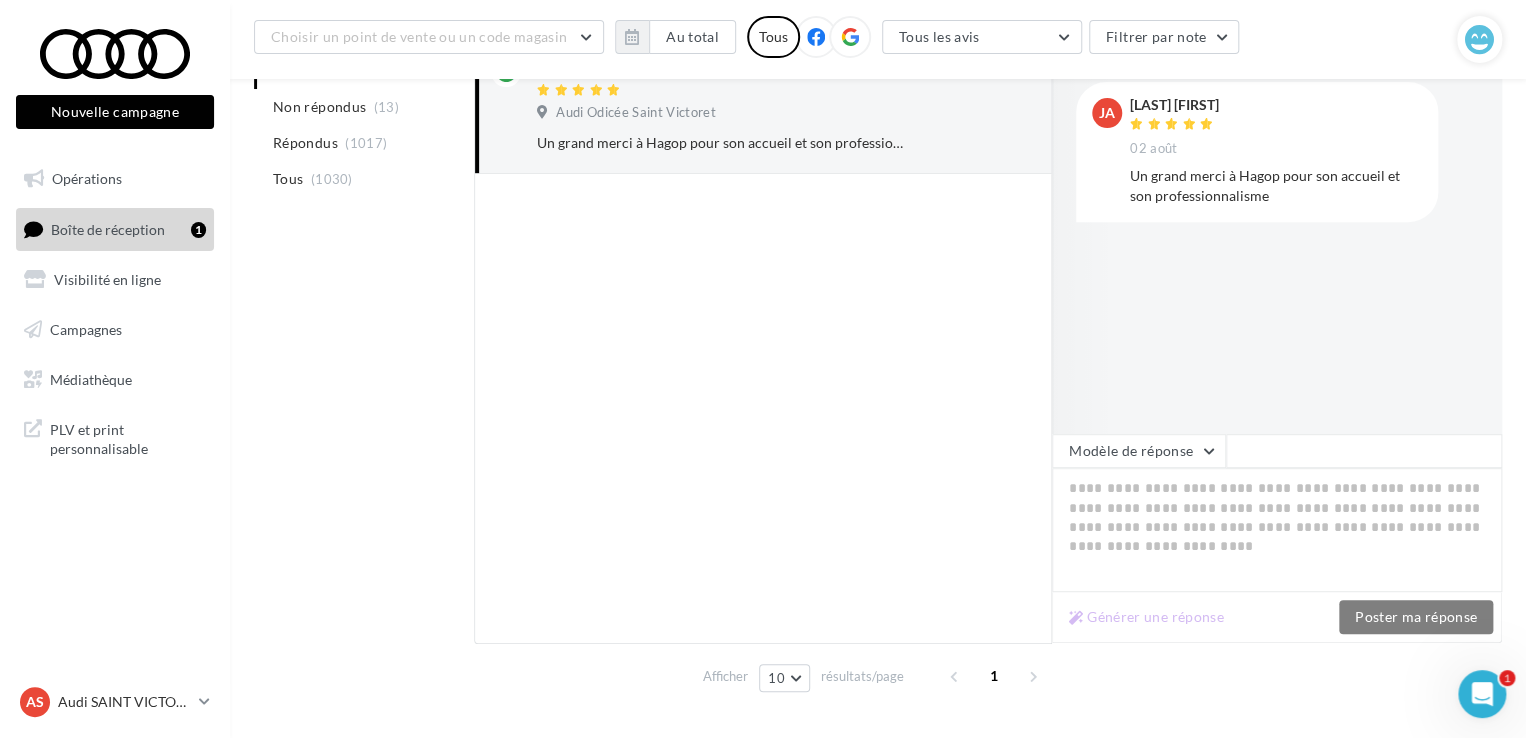 type on "**********" 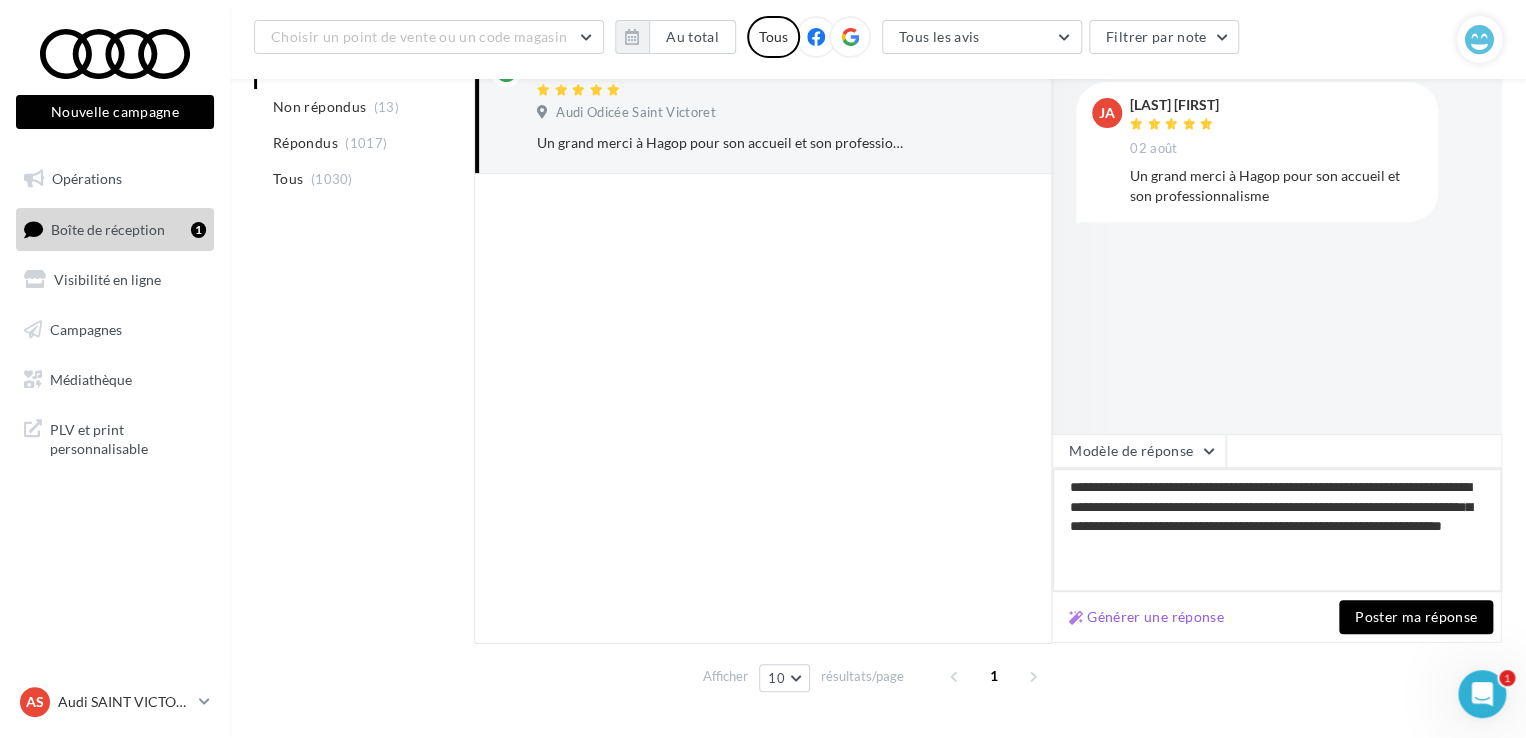 click on "**********" at bounding box center [1277, 530] 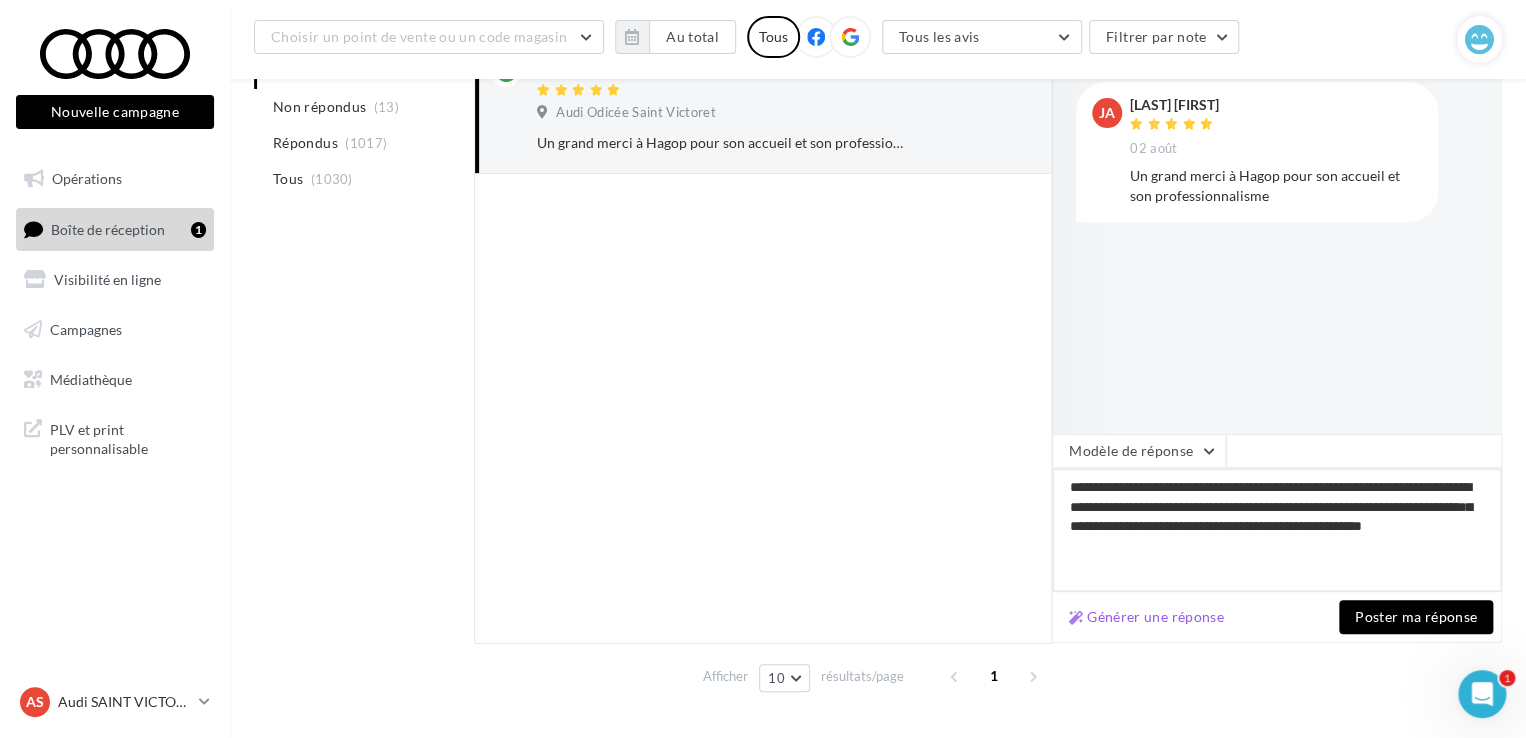 click on "**********" at bounding box center (1277, 530) 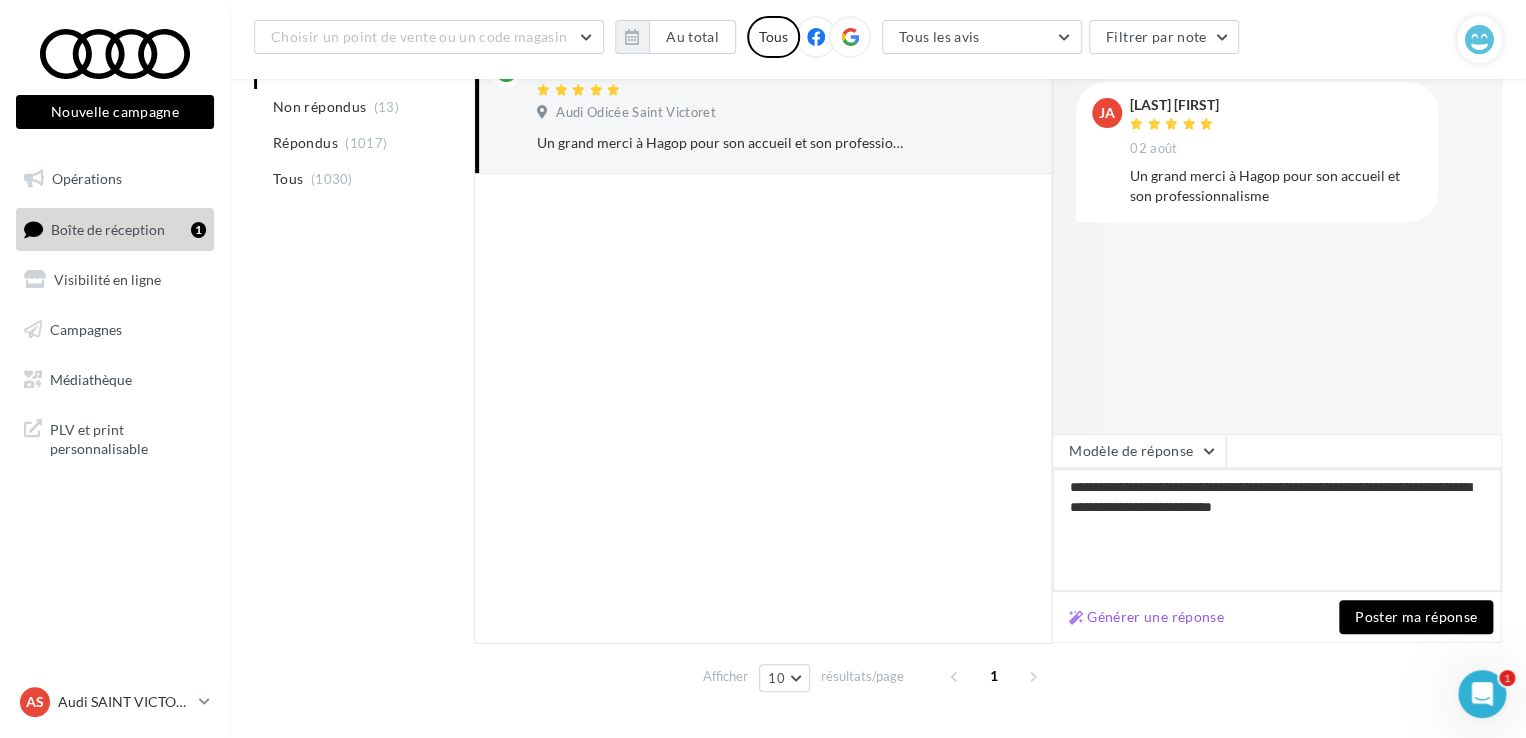 type on "**********" 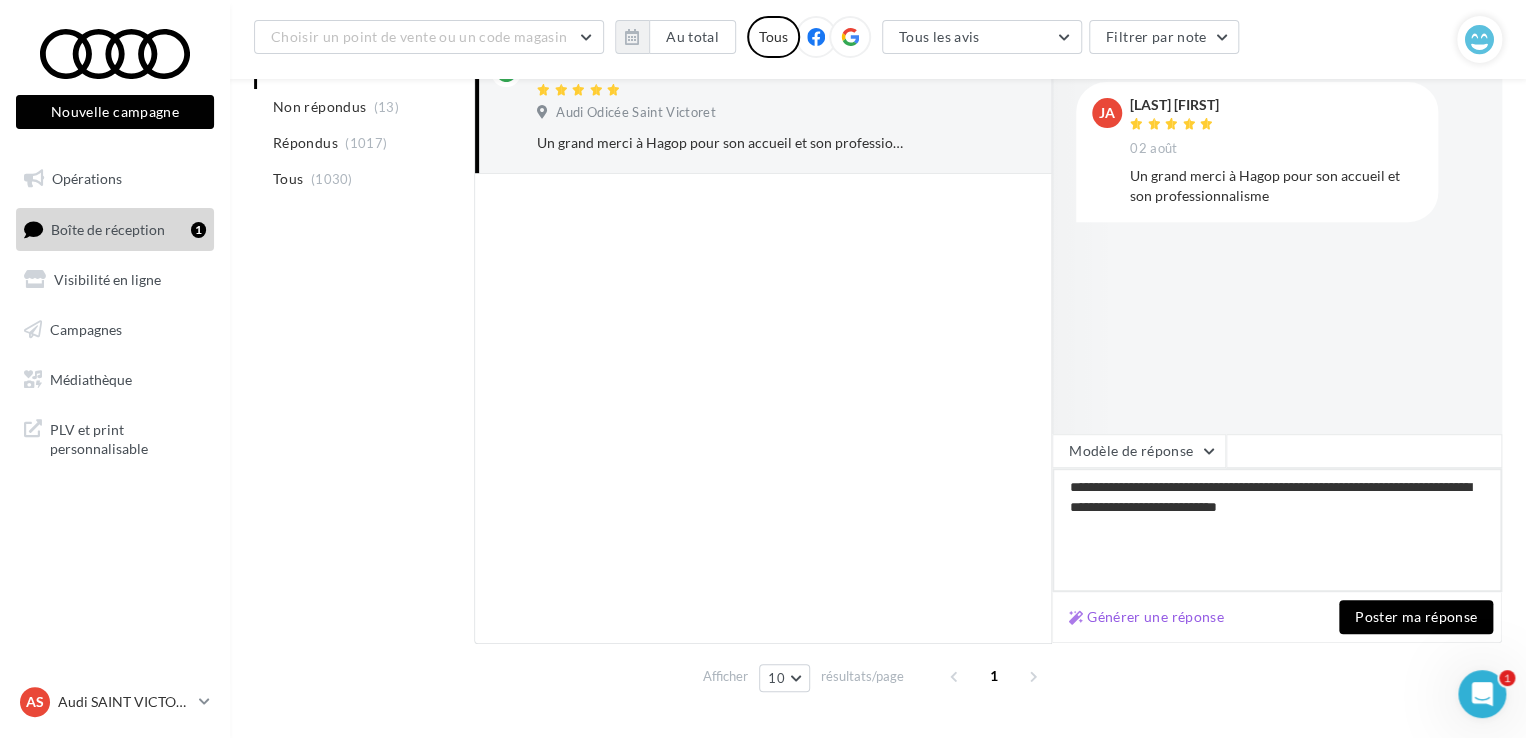 type on "**********" 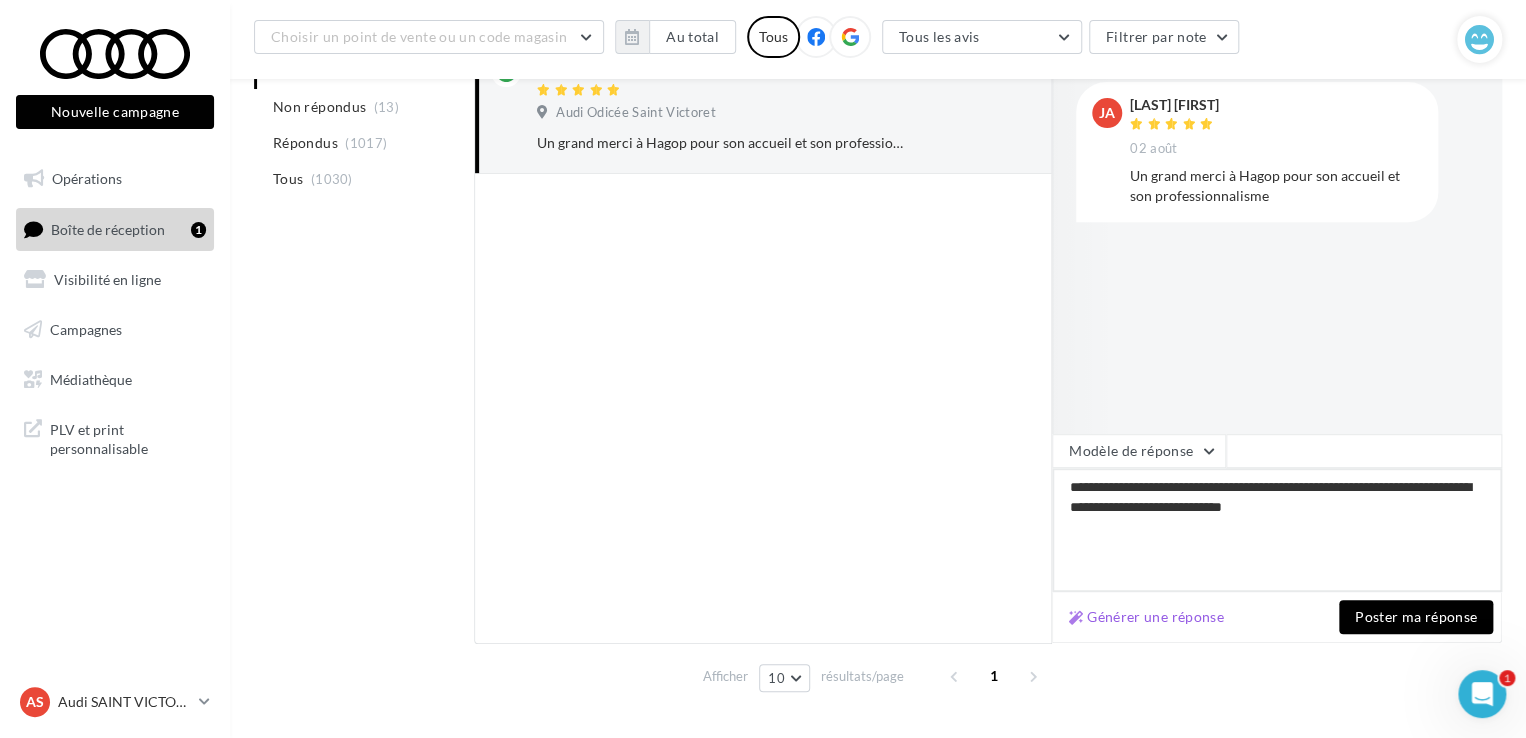 type on "**********" 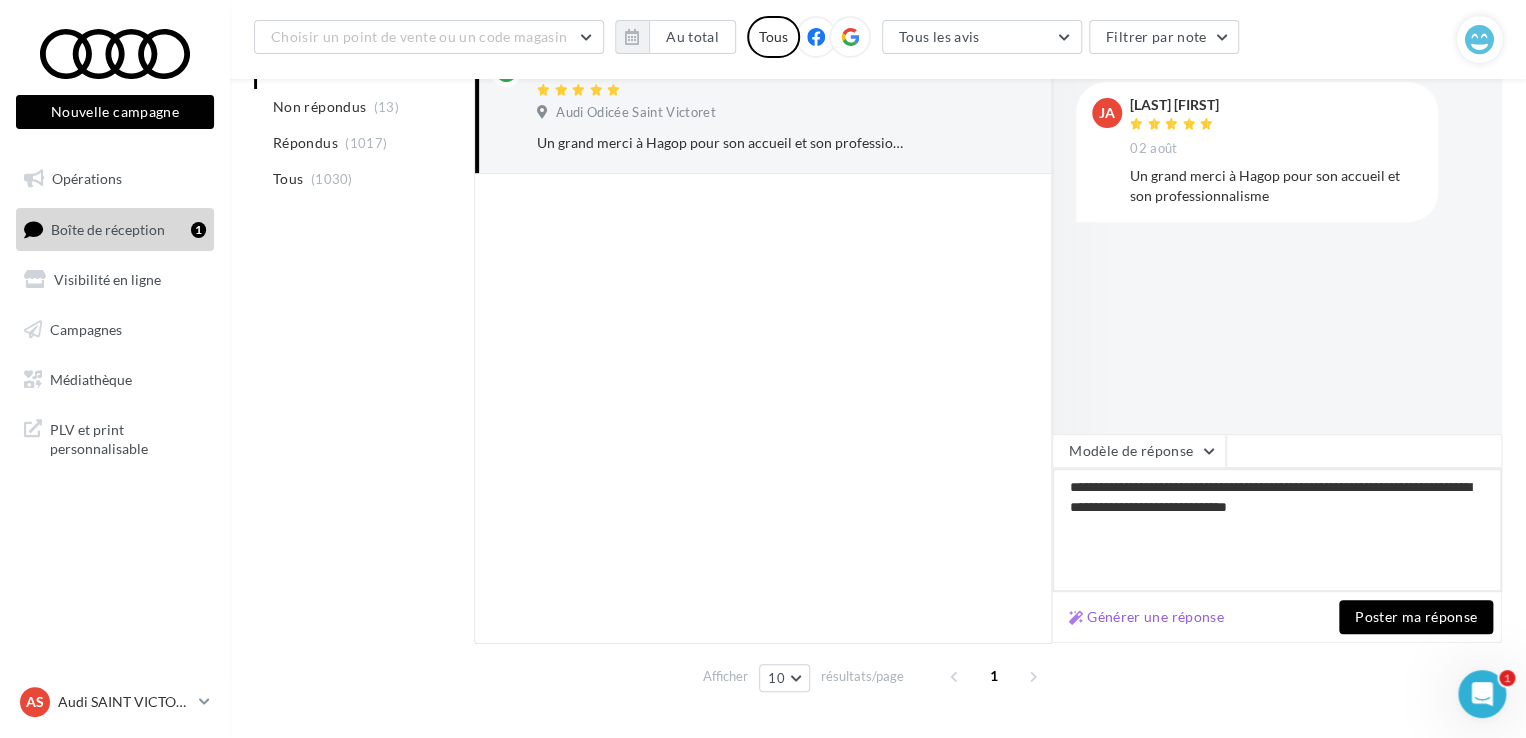 type on "**********" 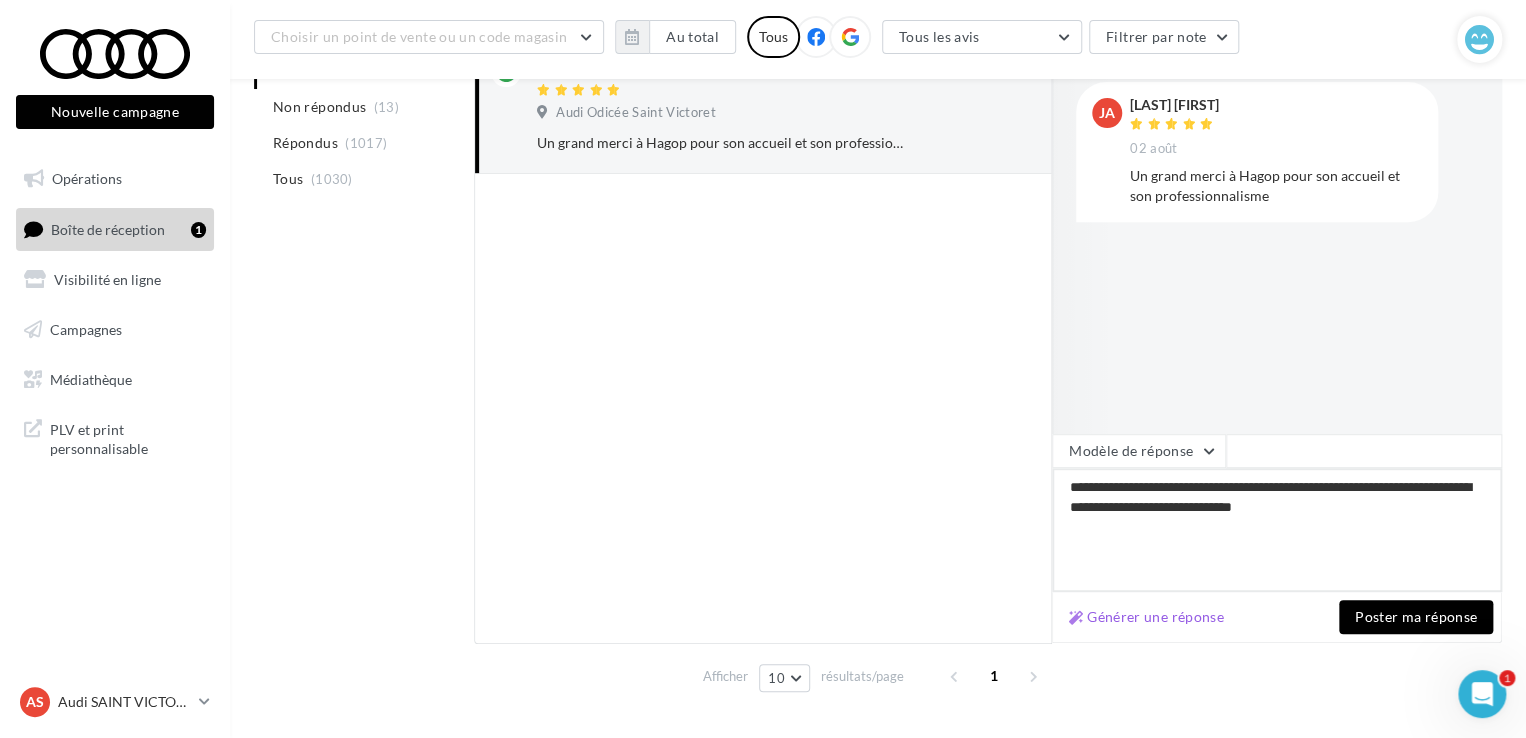 type on "**********" 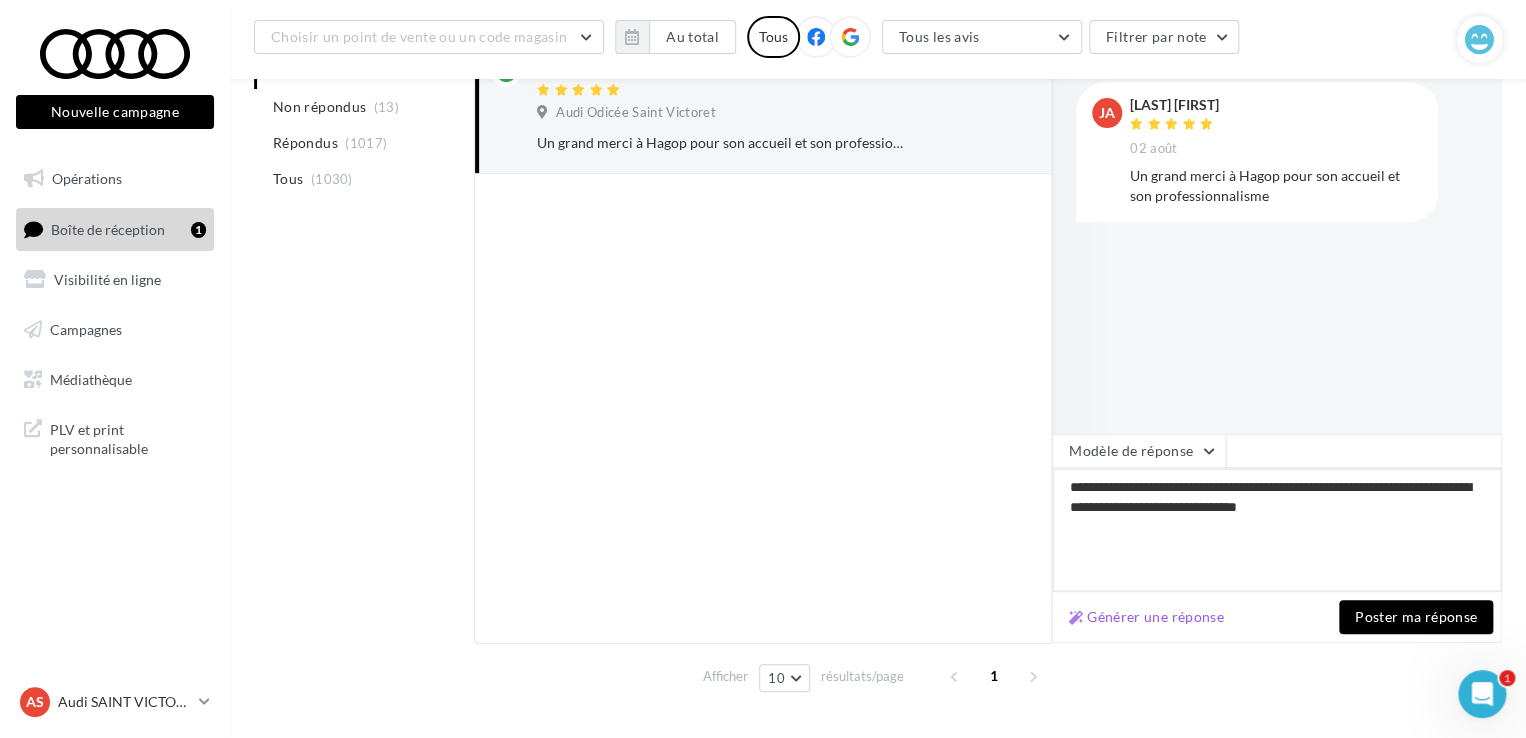 type on "**********" 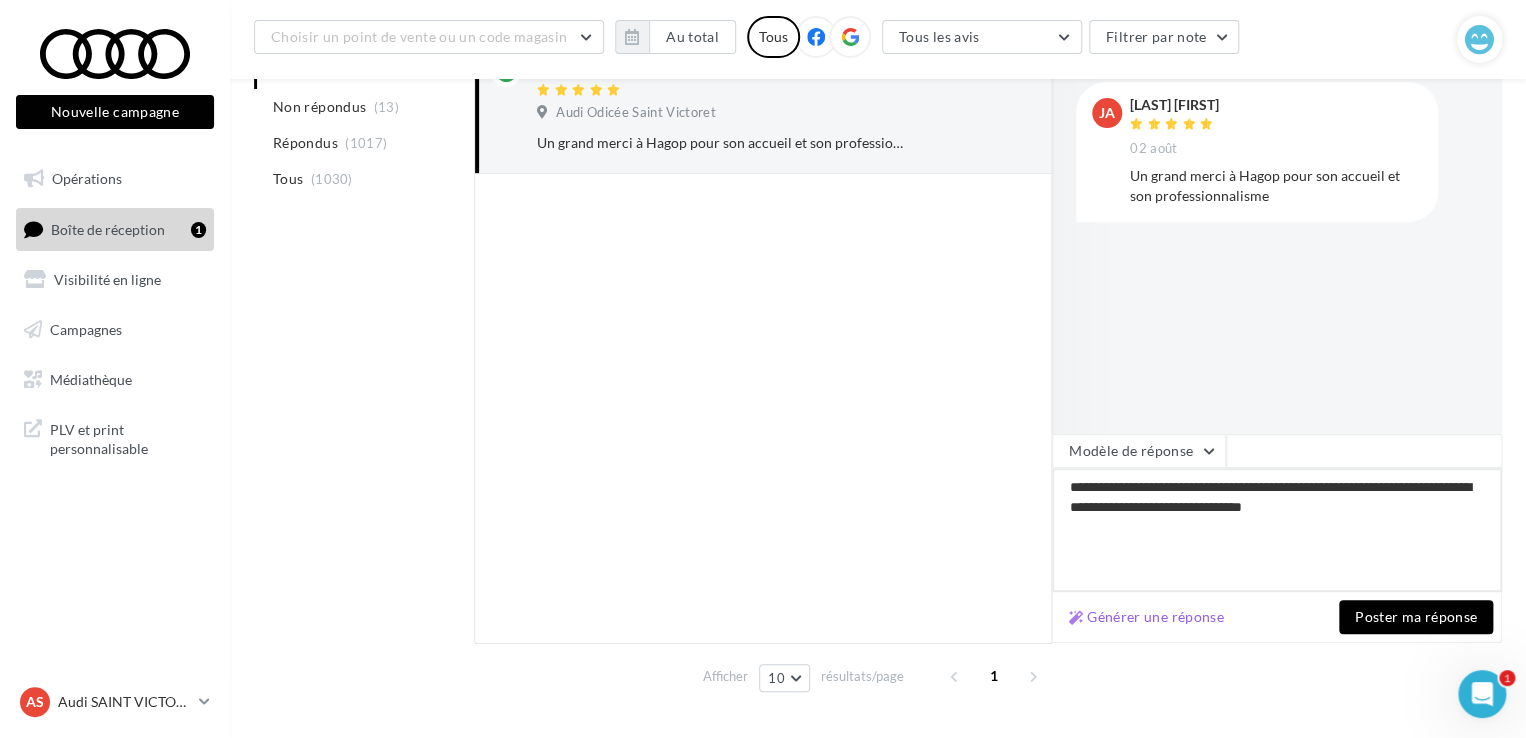 type on "**********" 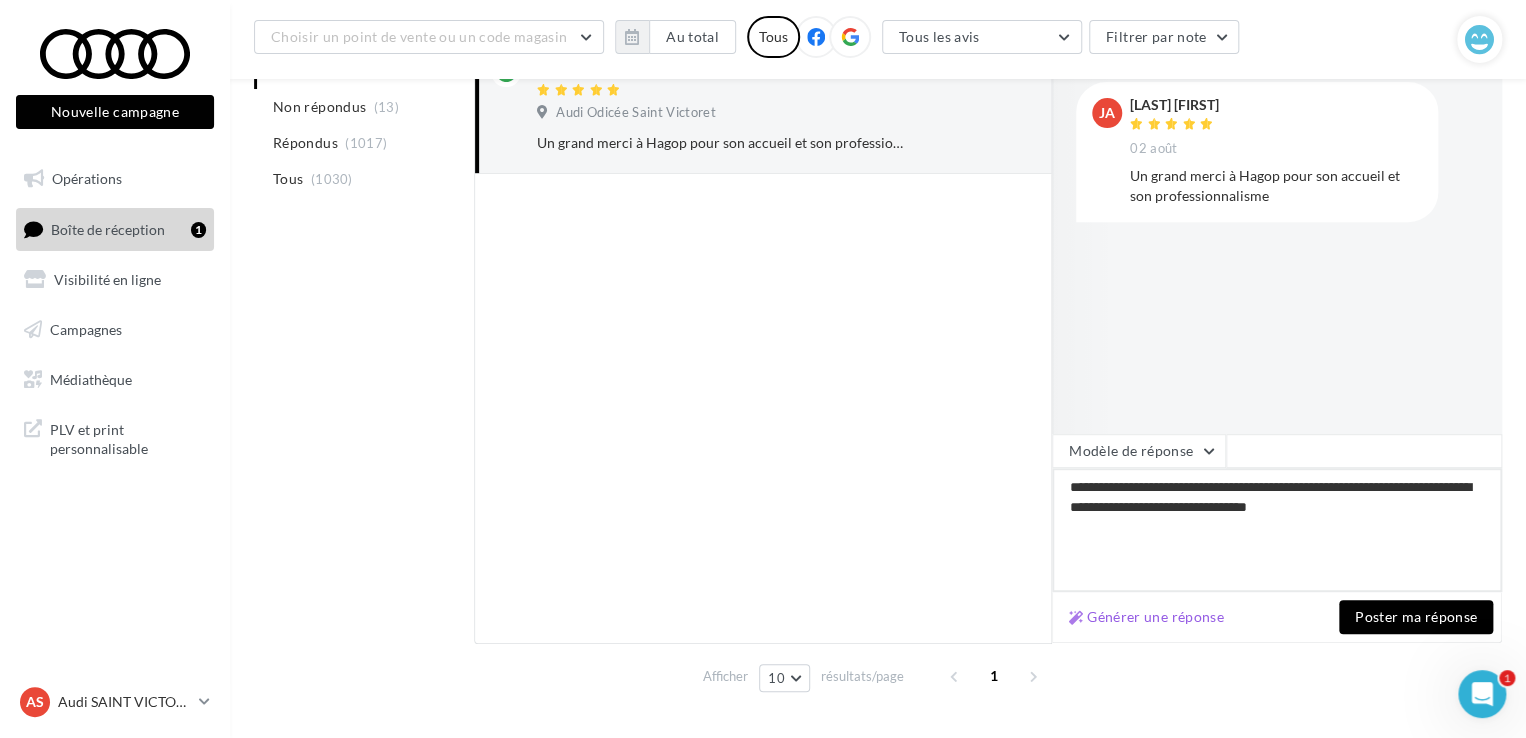 type on "**********" 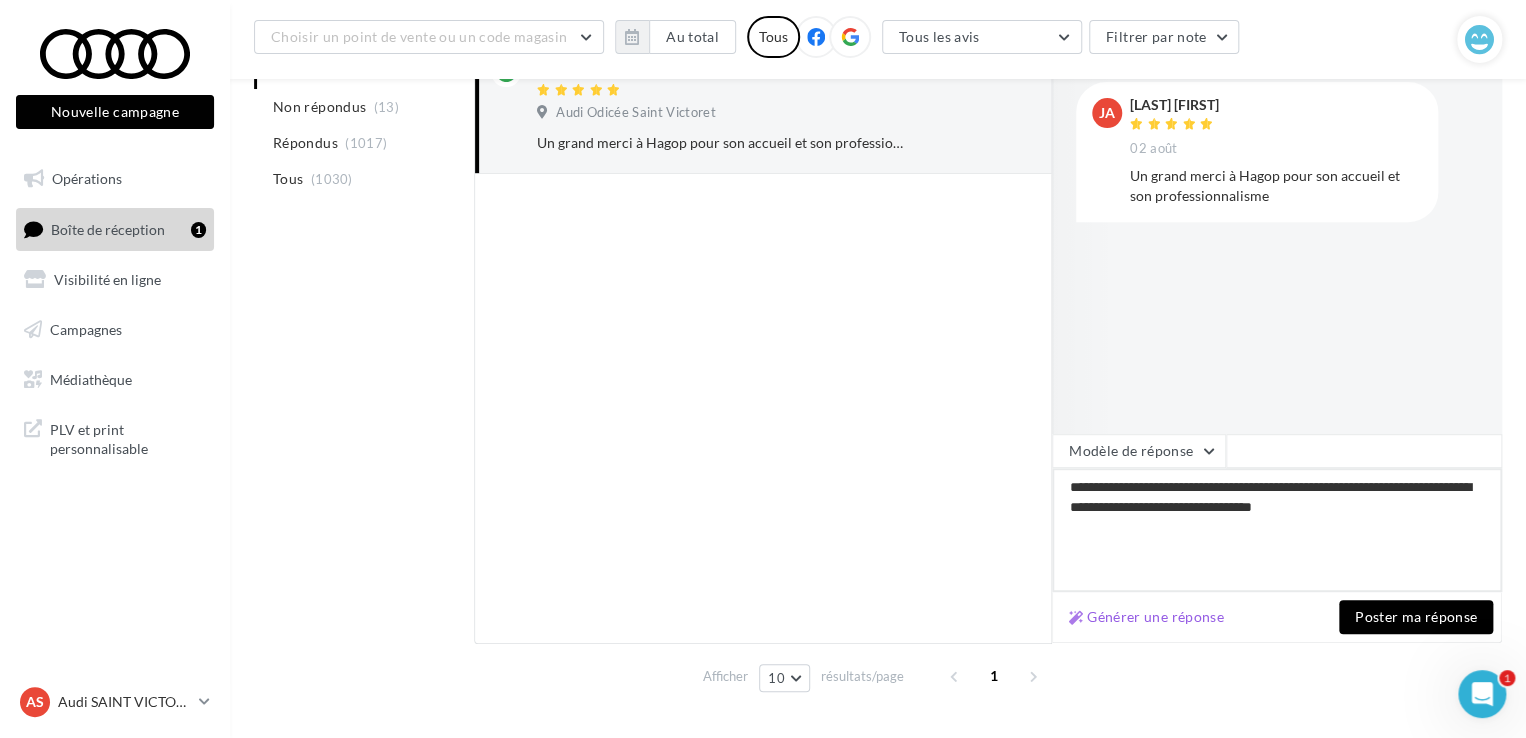 type on "**********" 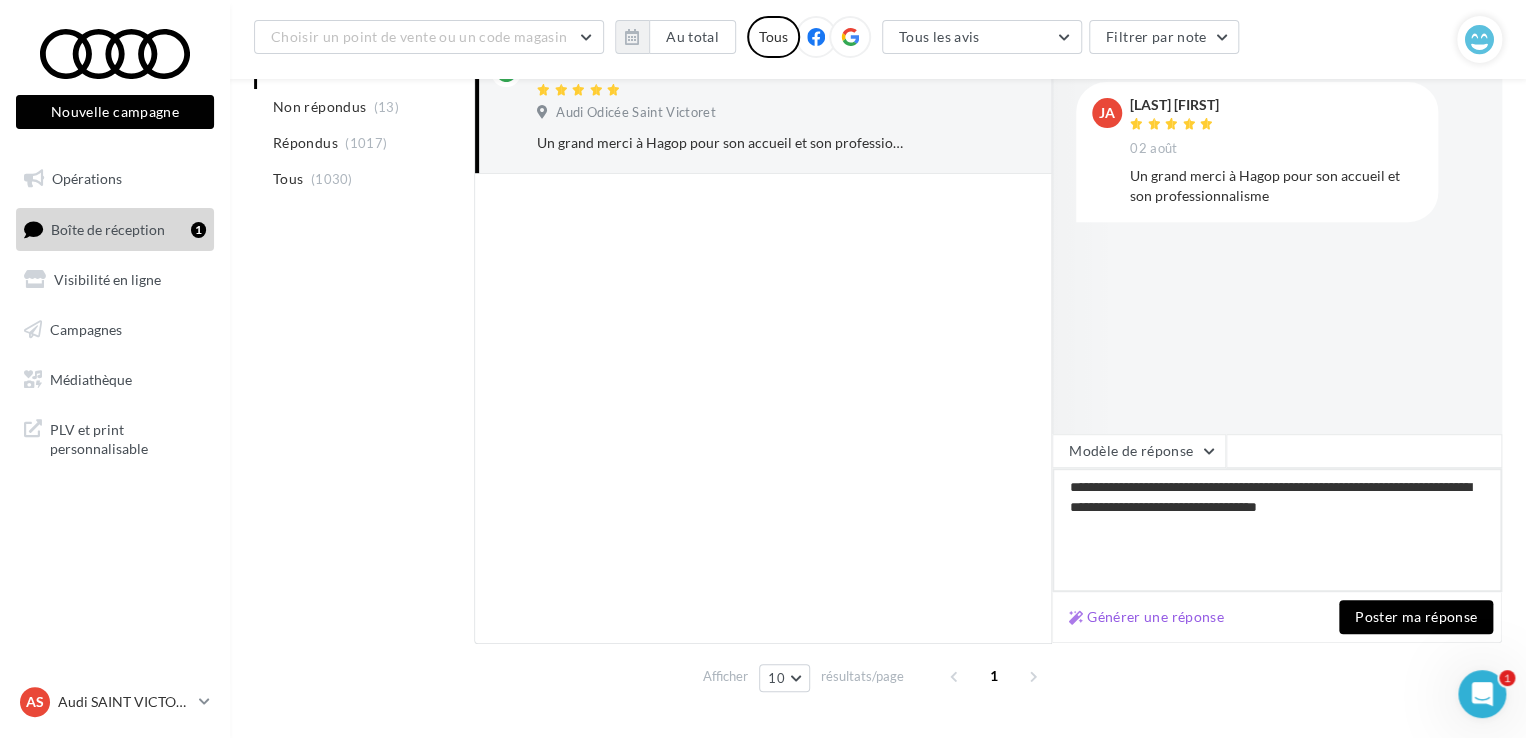 type on "**********" 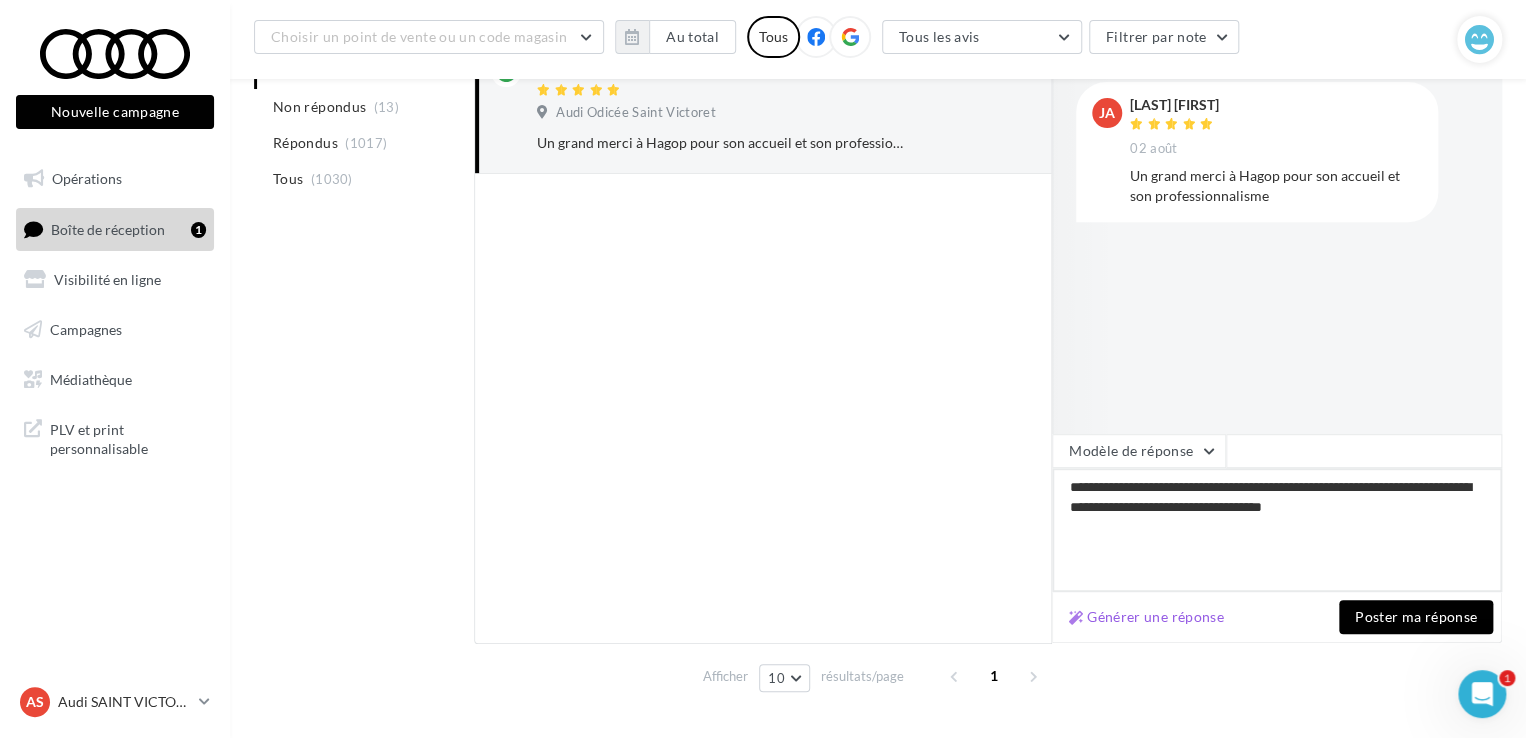 type on "**********" 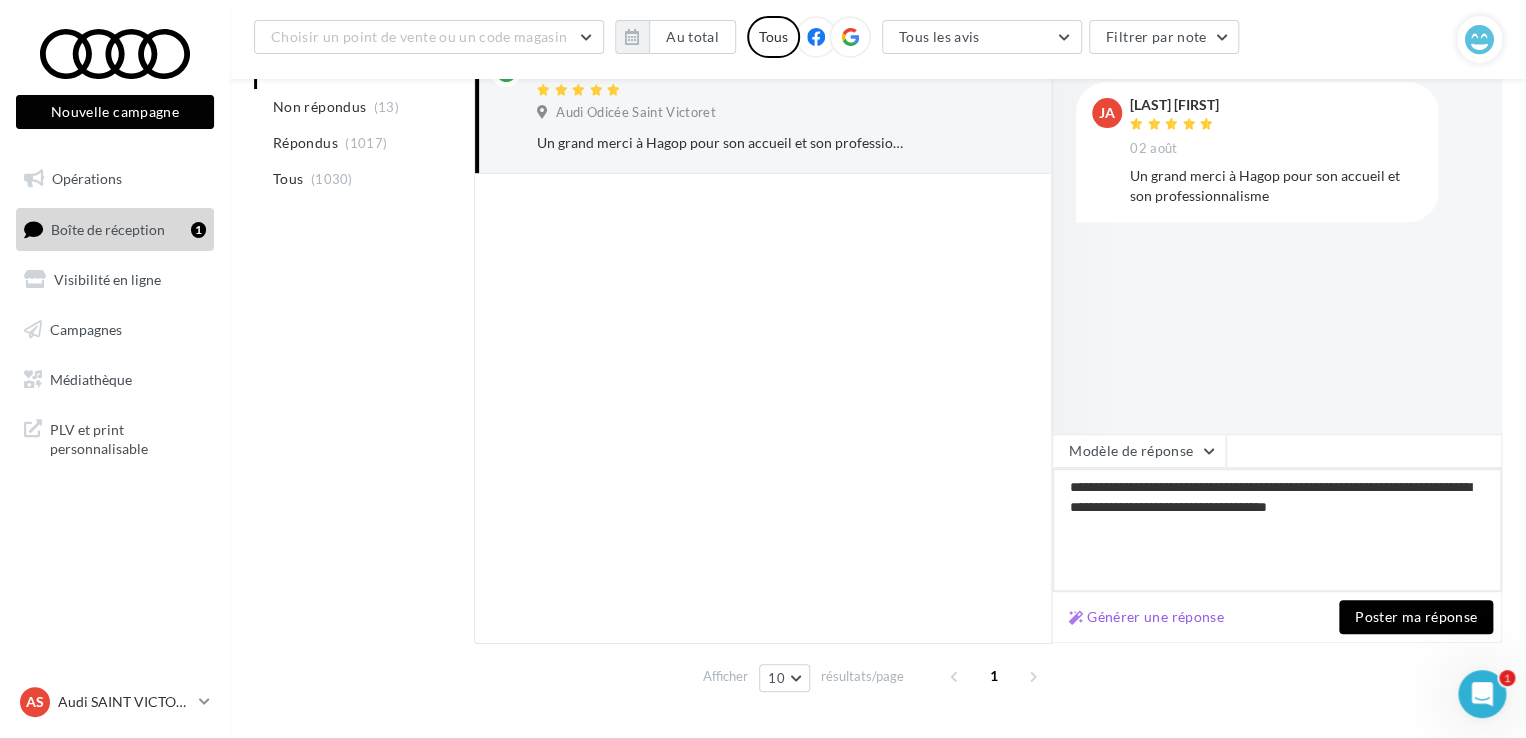 type on "**********" 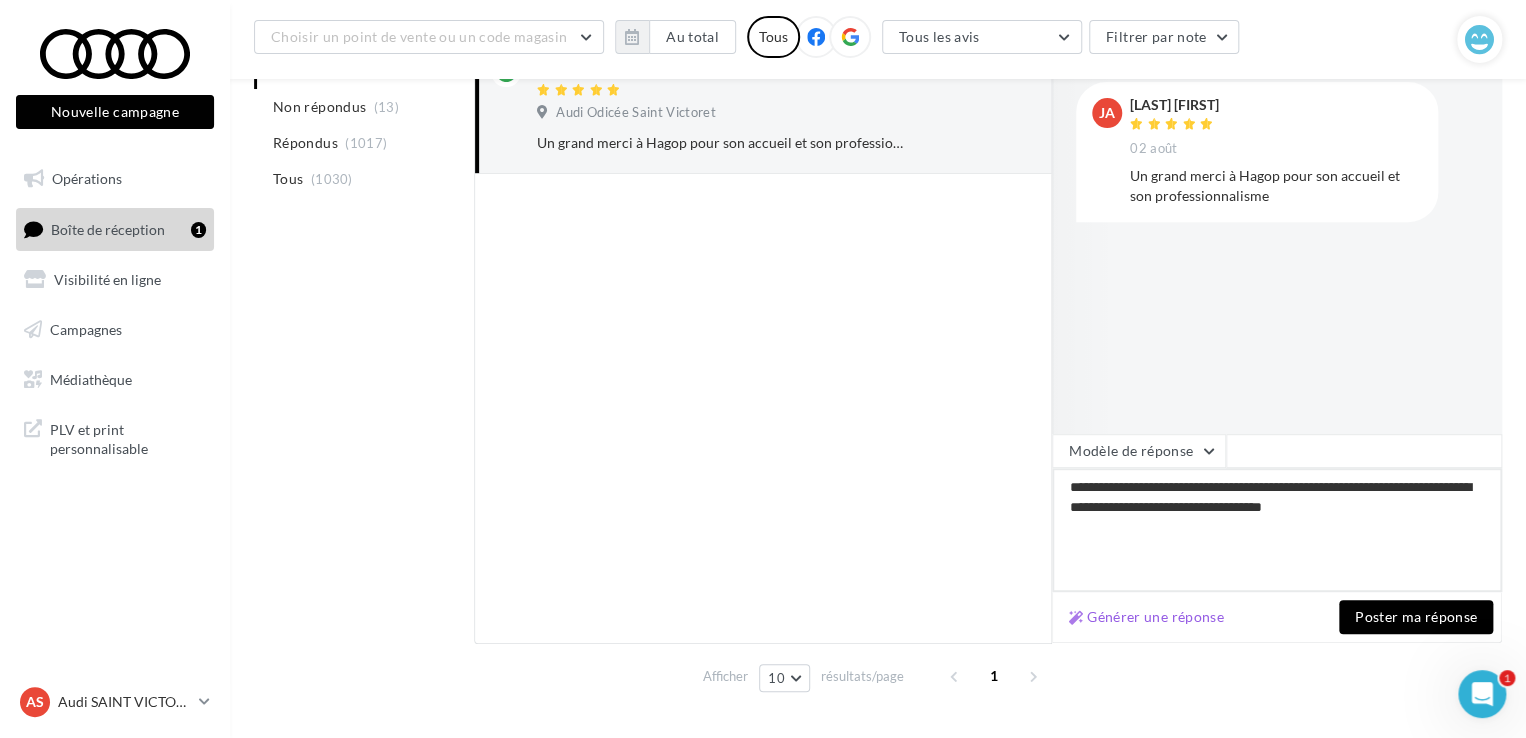 type on "**********" 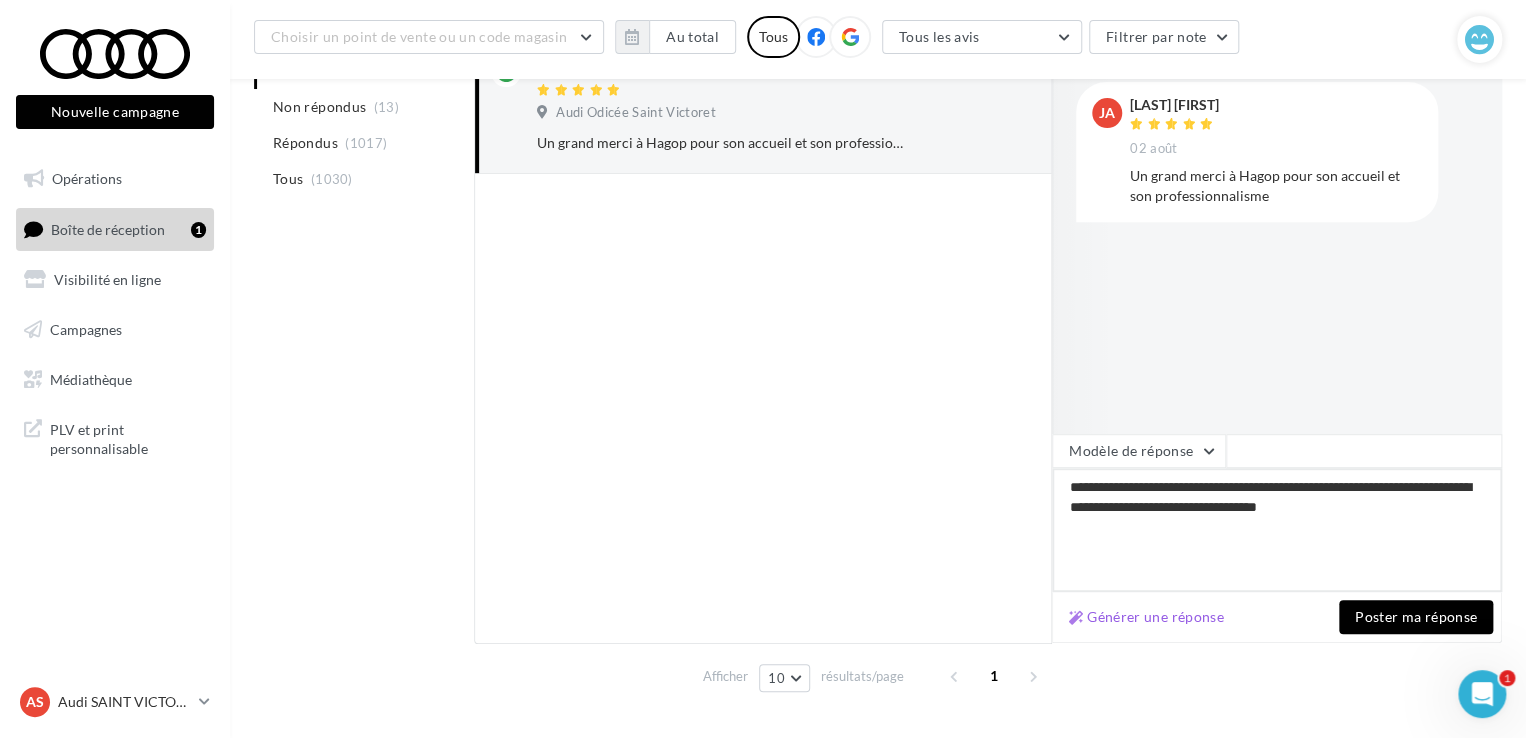 type on "**********" 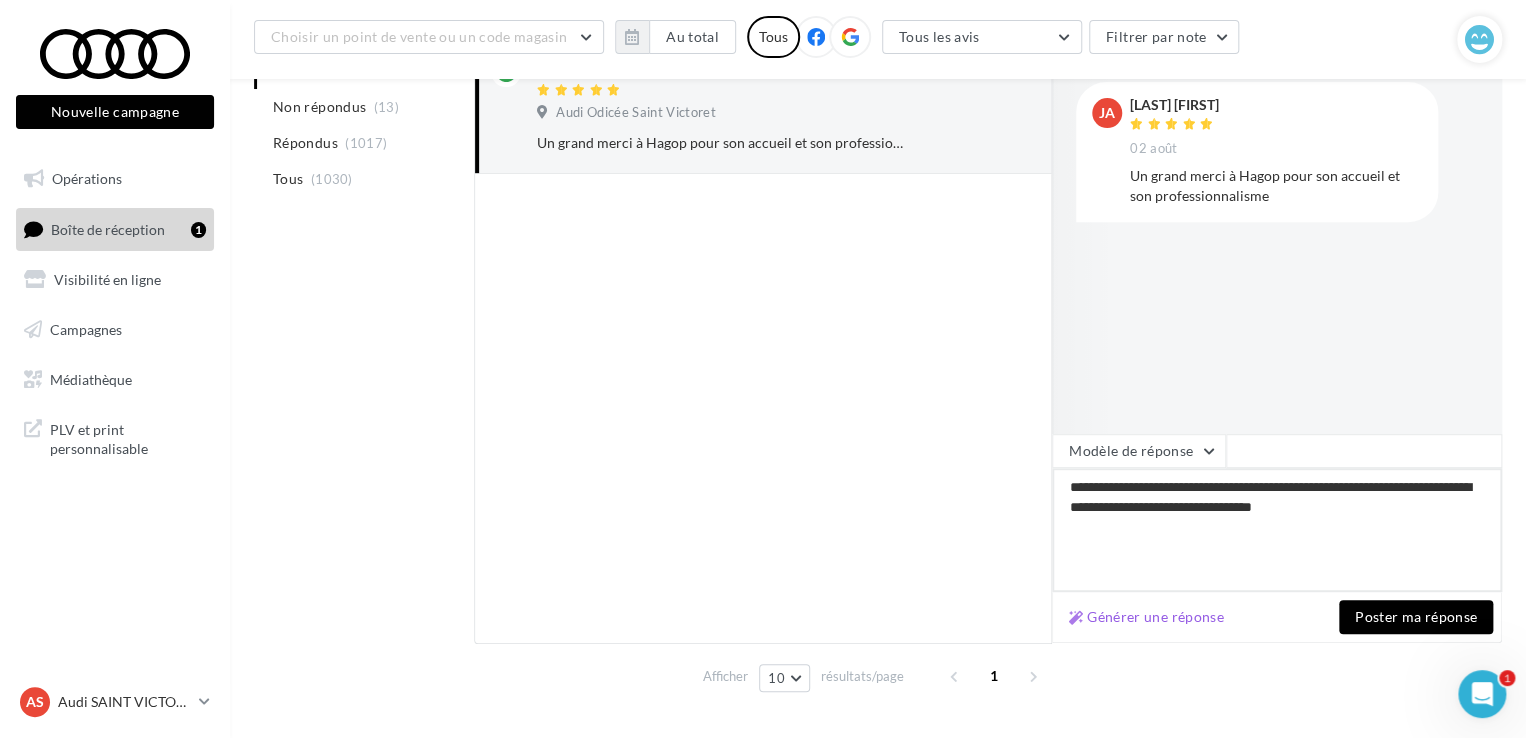 type on "**********" 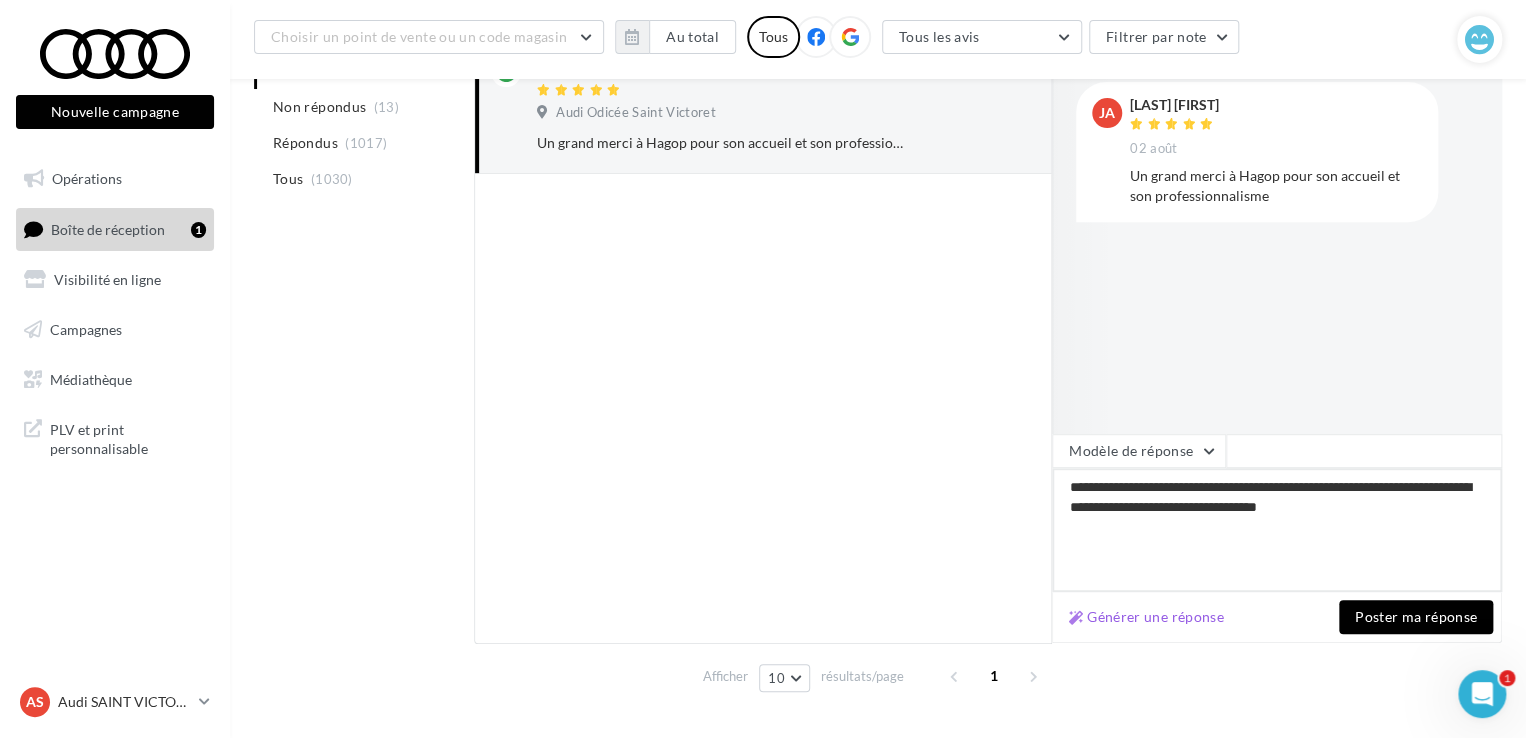 type on "**********" 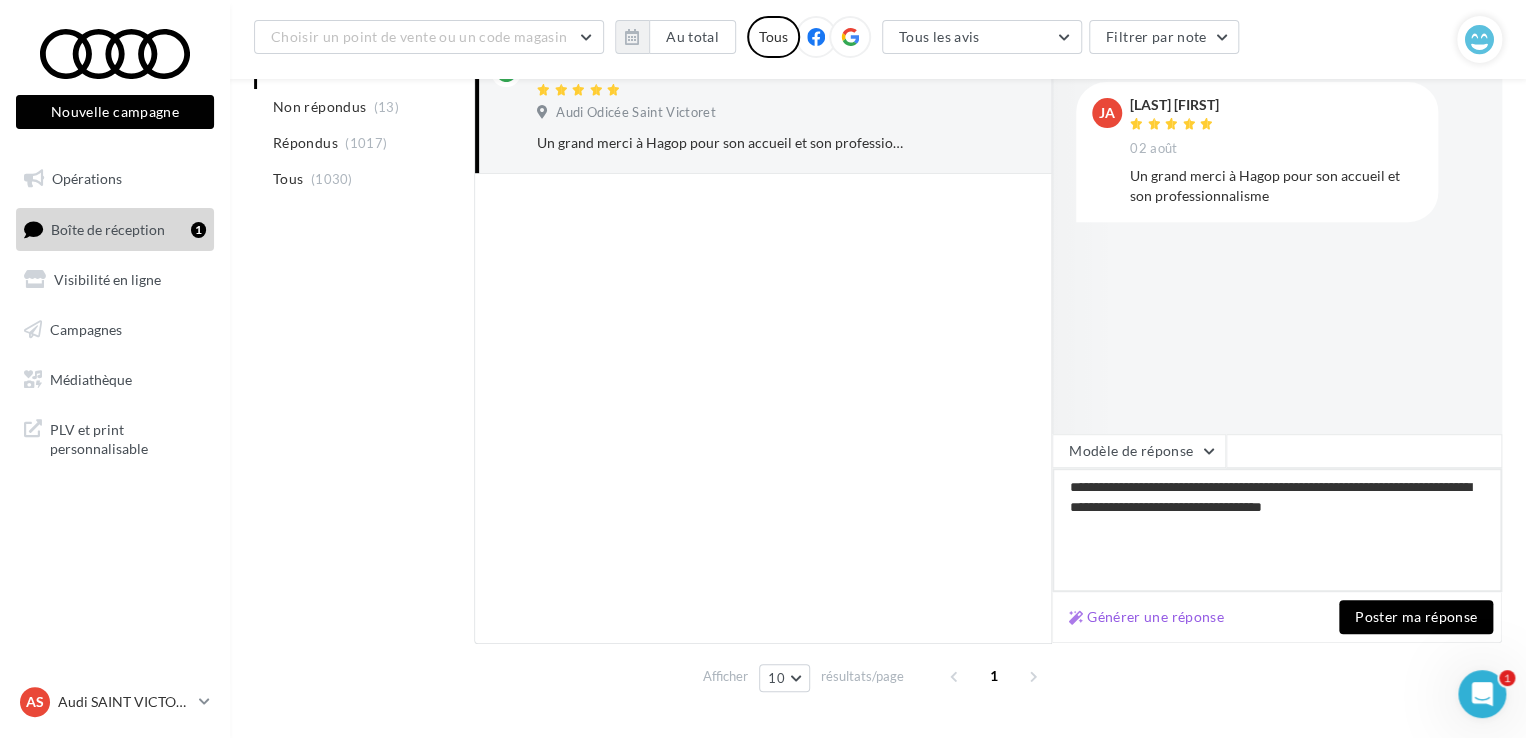 type on "**********" 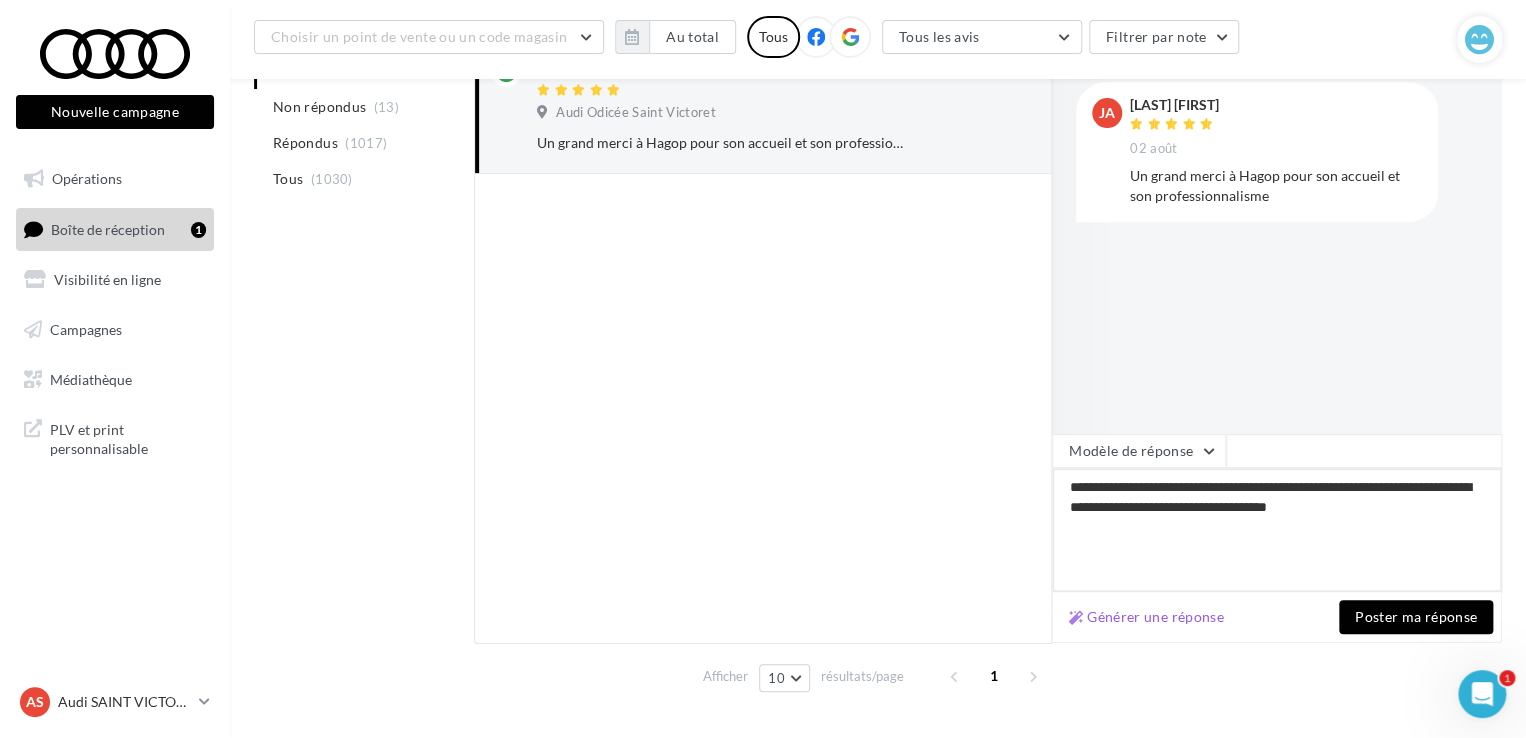 type on "**********" 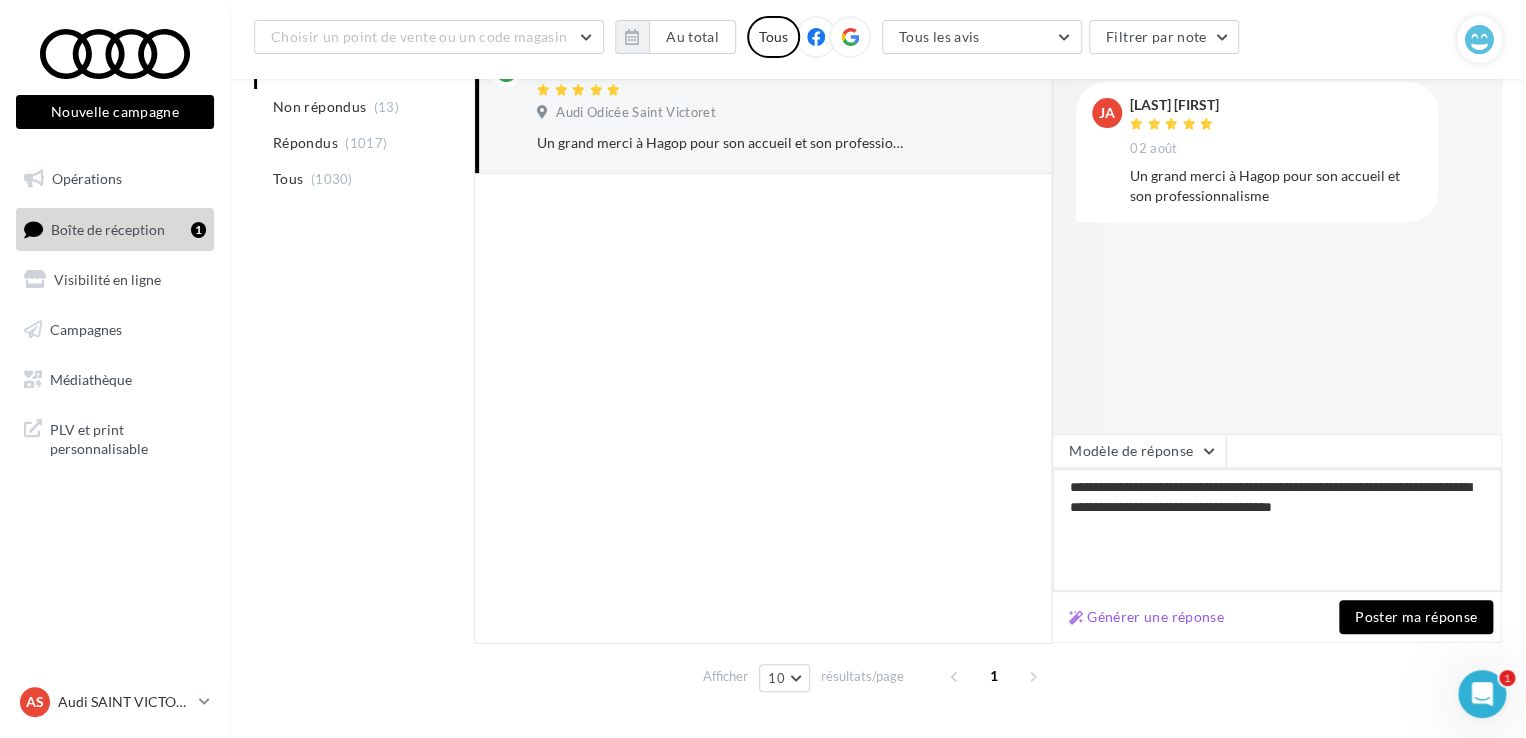 type on "**********" 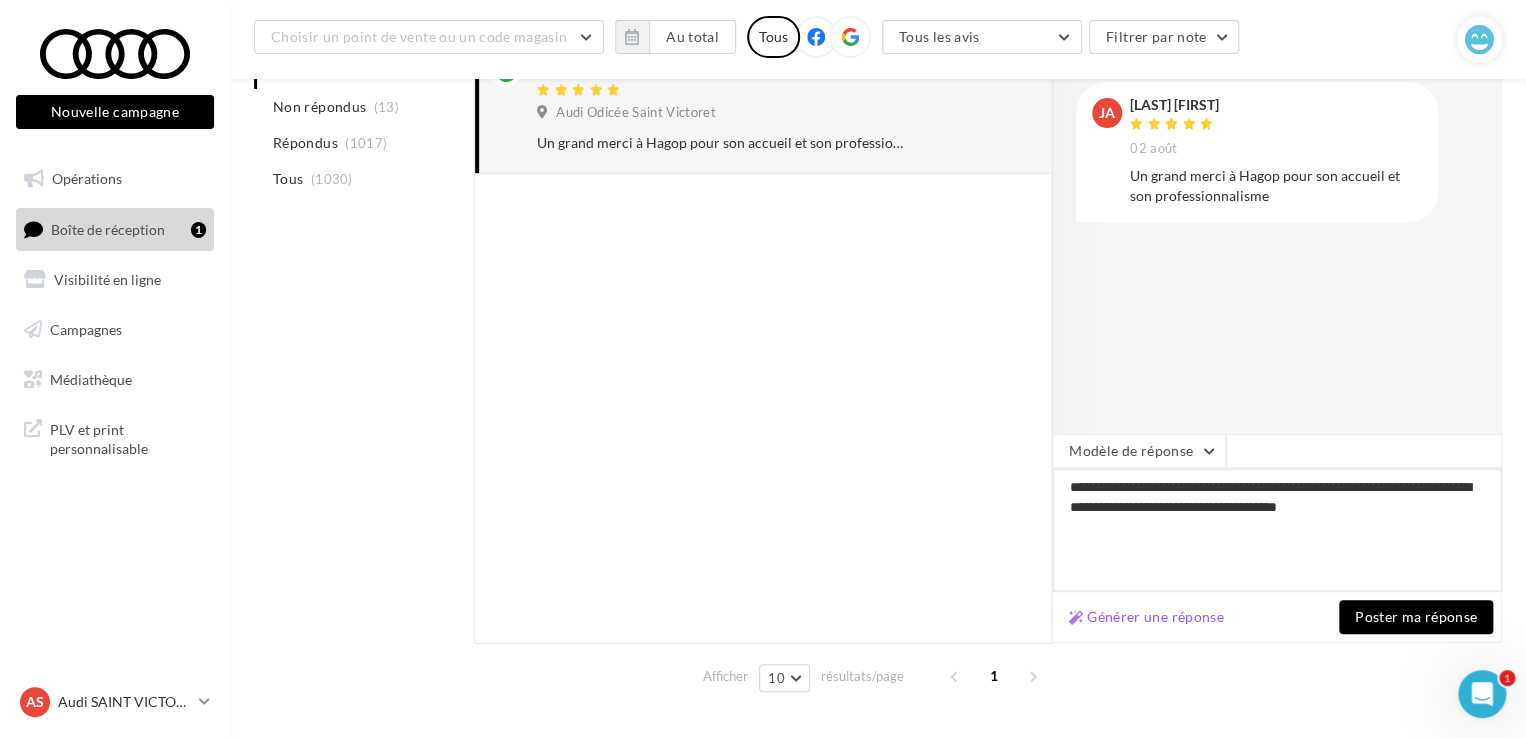 type on "**********" 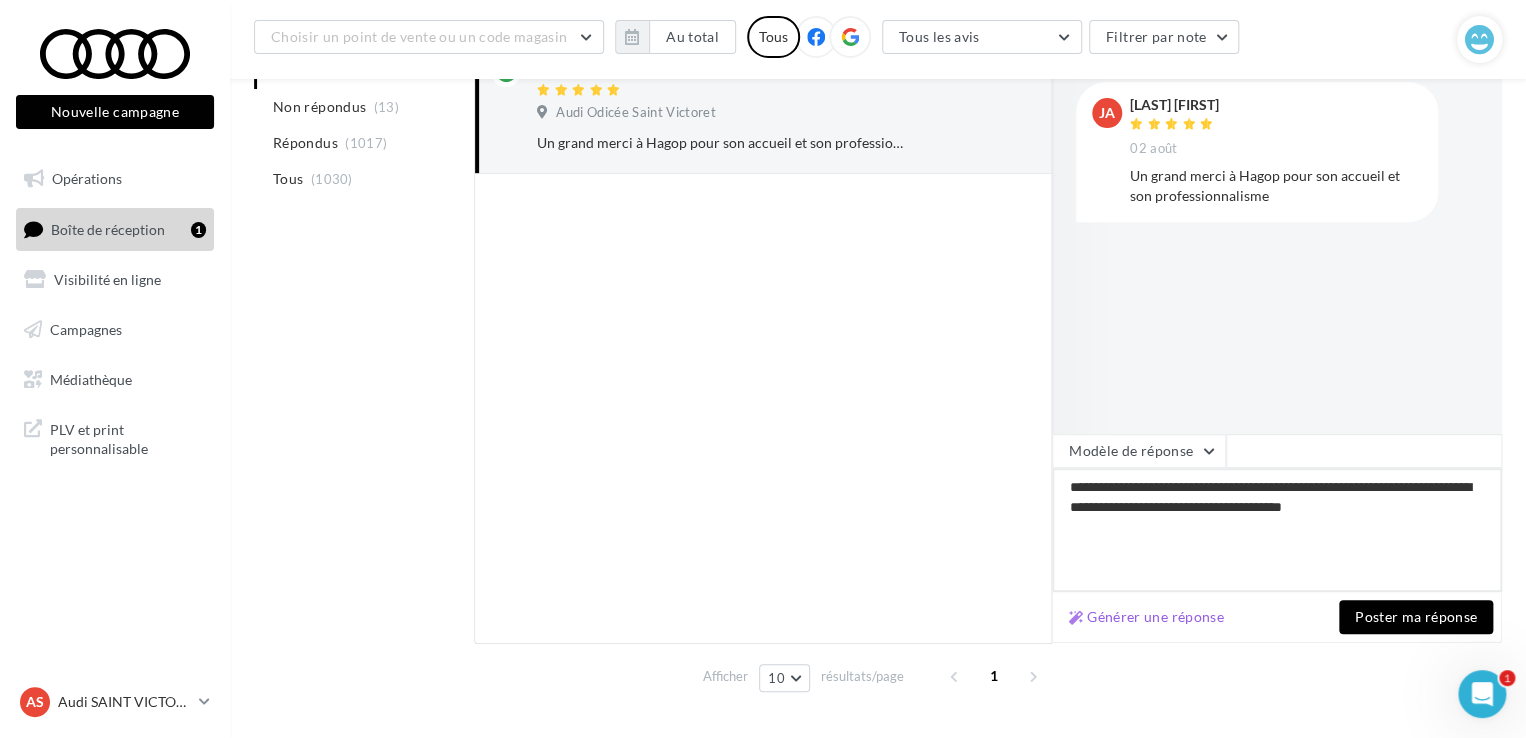type on "**********" 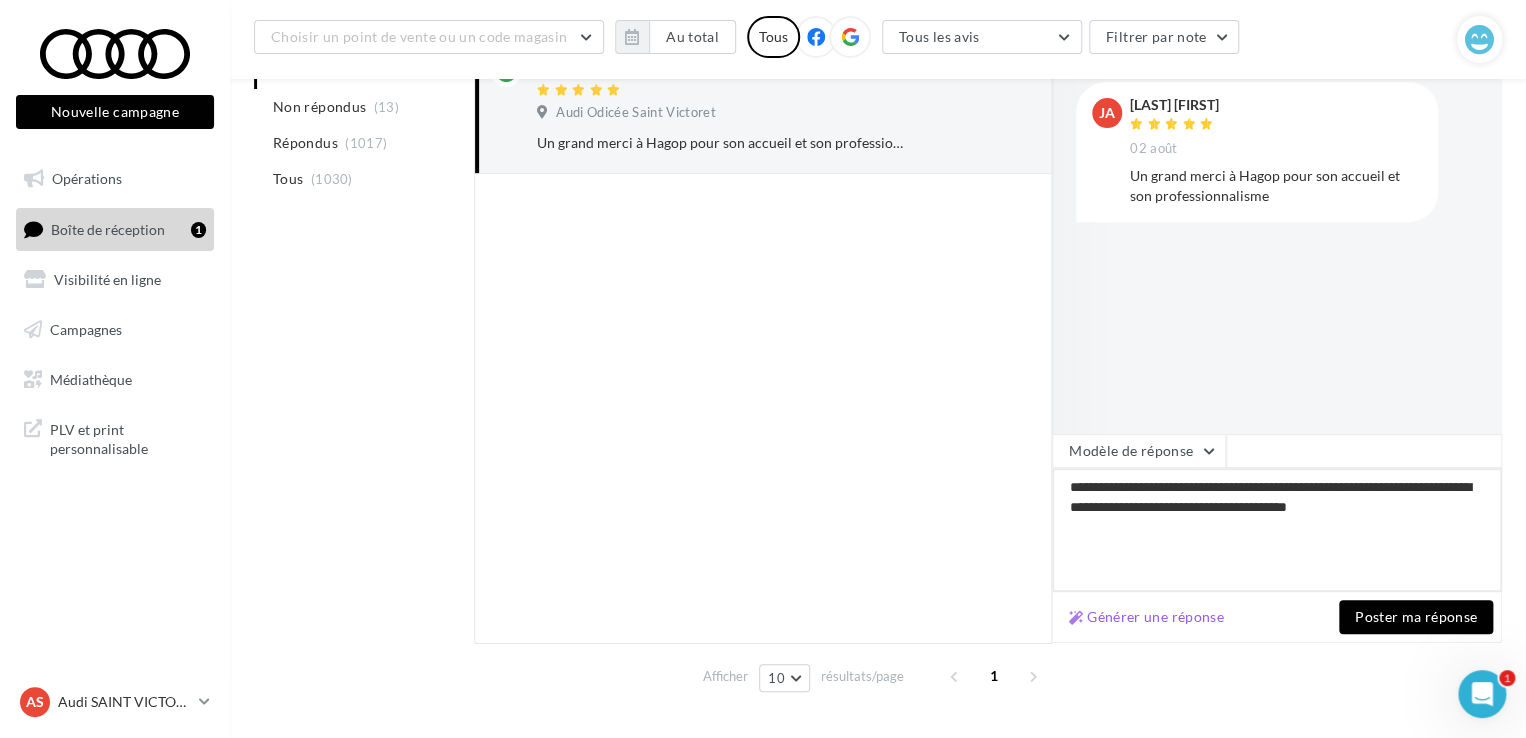 type on "**********" 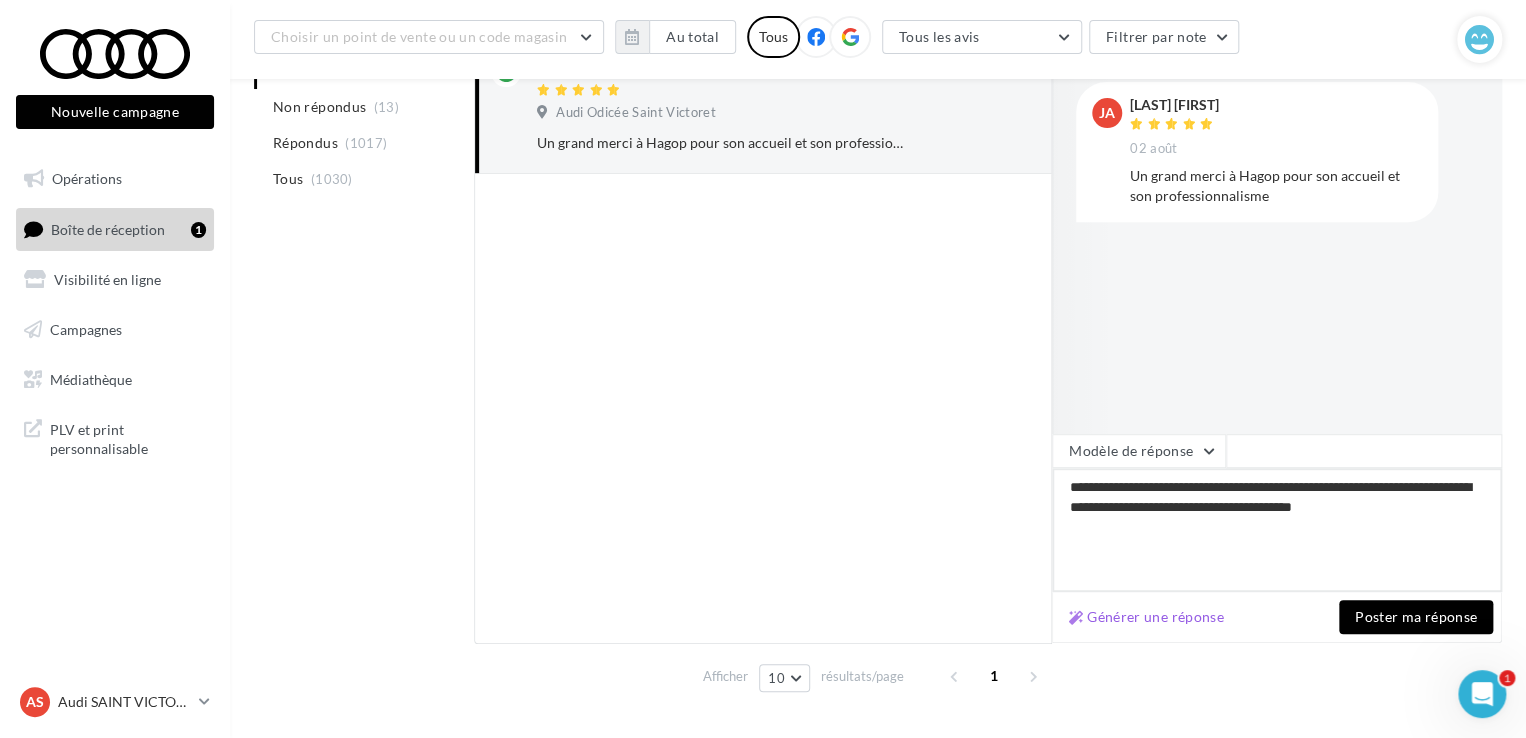 type on "**********" 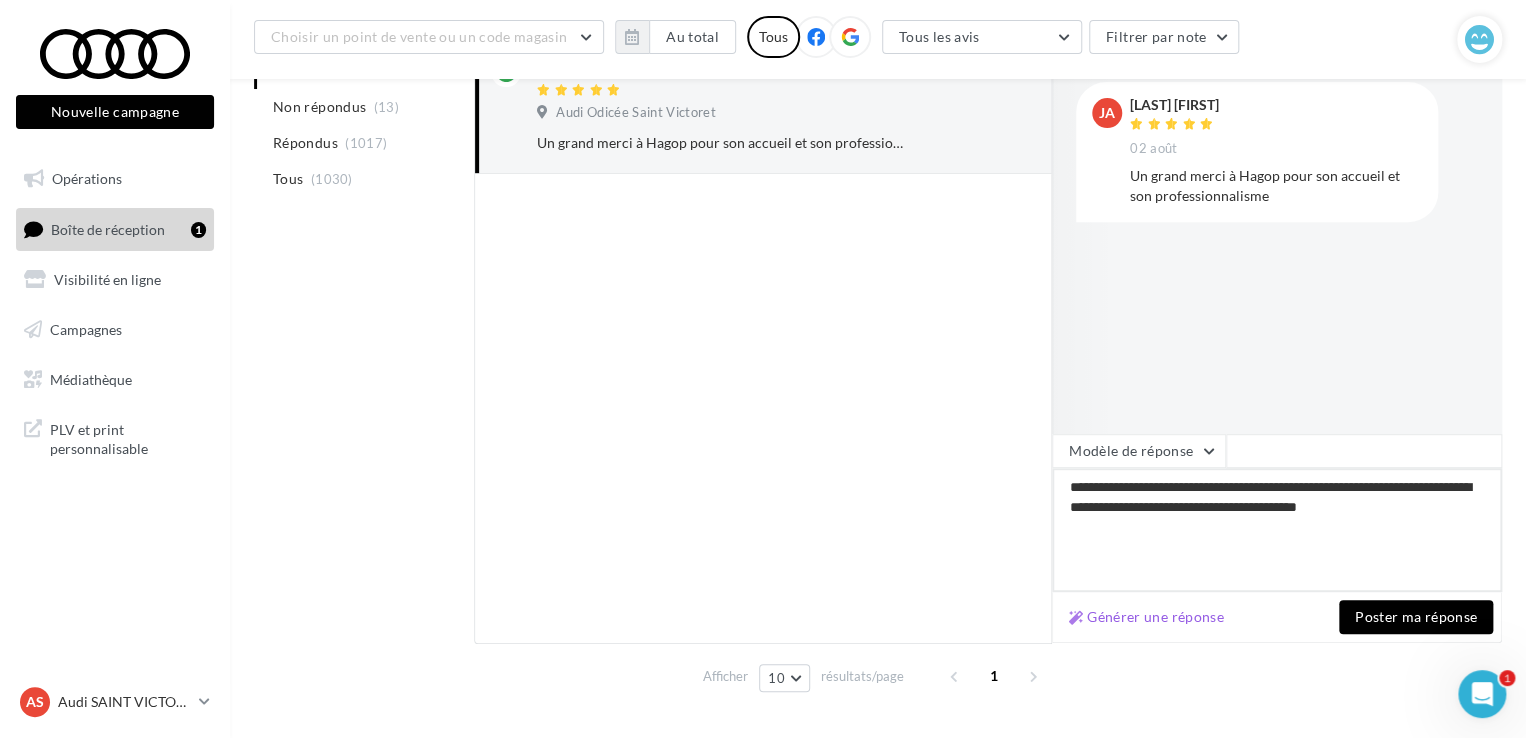 type on "**********" 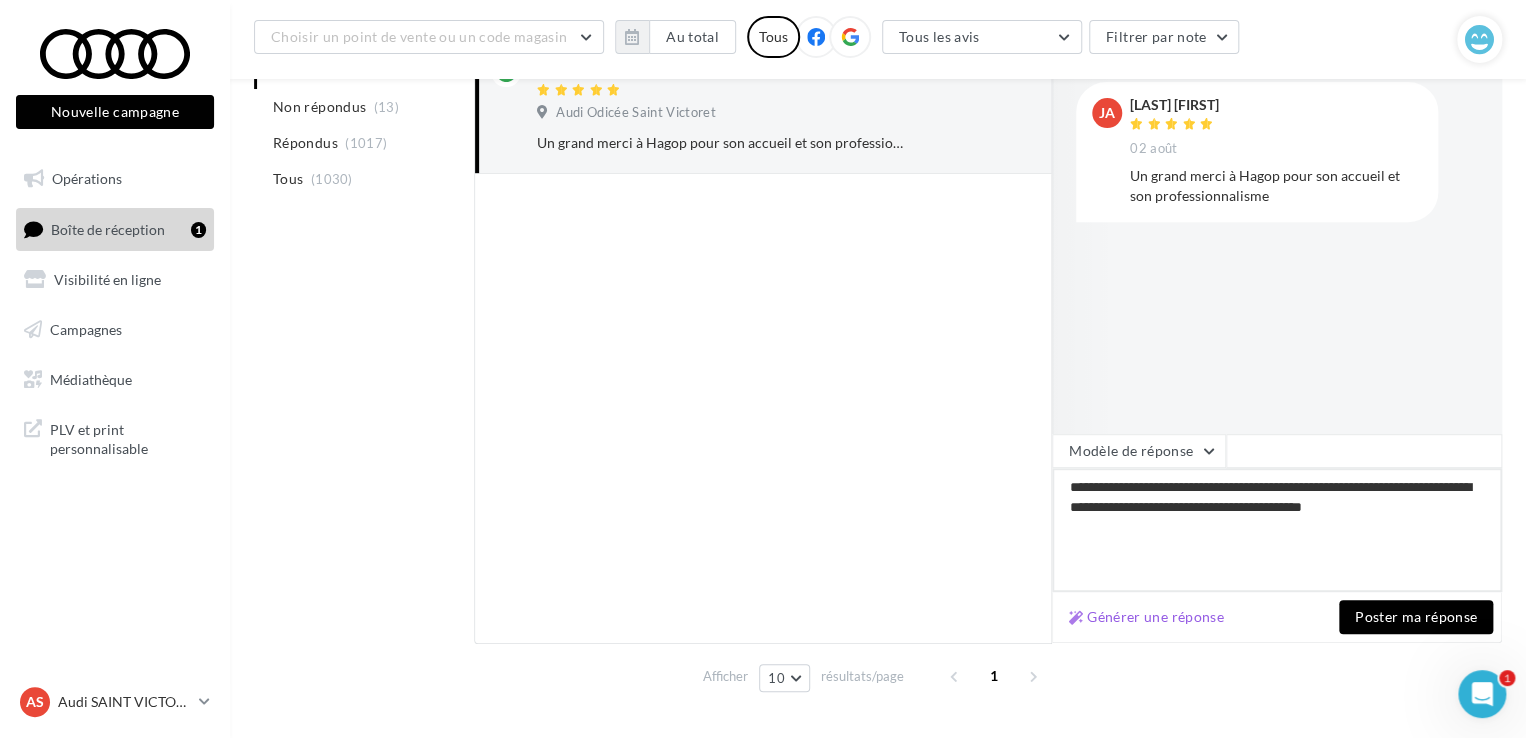 type on "**********" 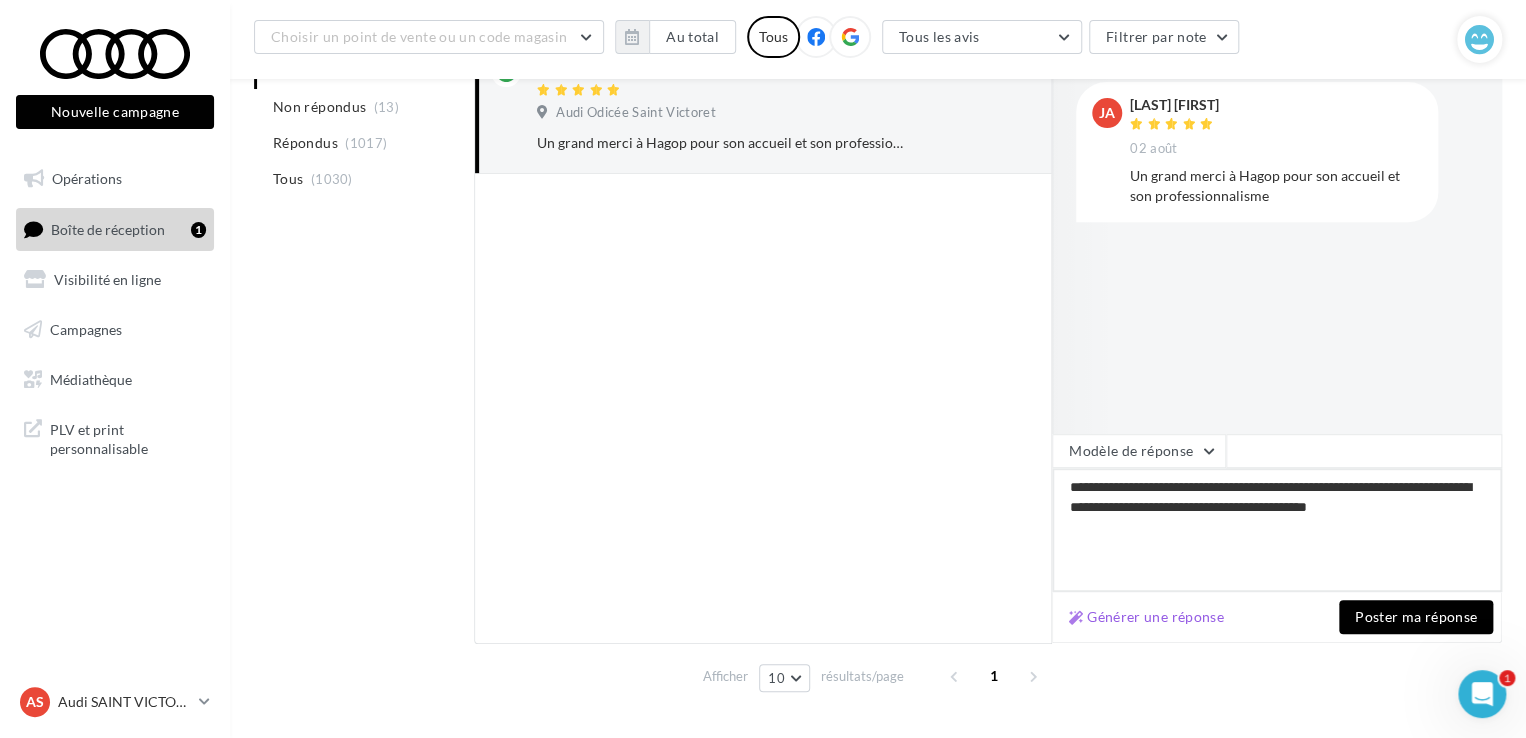 type on "**********" 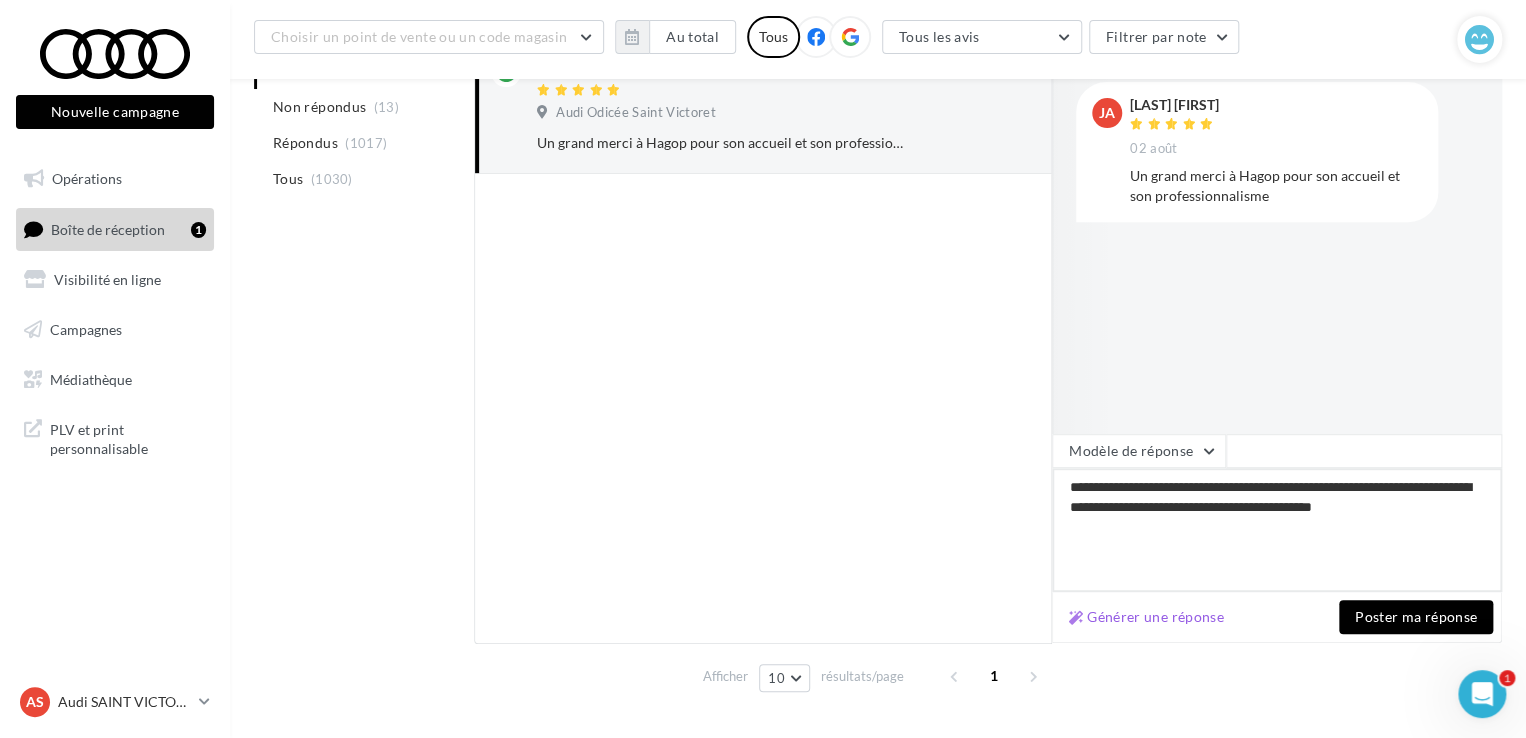 type on "**********" 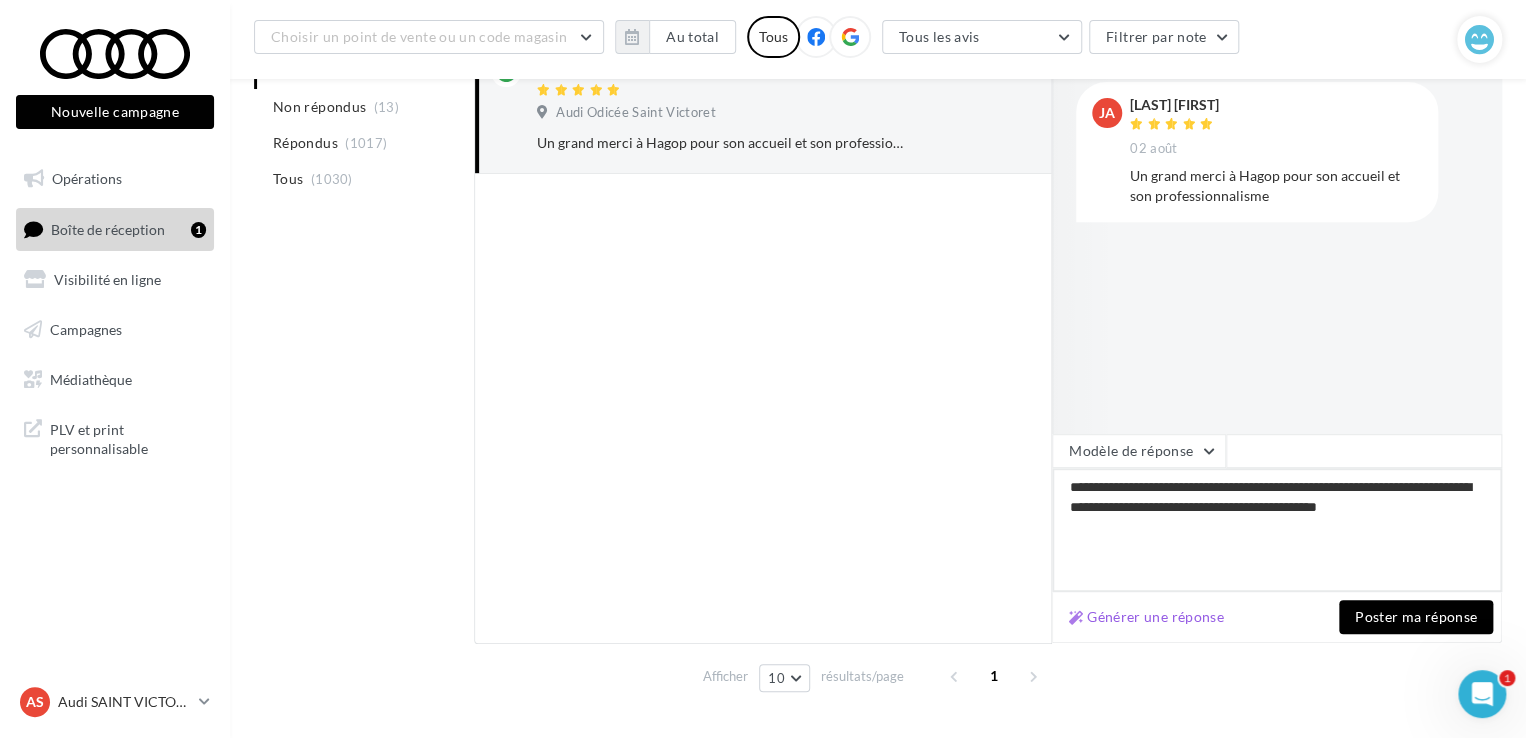 type on "**********" 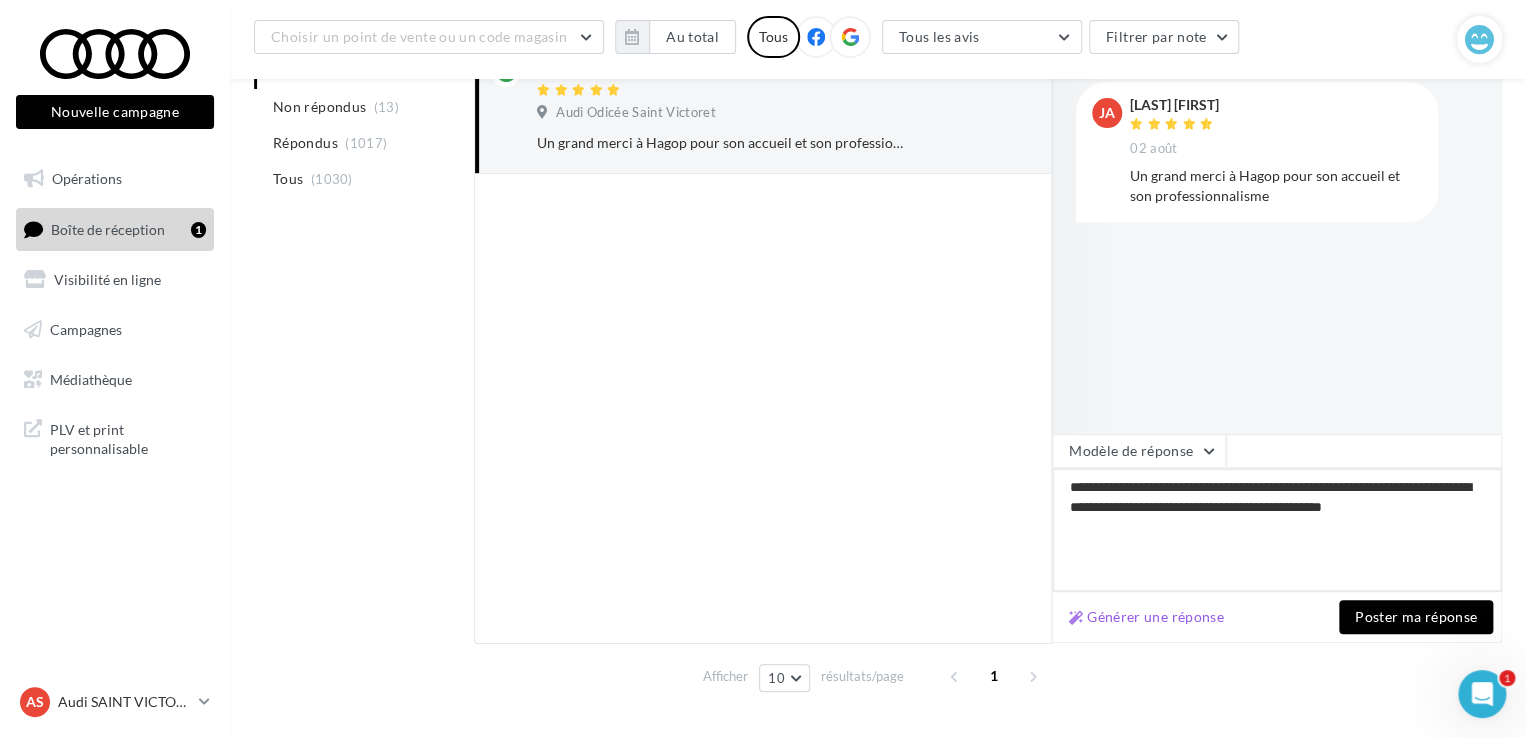 type on "**********" 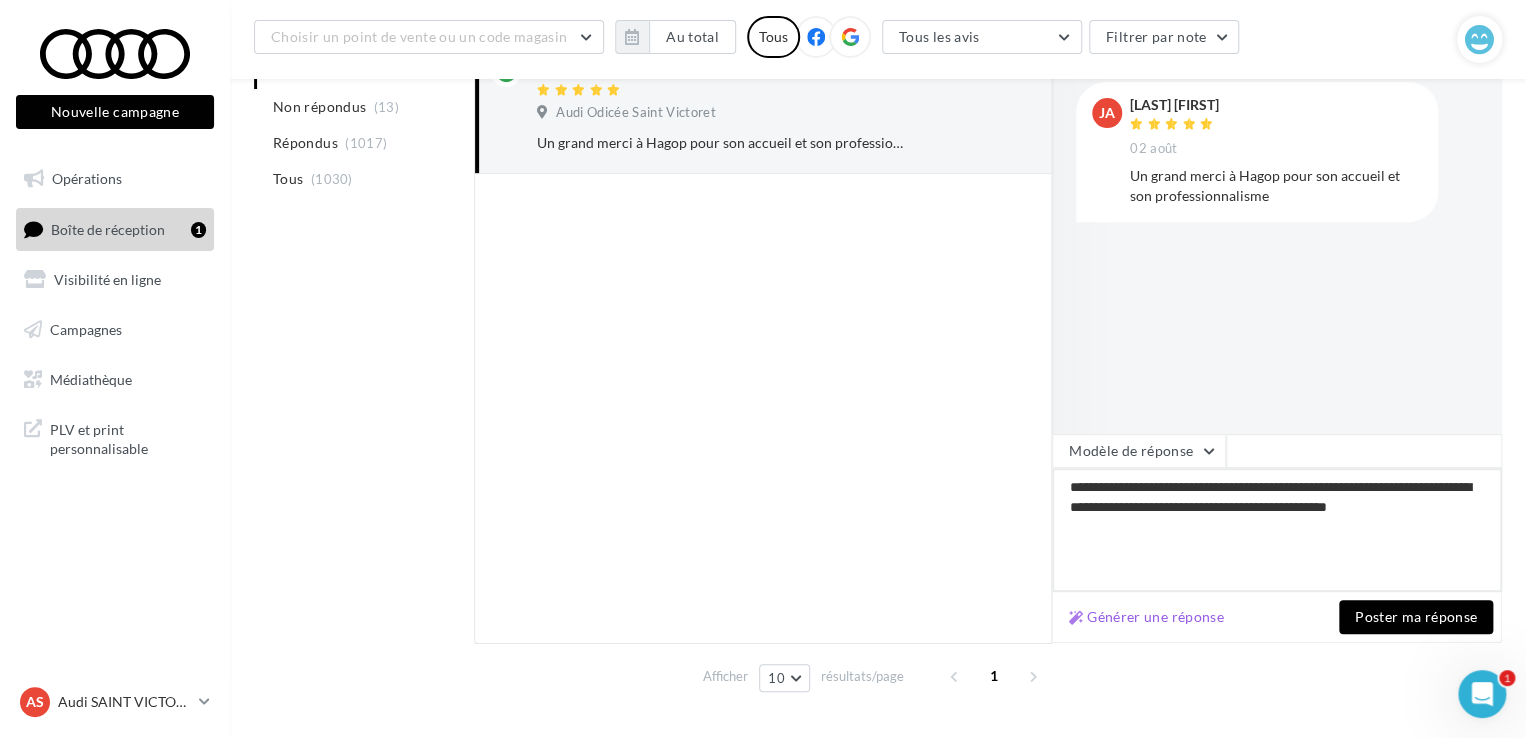 type on "**********" 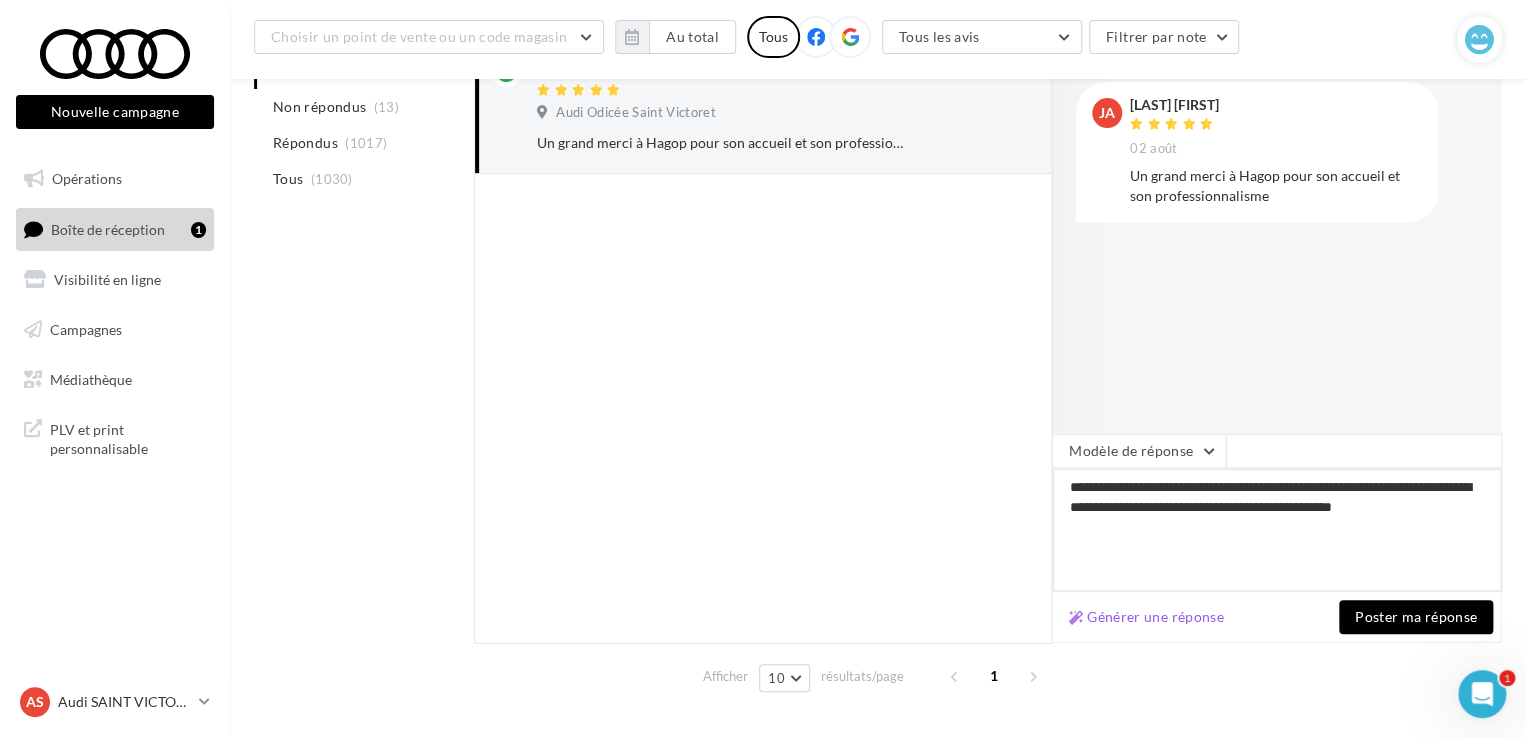 type on "**********" 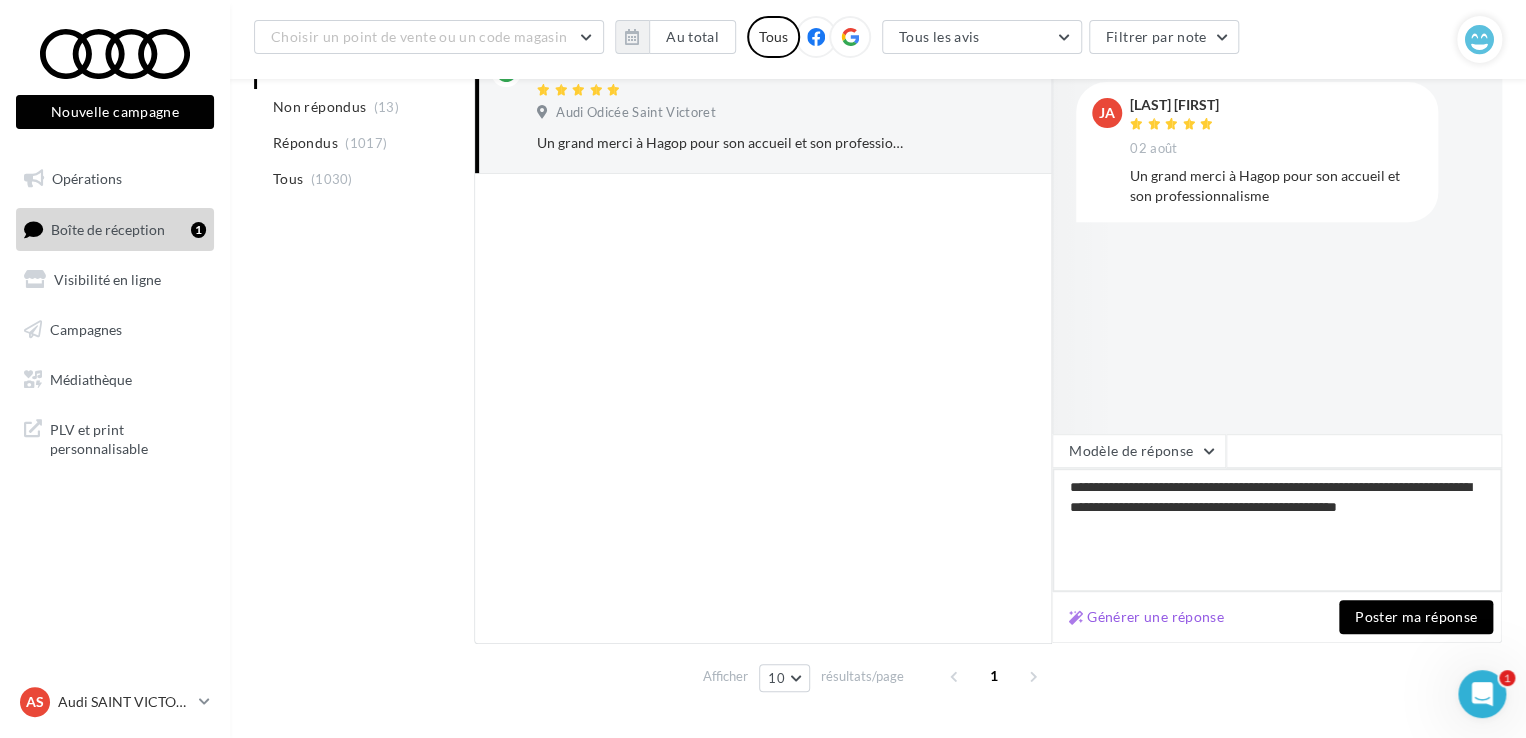 type on "**********" 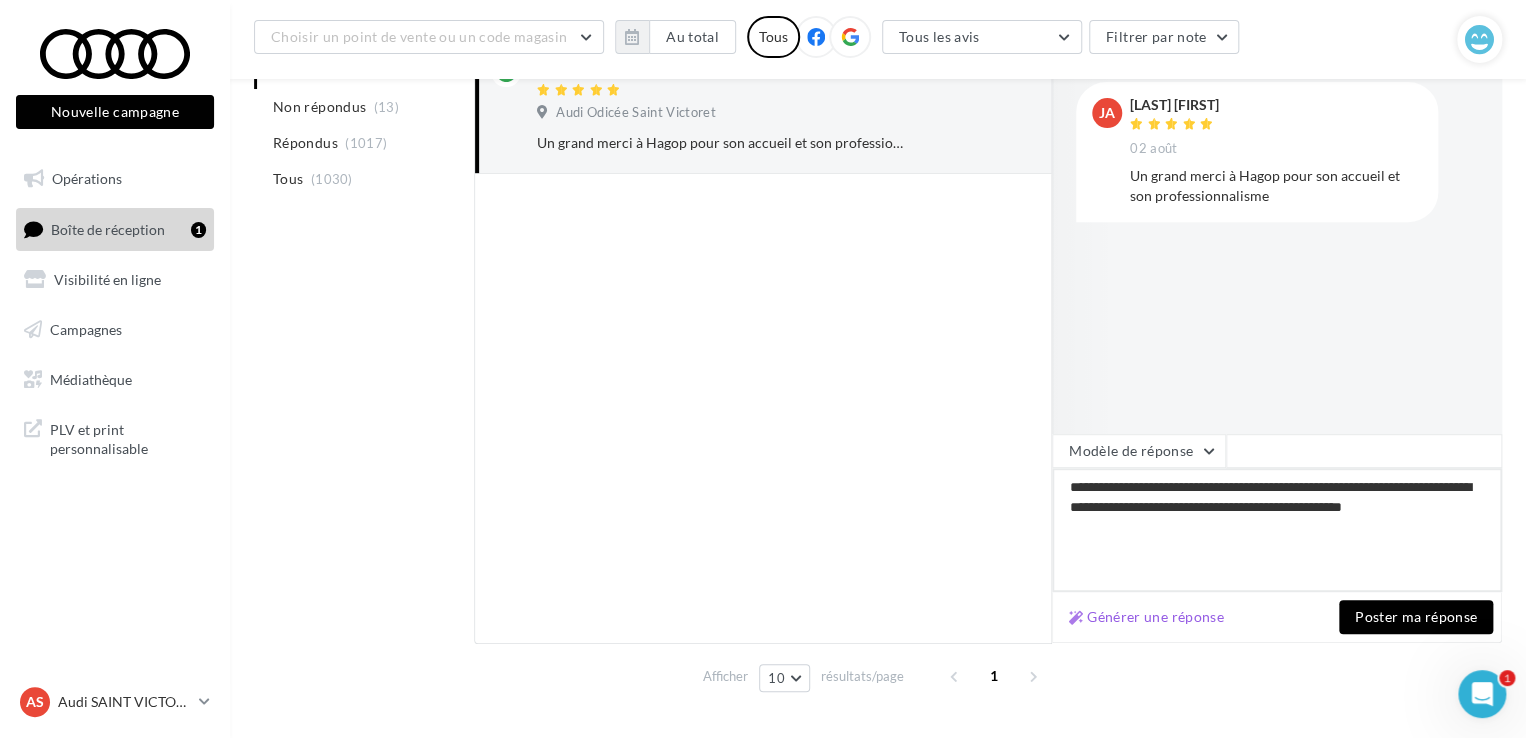 type on "**********" 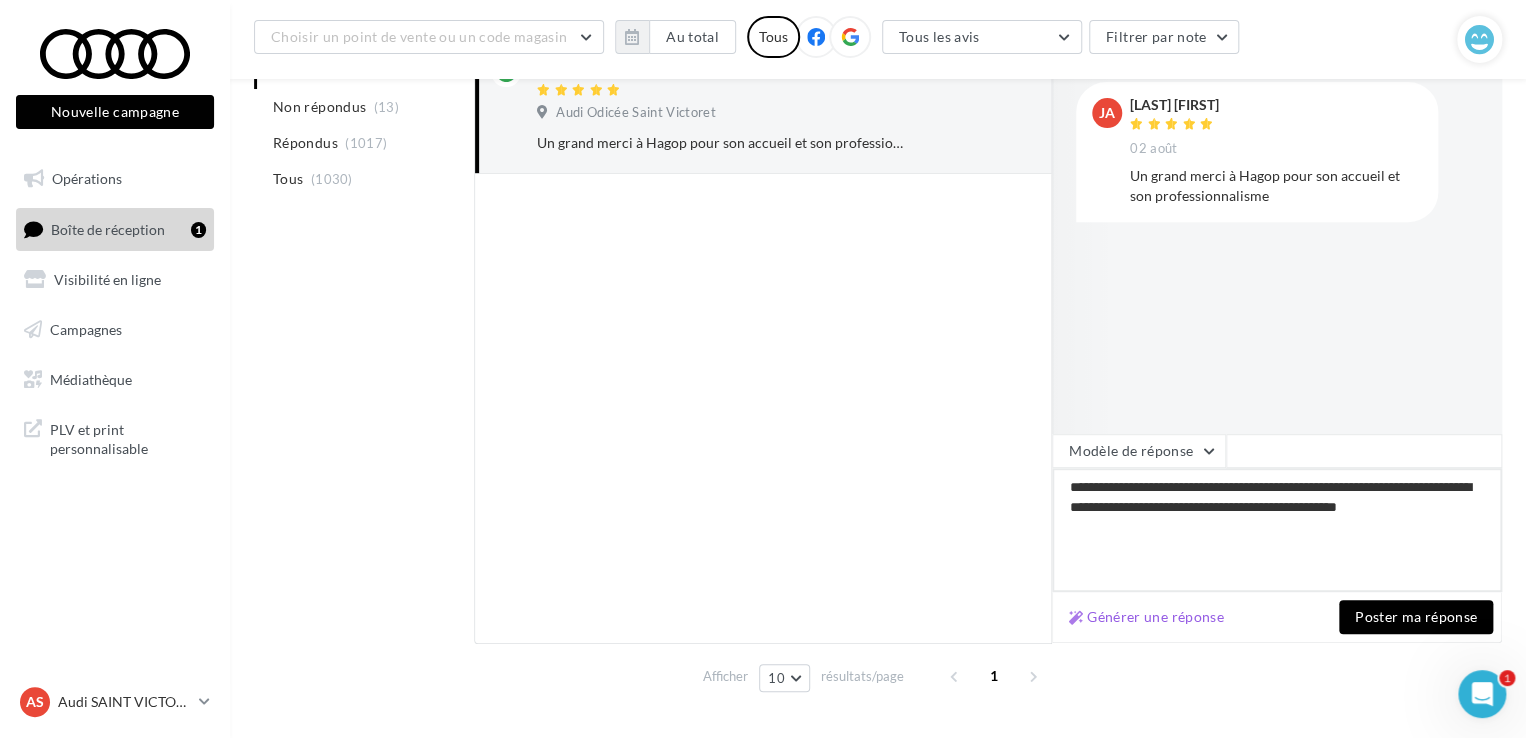 type on "**********" 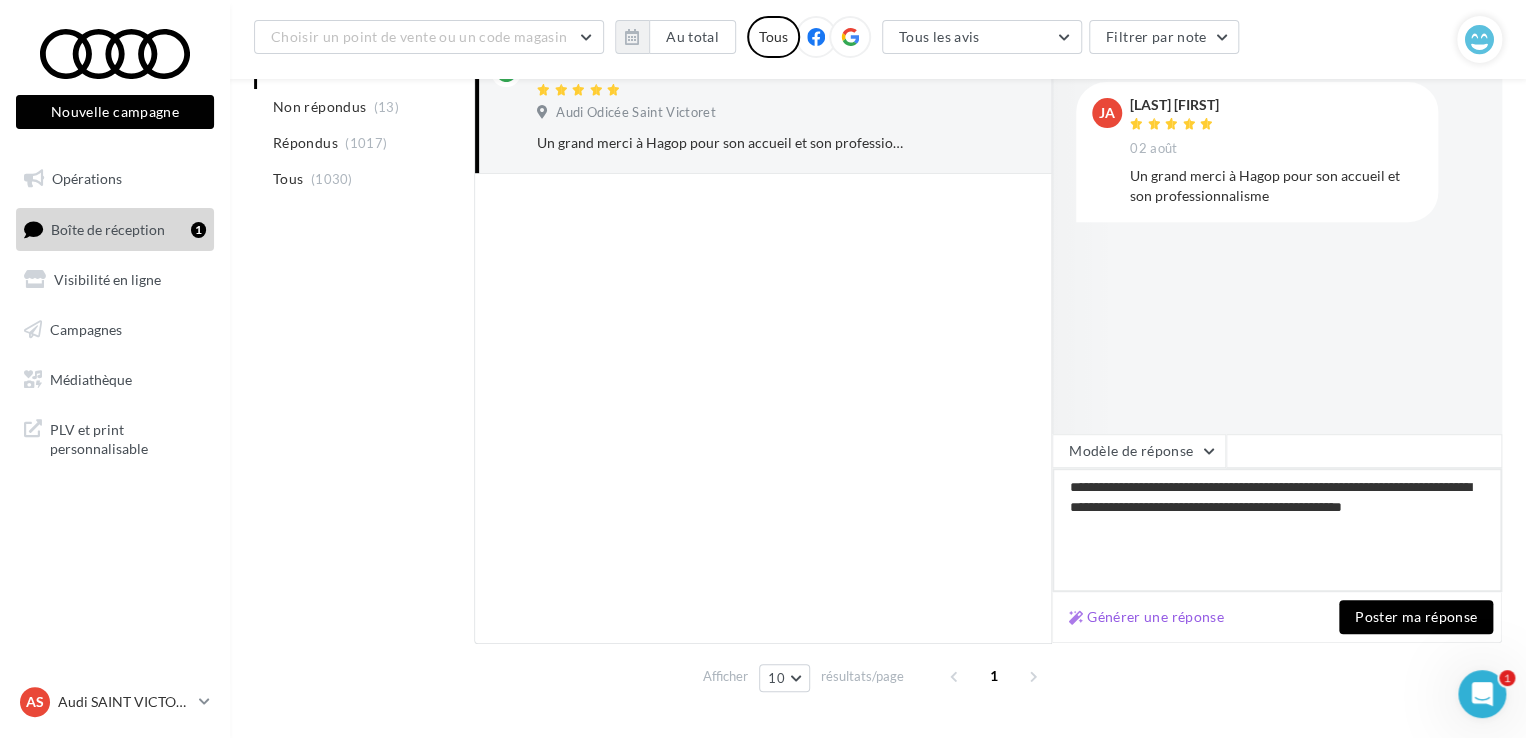type on "**********" 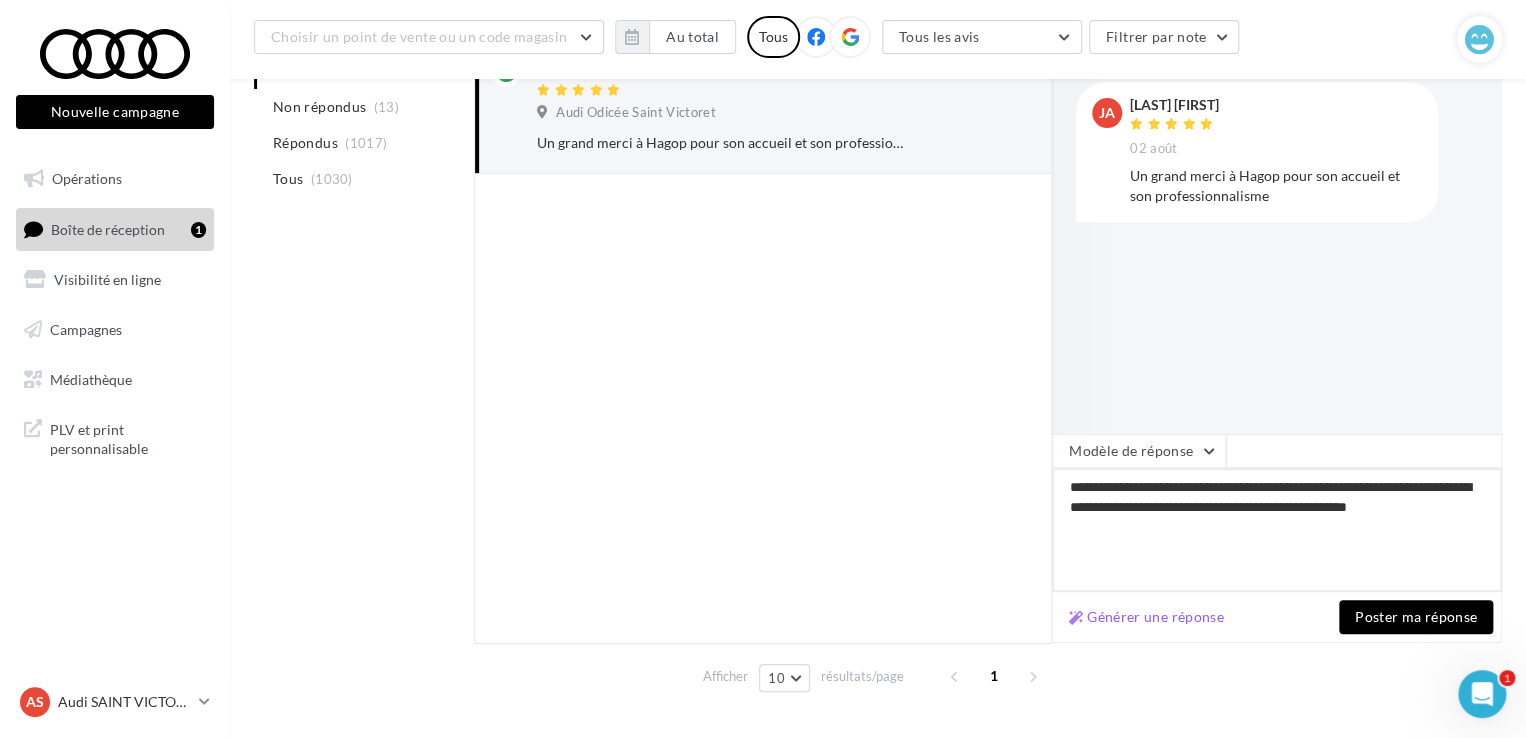 type on "**********" 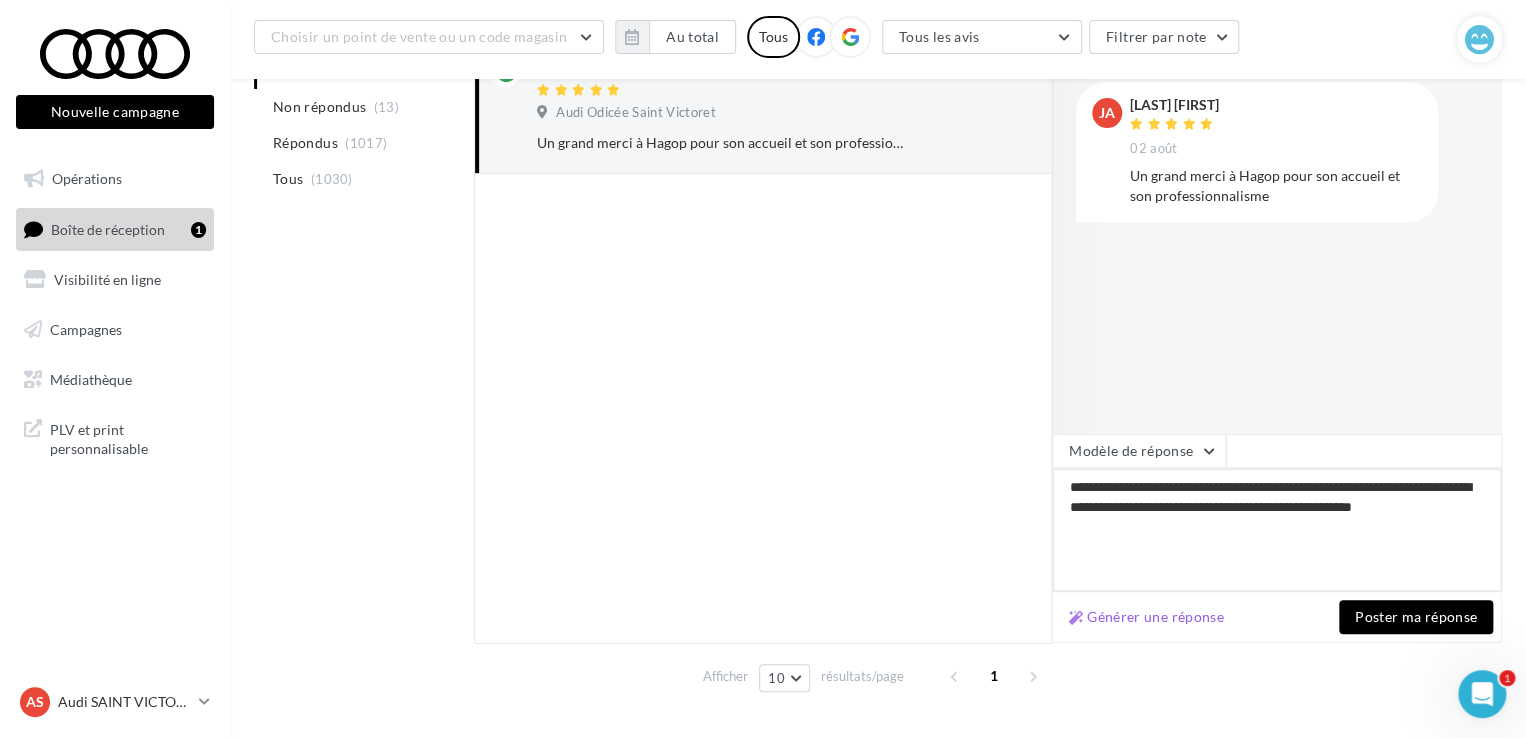 type on "**********" 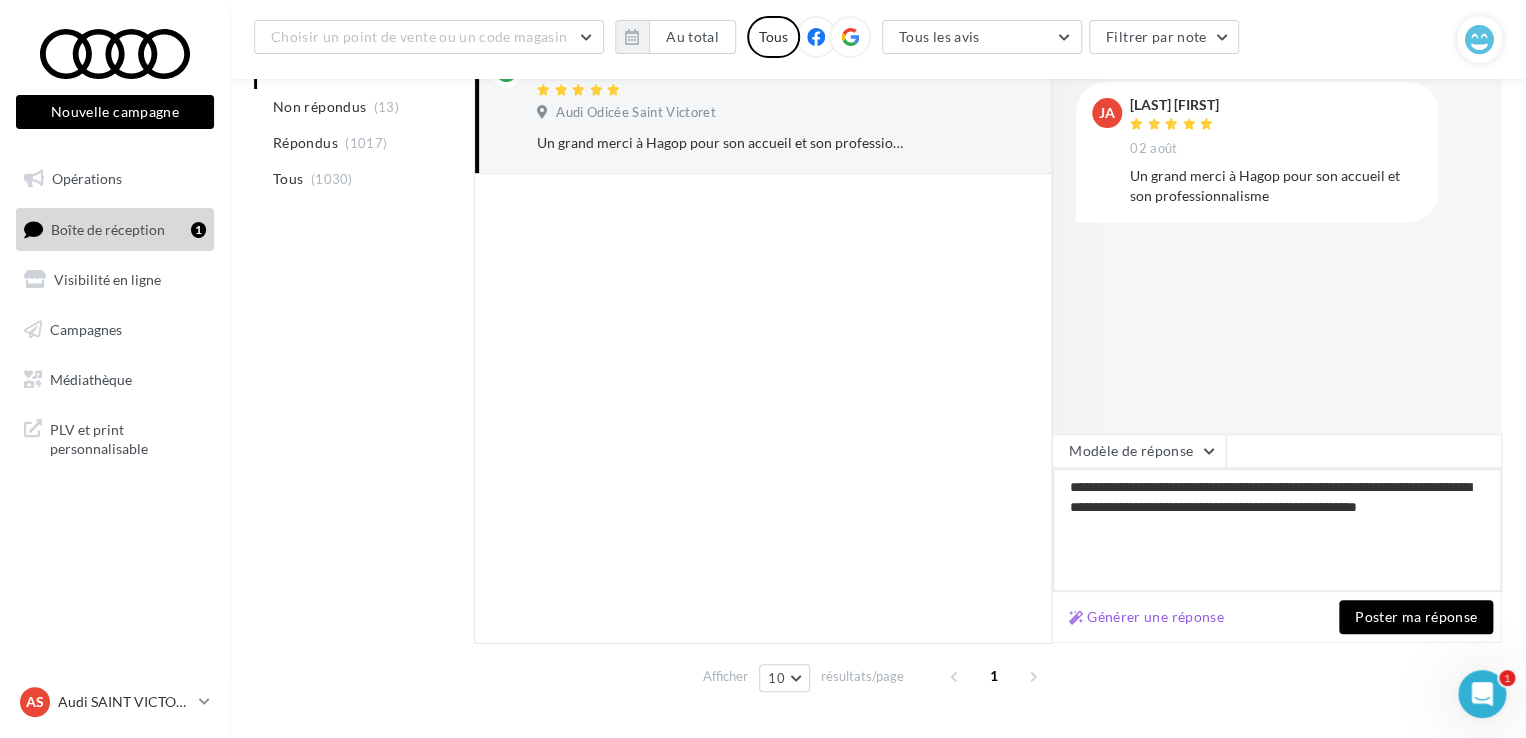 type on "**********" 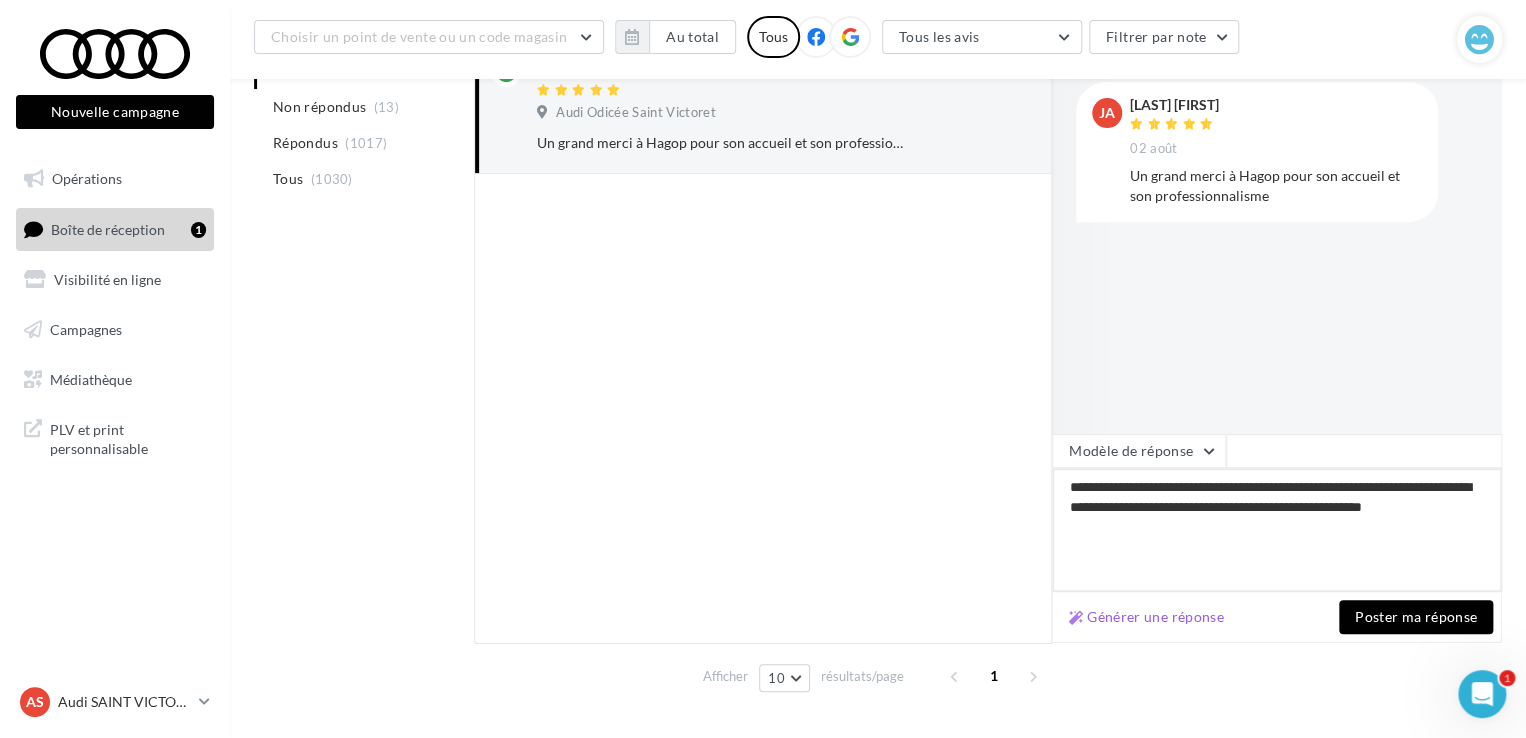 type on "**********" 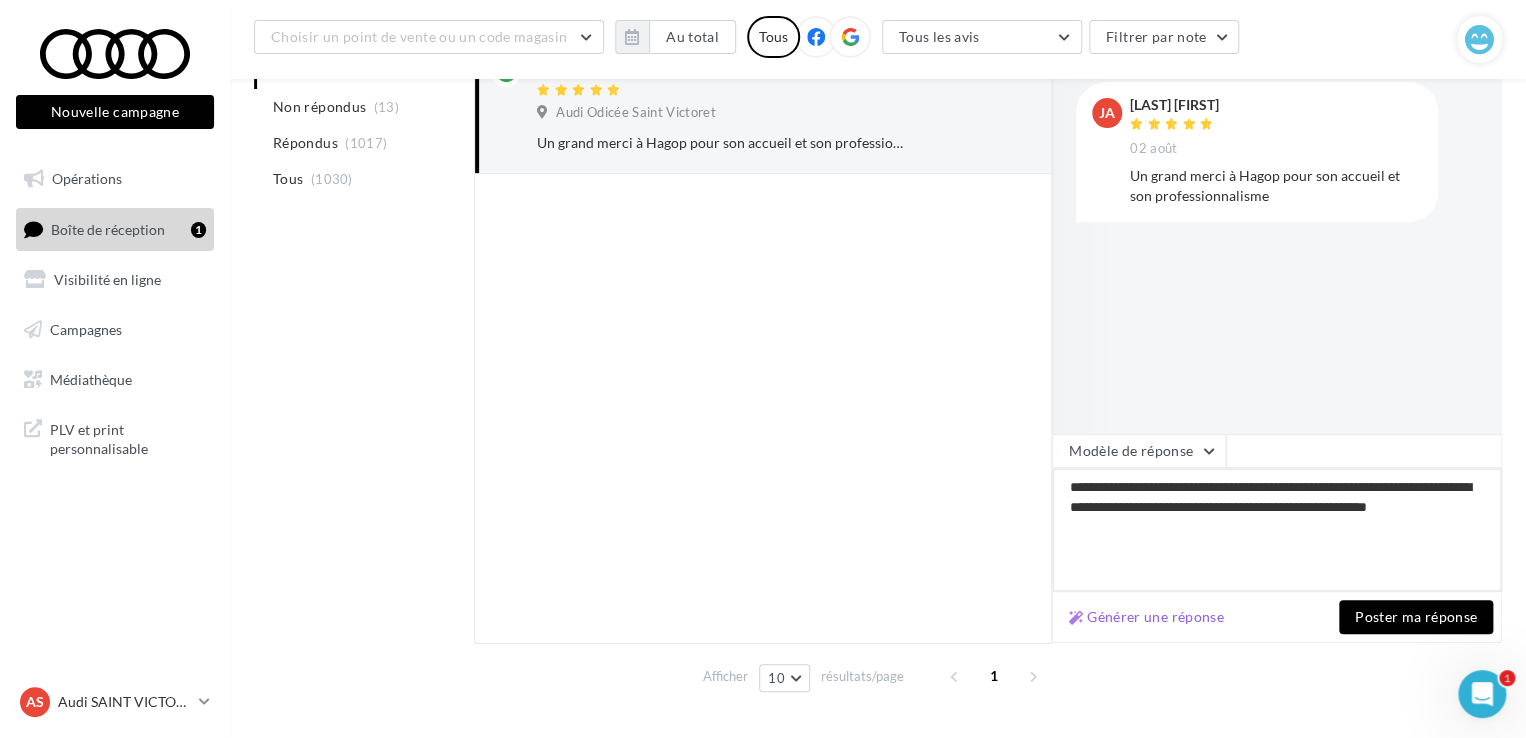 type on "**********" 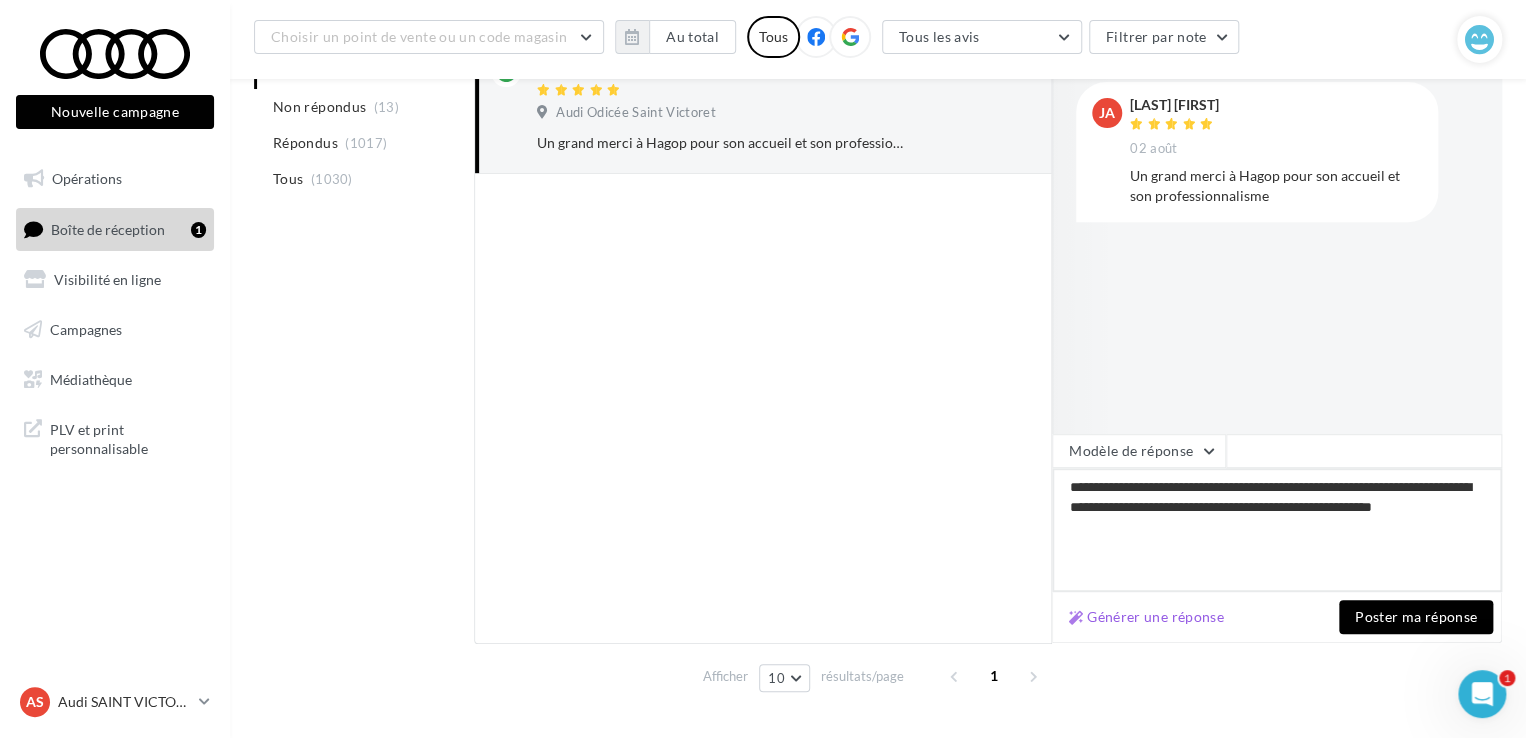 type on "**********" 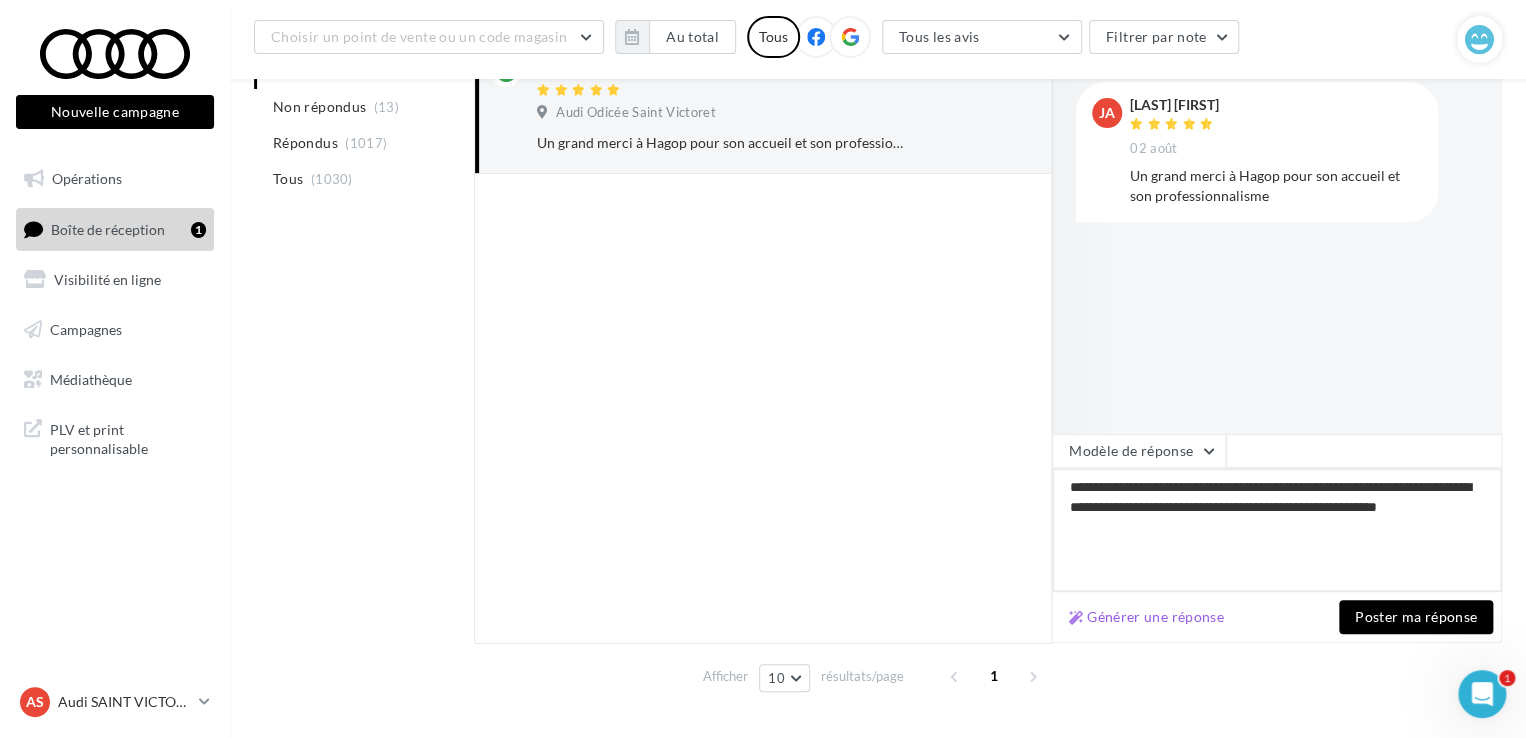 type on "**********" 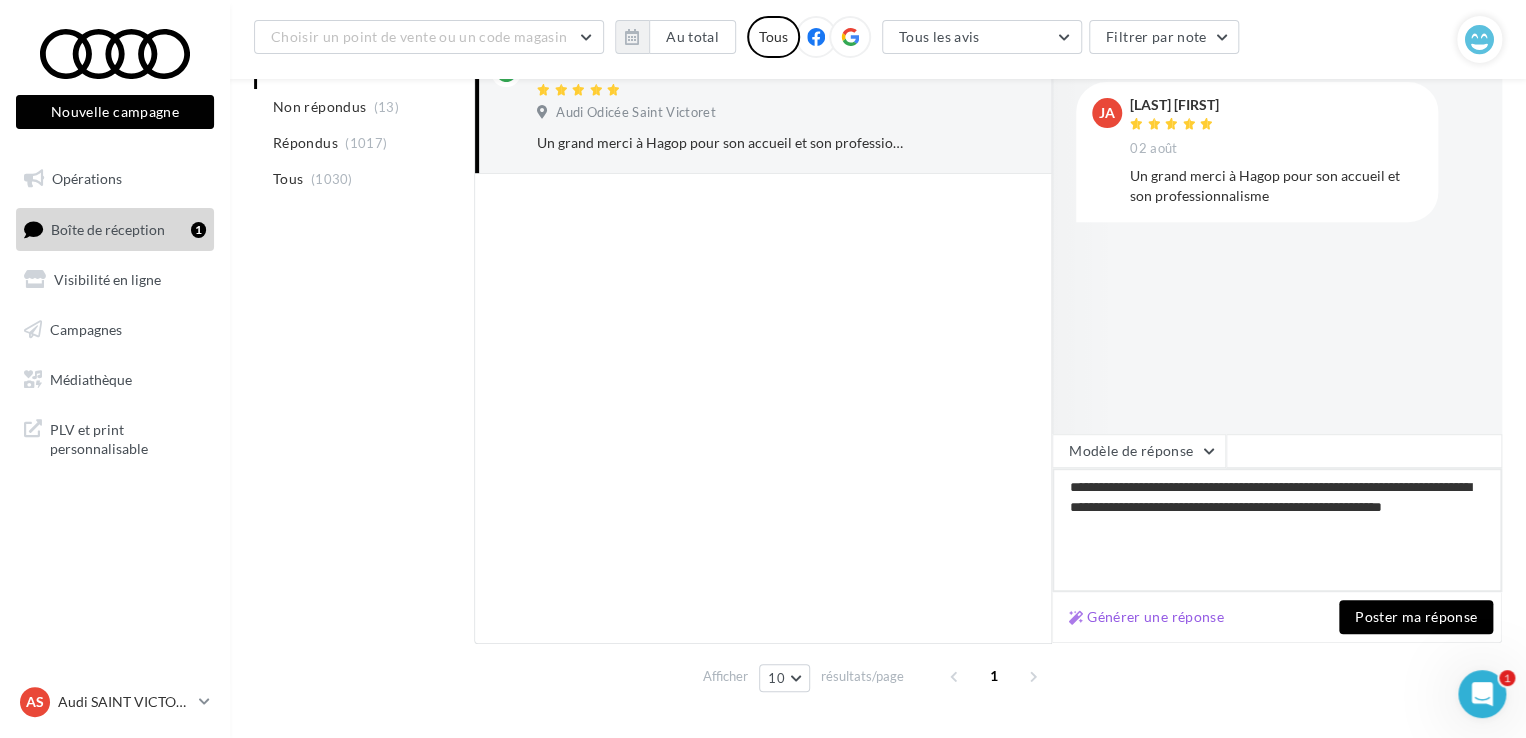 type on "**********" 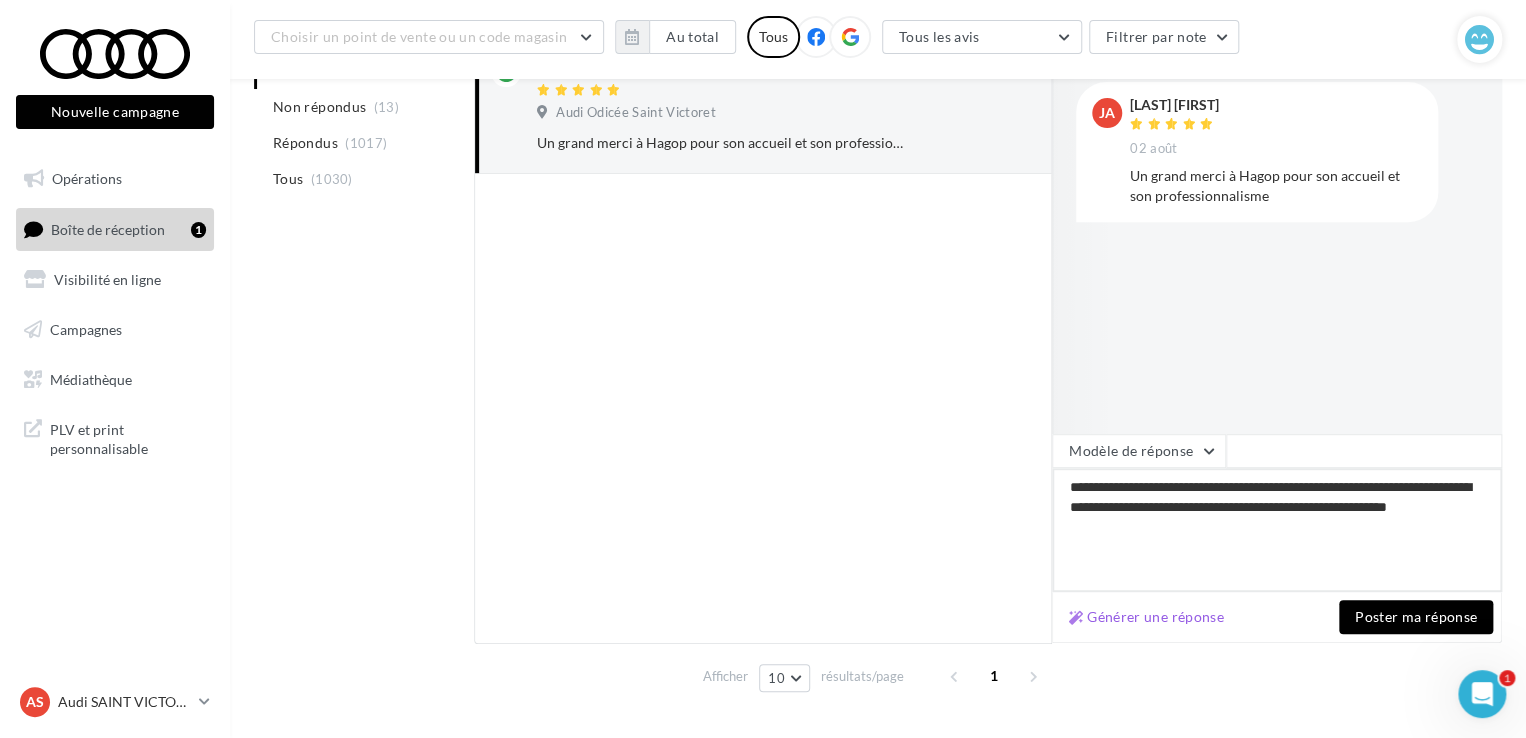 type on "**********" 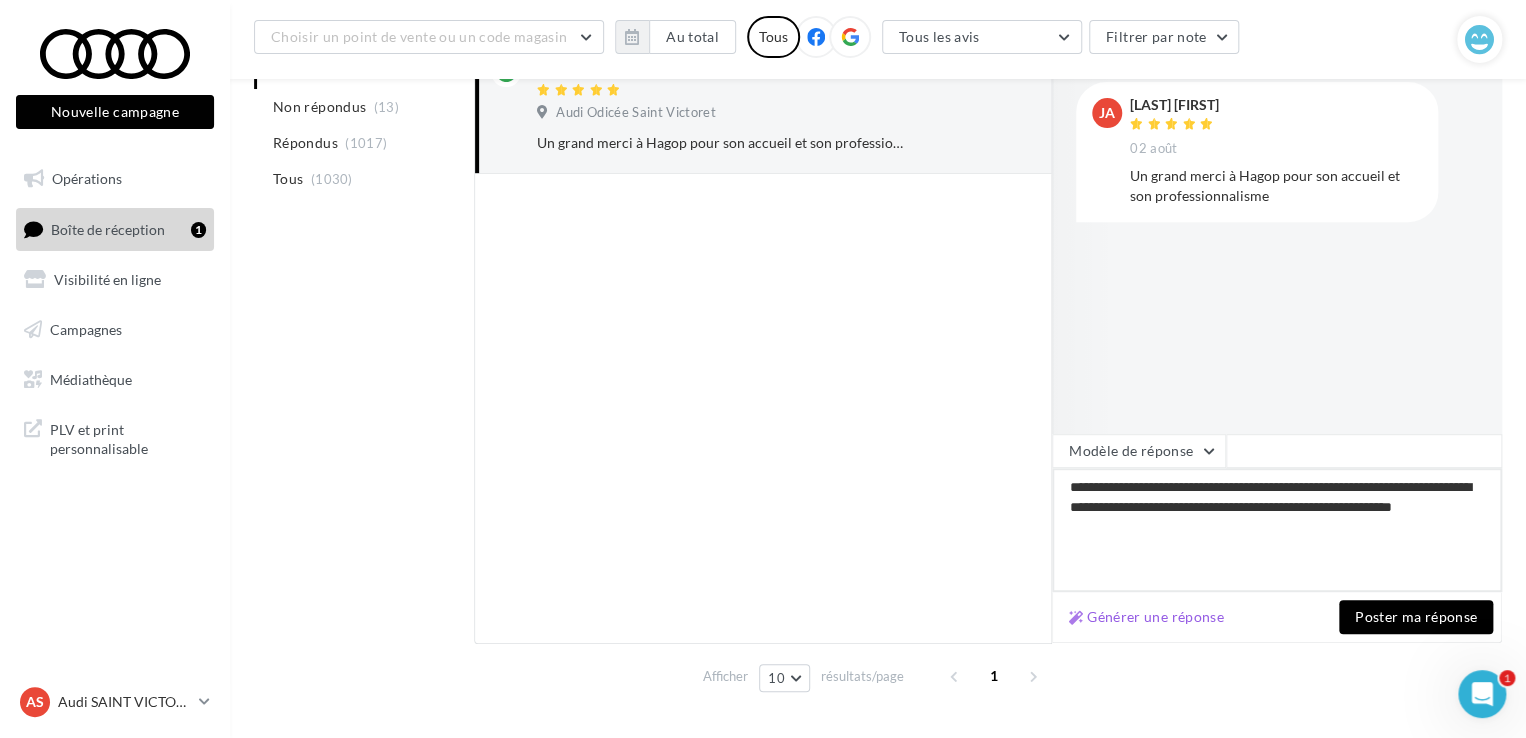 type on "**********" 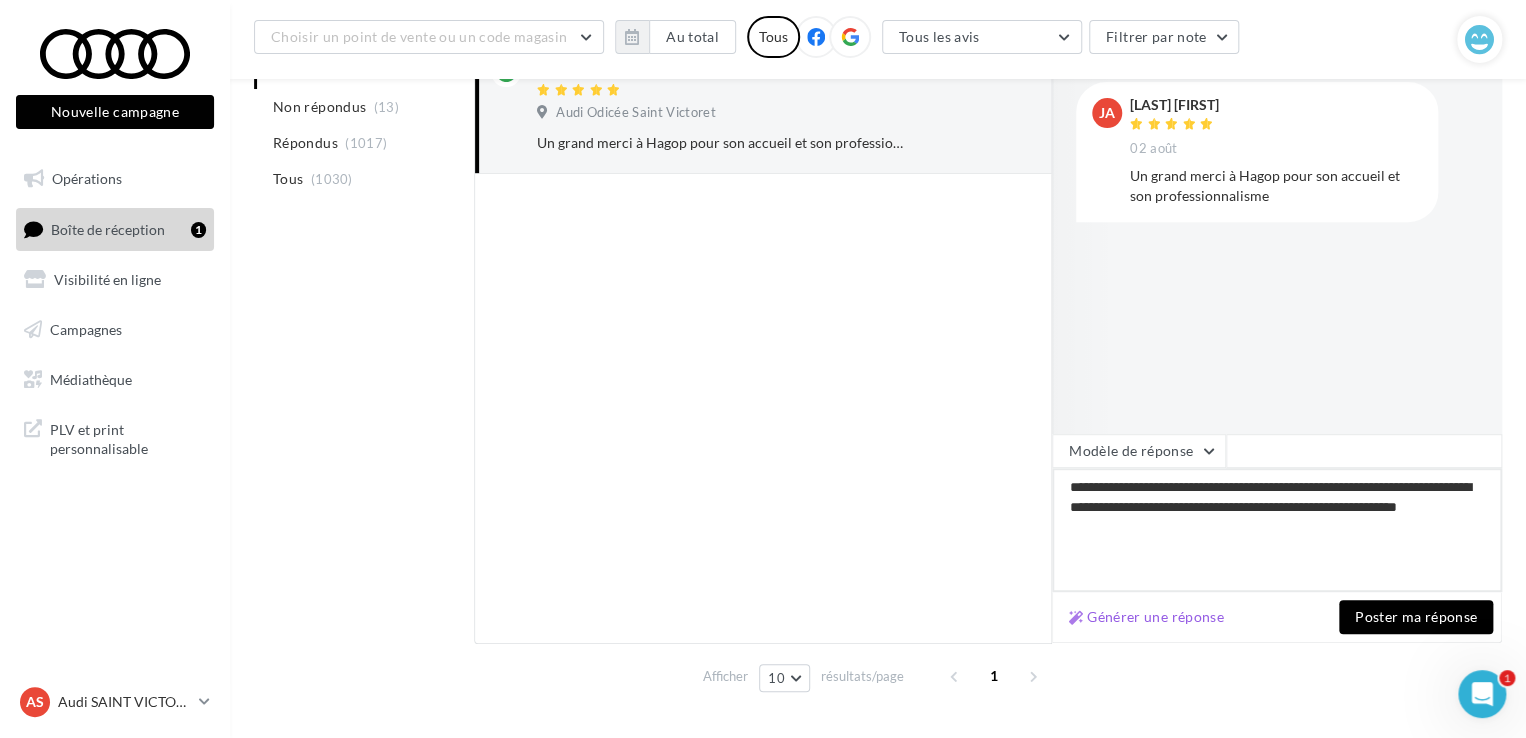 type on "**********" 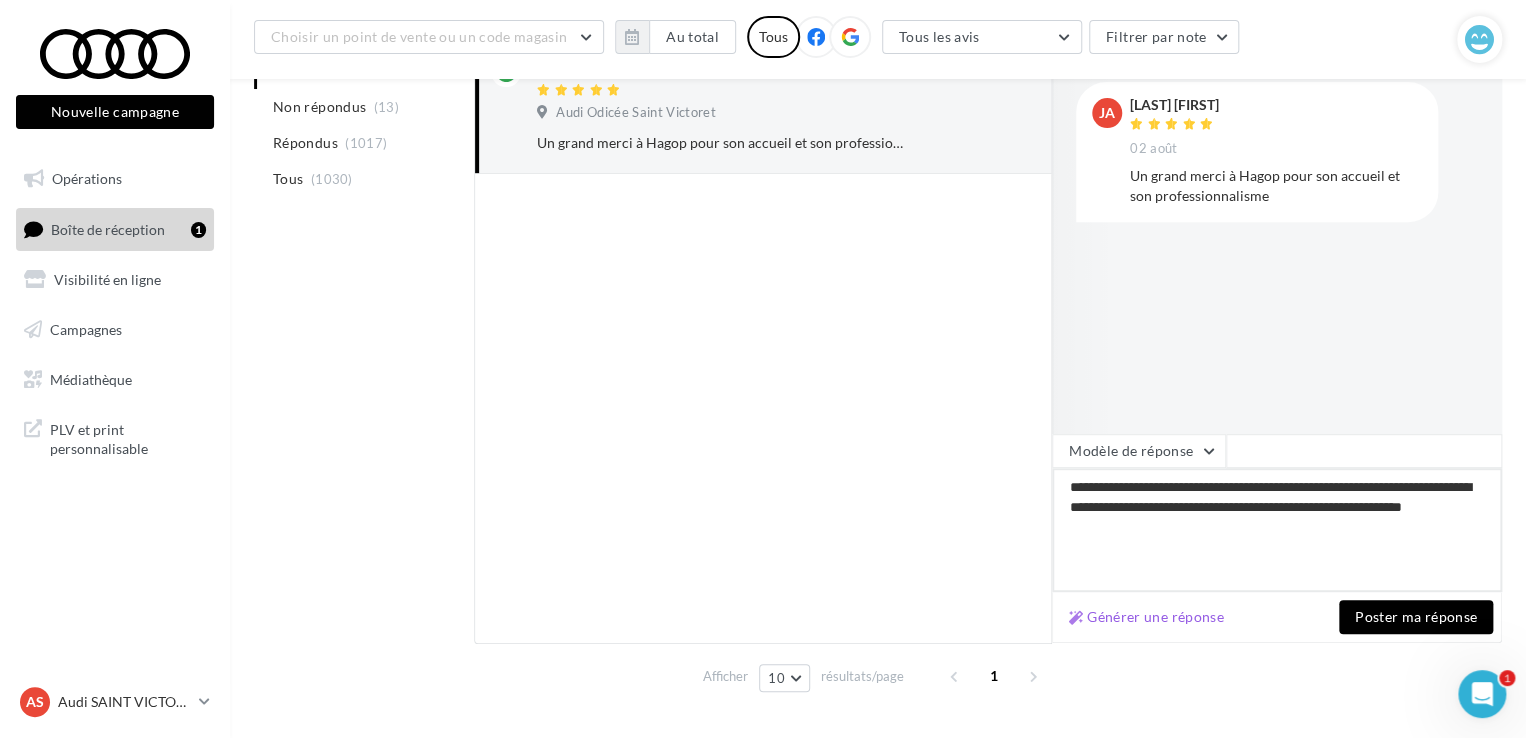 type on "**********" 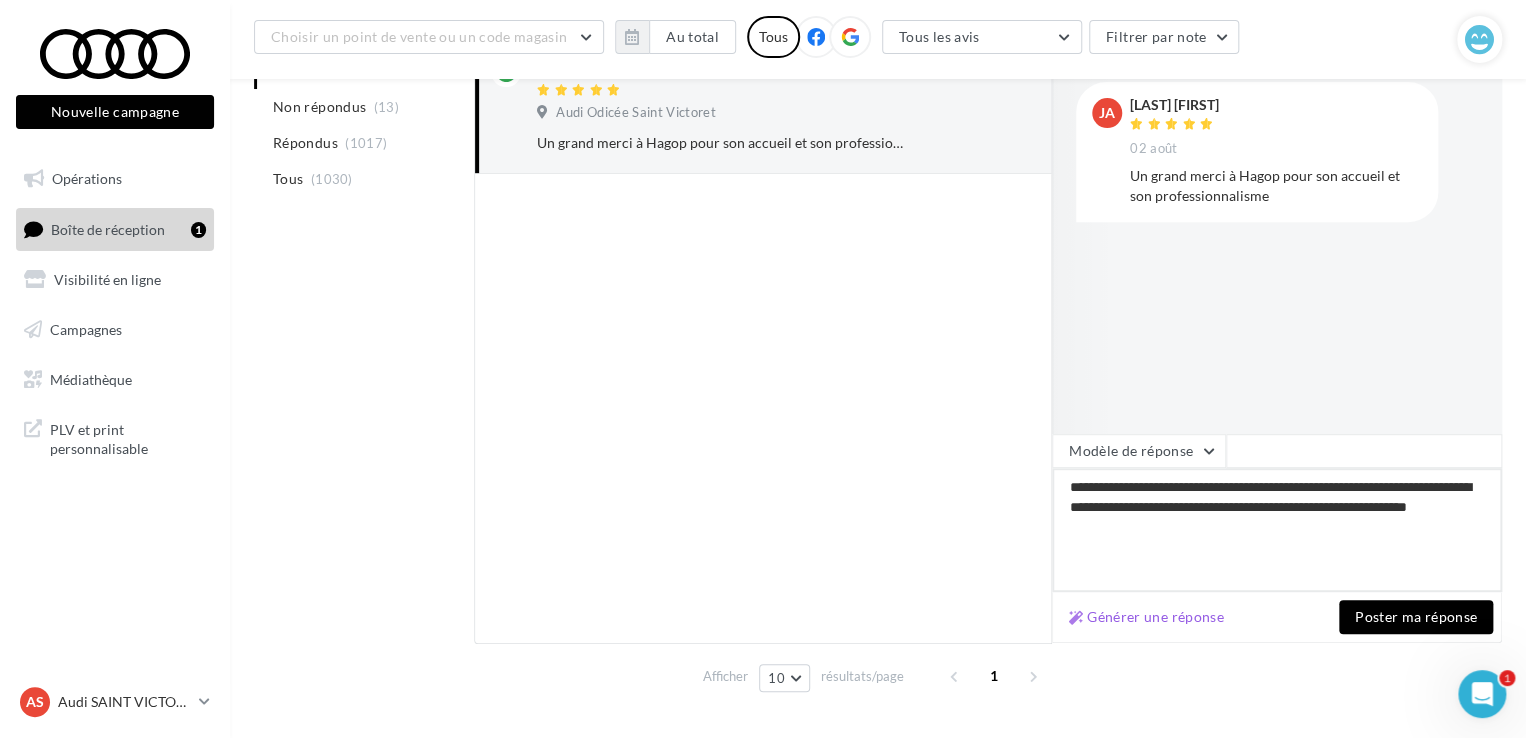 type on "**********" 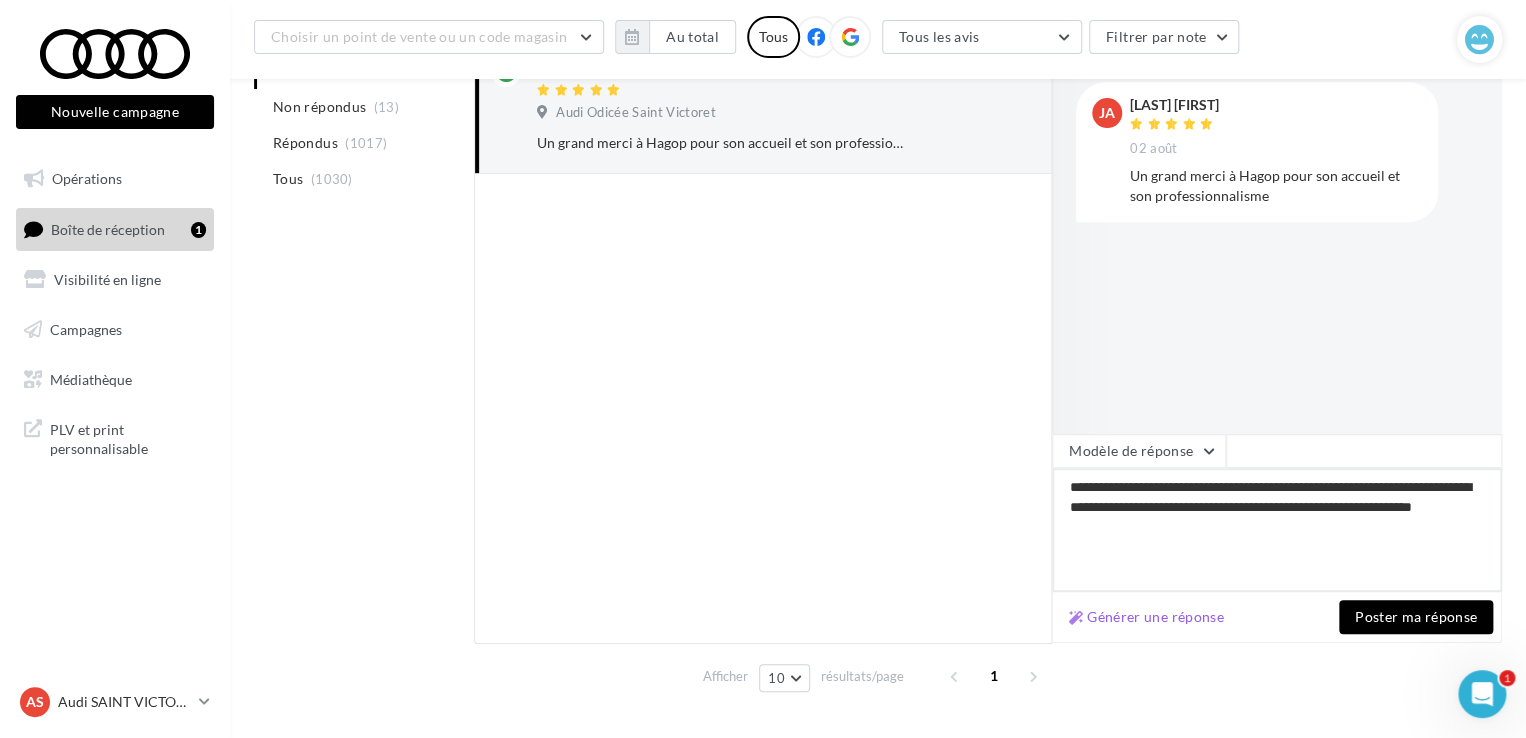 type on "**********" 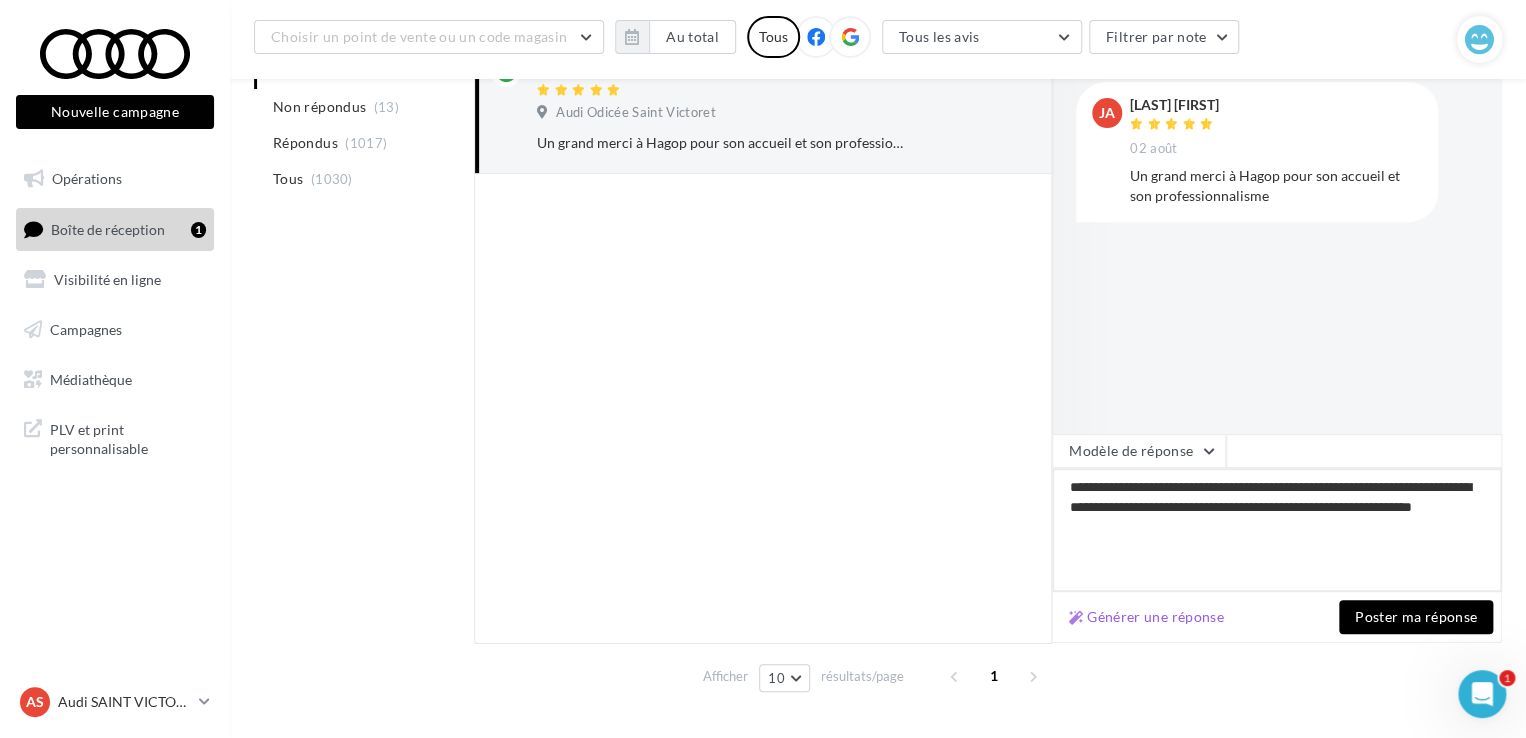 type on "**********" 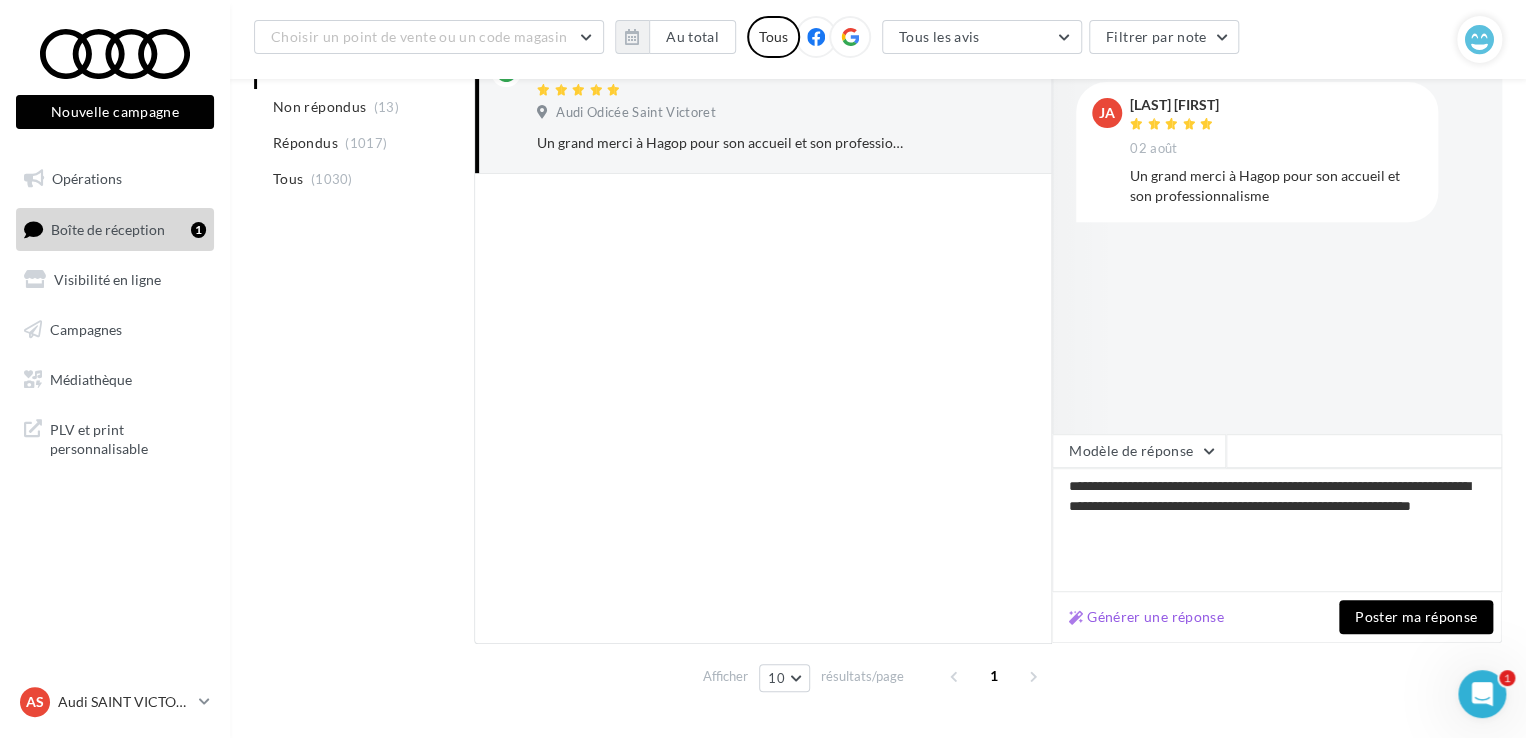 click on "Poster ma réponse" at bounding box center [1416, 617] 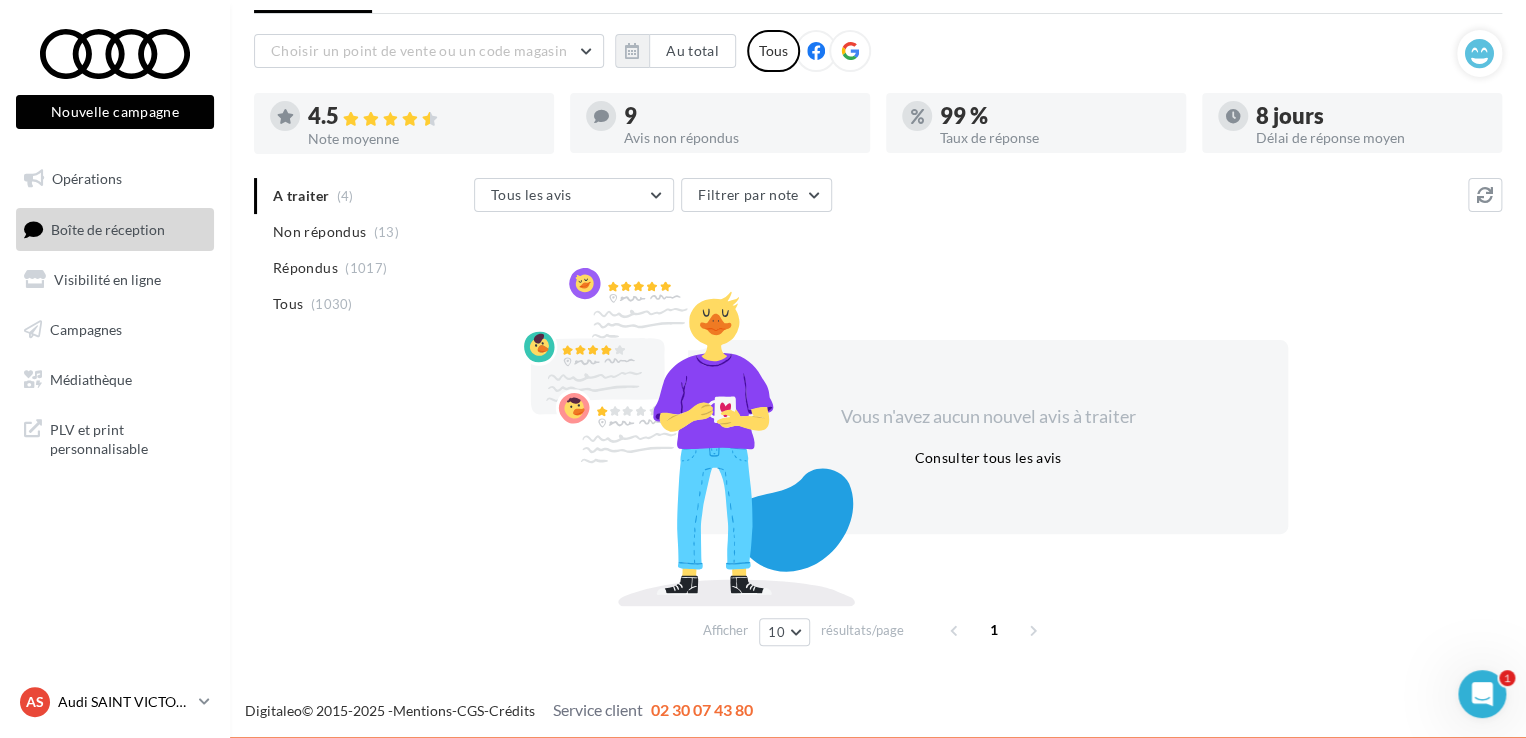 scroll, scrollTop: 97, scrollLeft: 0, axis: vertical 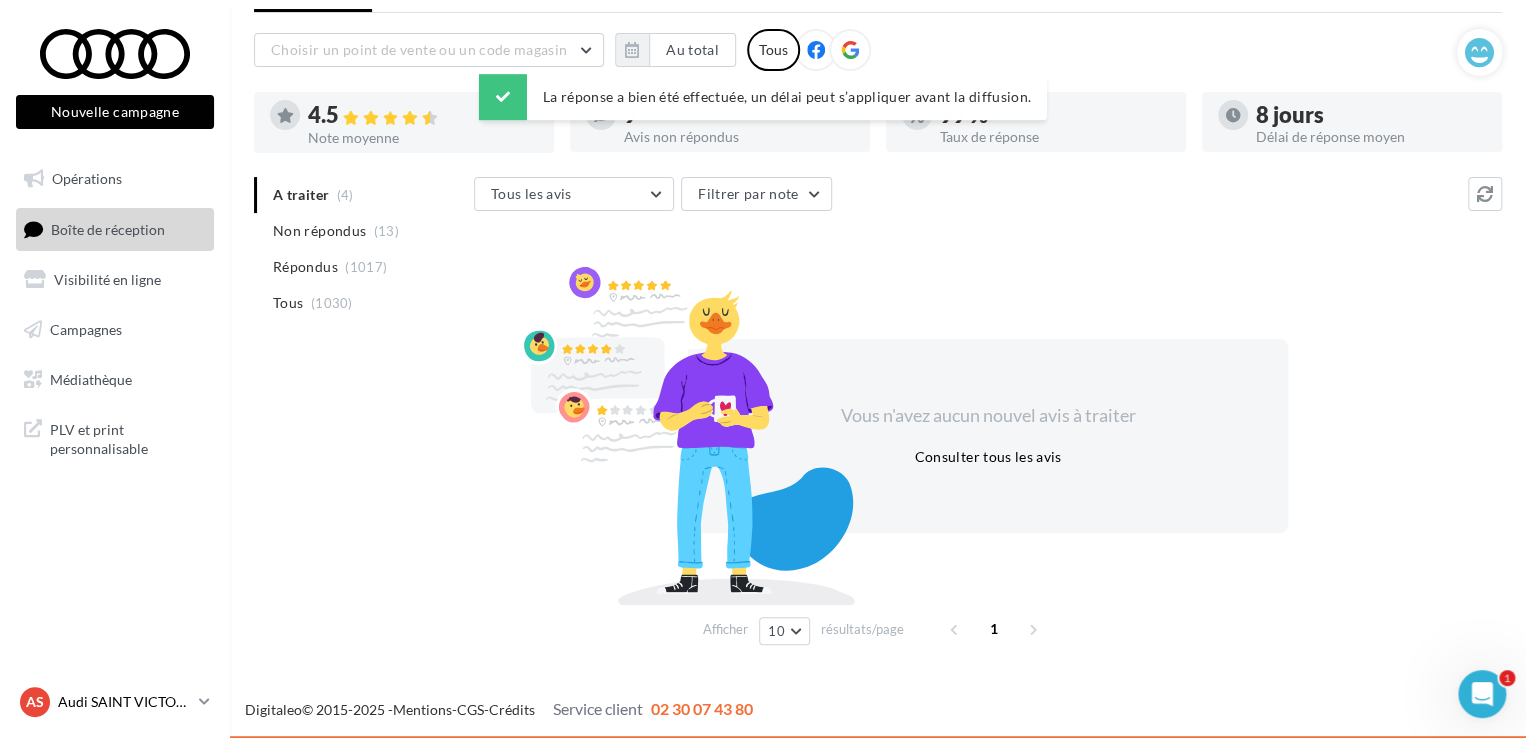 click on "Audi [NAME]" at bounding box center [124, 702] 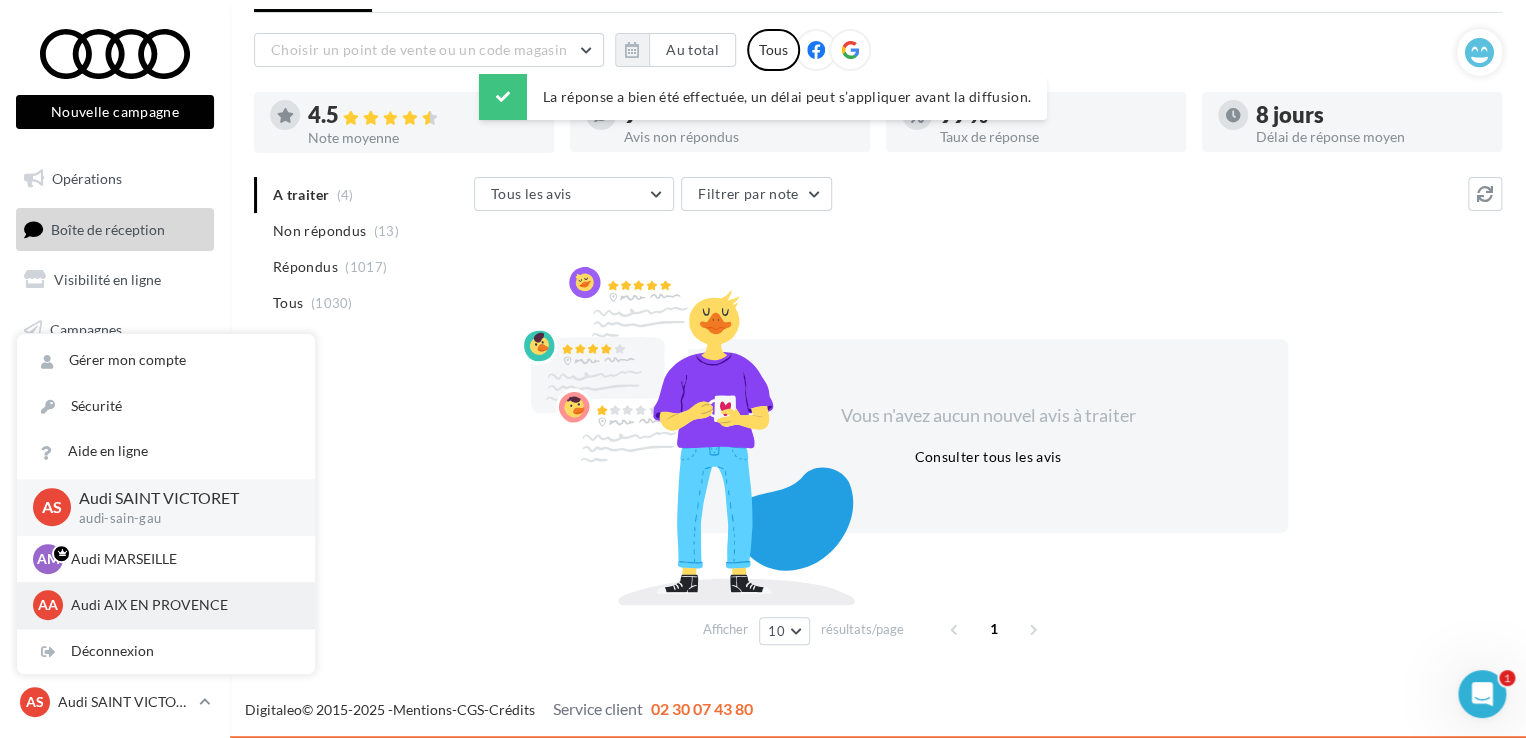 click on "Audi AIX EN PROVENCE" at bounding box center (181, 605) 